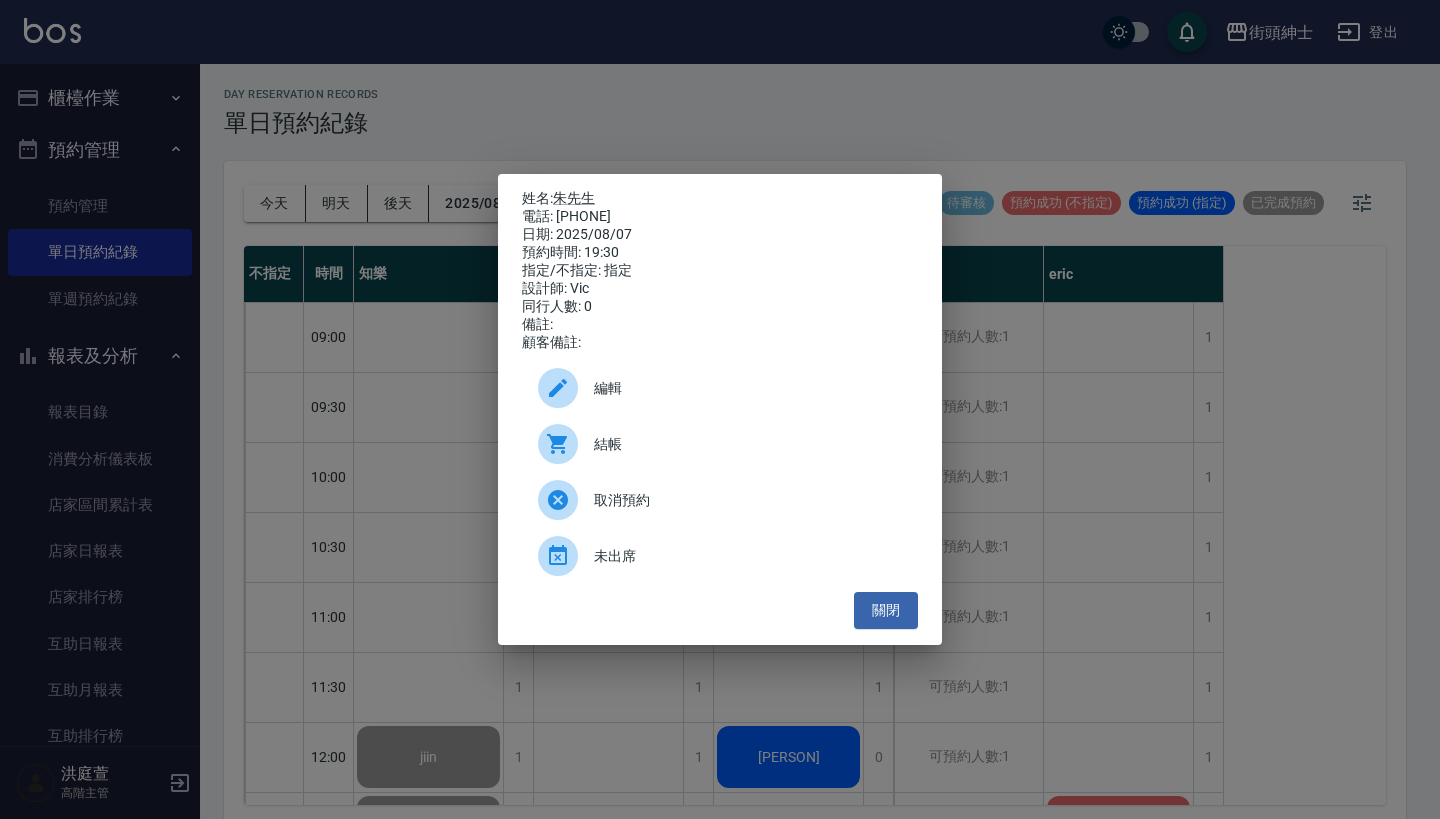 click on "姓名:  [PERSON] 電話: [PHONE] 日期: 2025/08/07 預約時間: 19:30 指定/不指定: 指定 設計師: Vic 同行人數: 0 備註:  顧客備註:  編輯 結帳 取消預約 未出席 關閉" at bounding box center (720, 409) 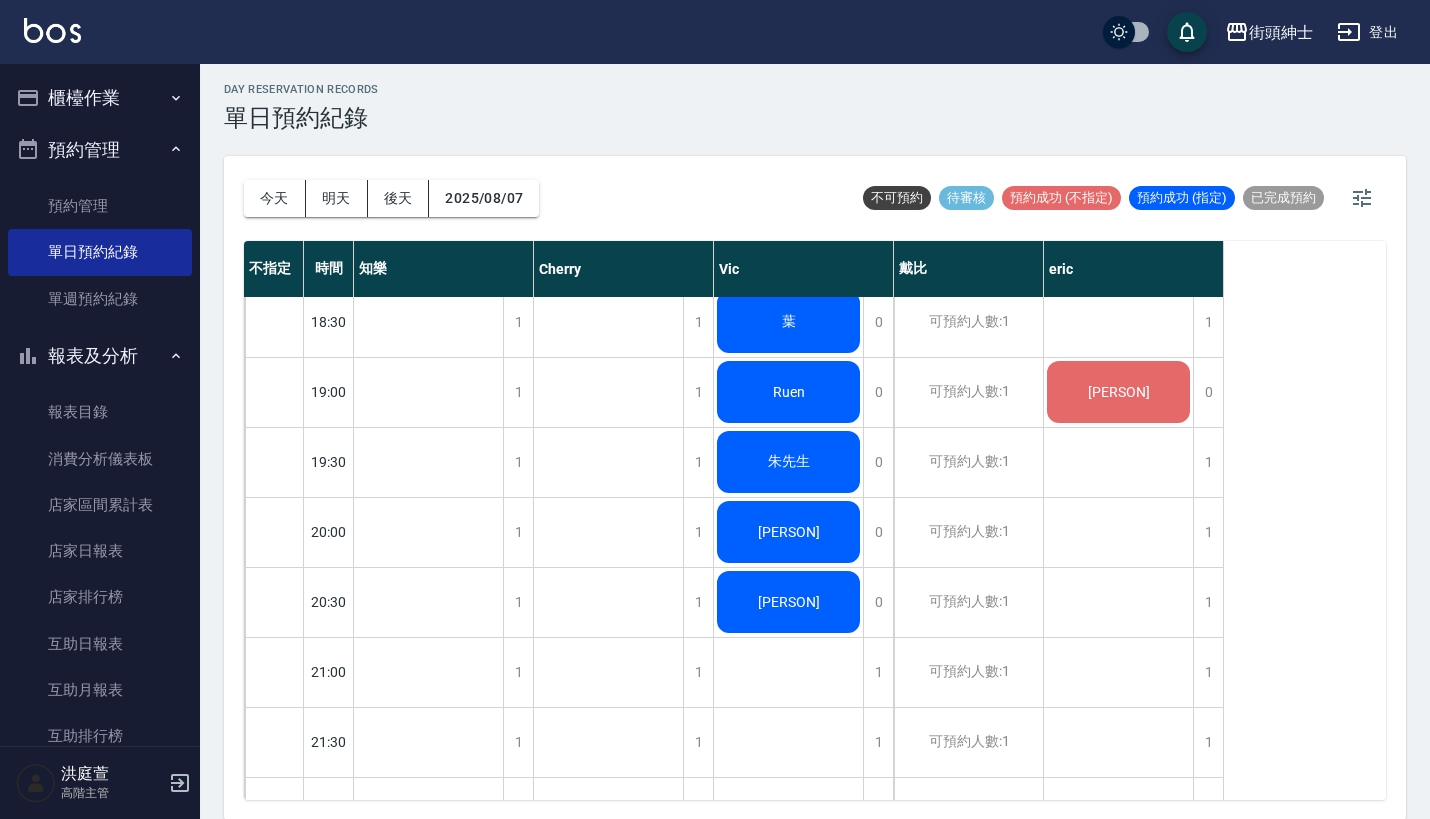 scroll, scrollTop: 1341, scrollLeft: 0, axis: vertical 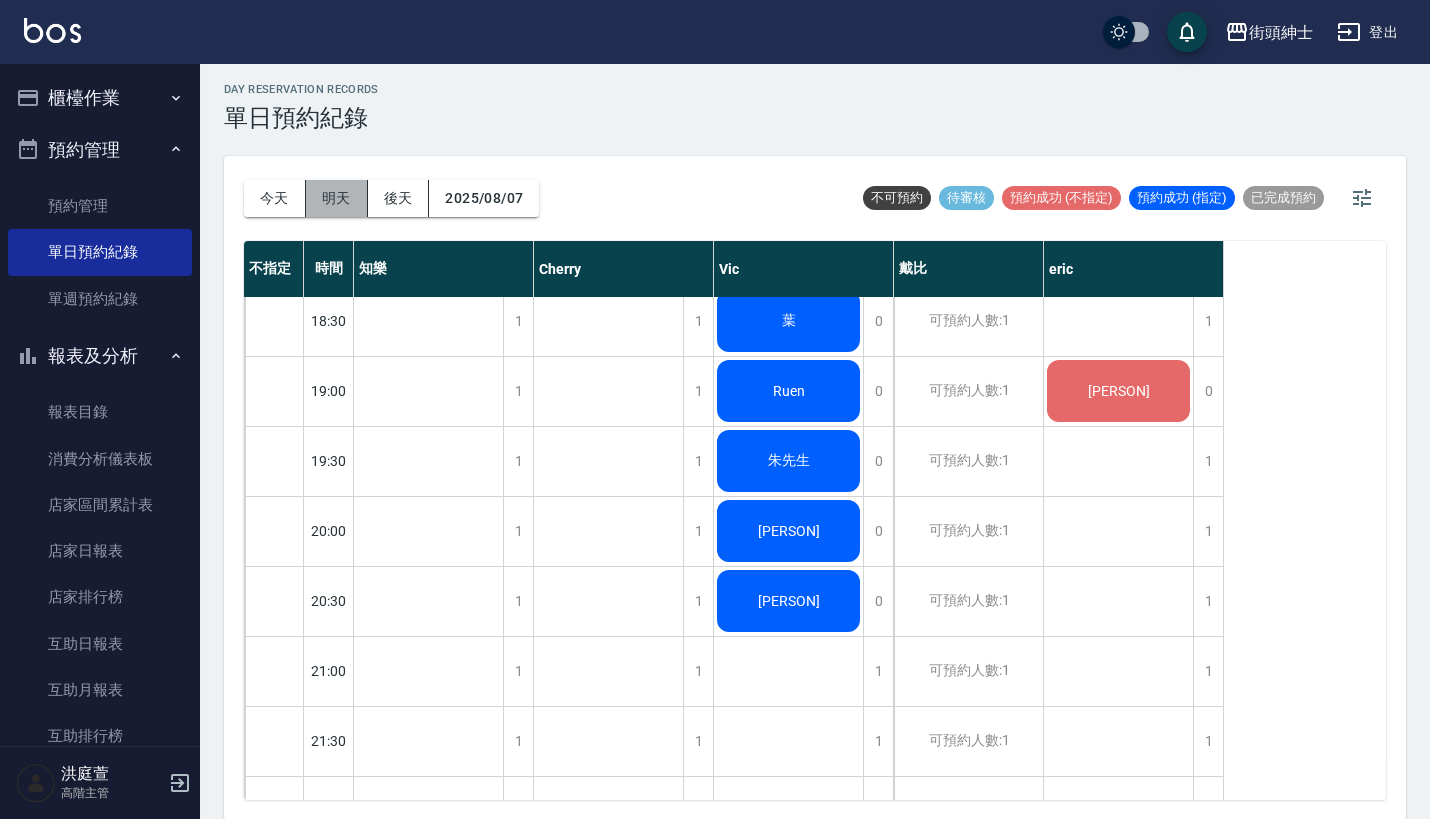 click on "明天" at bounding box center (337, 198) 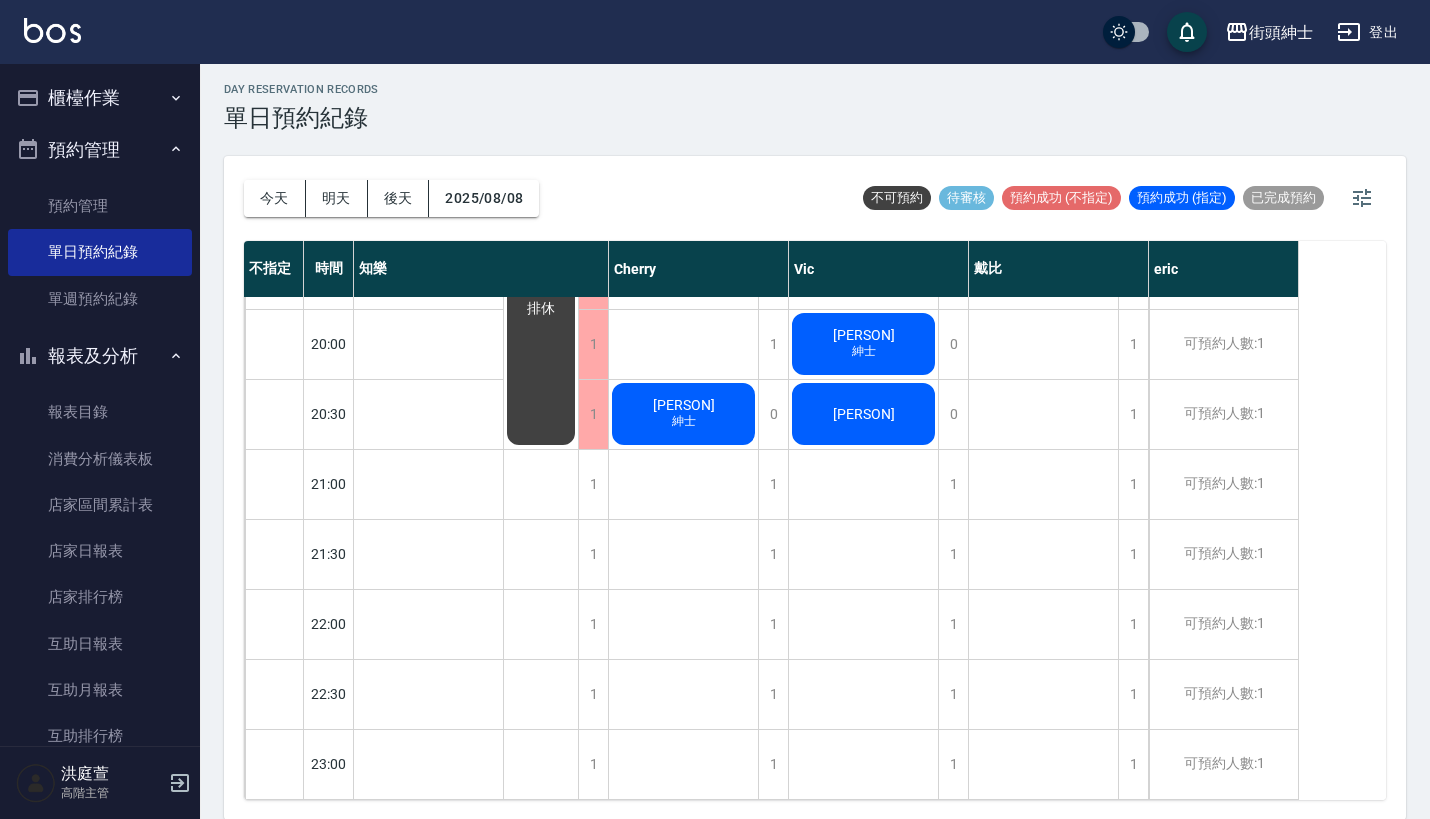 scroll, scrollTop: 1544, scrollLeft: 0, axis: vertical 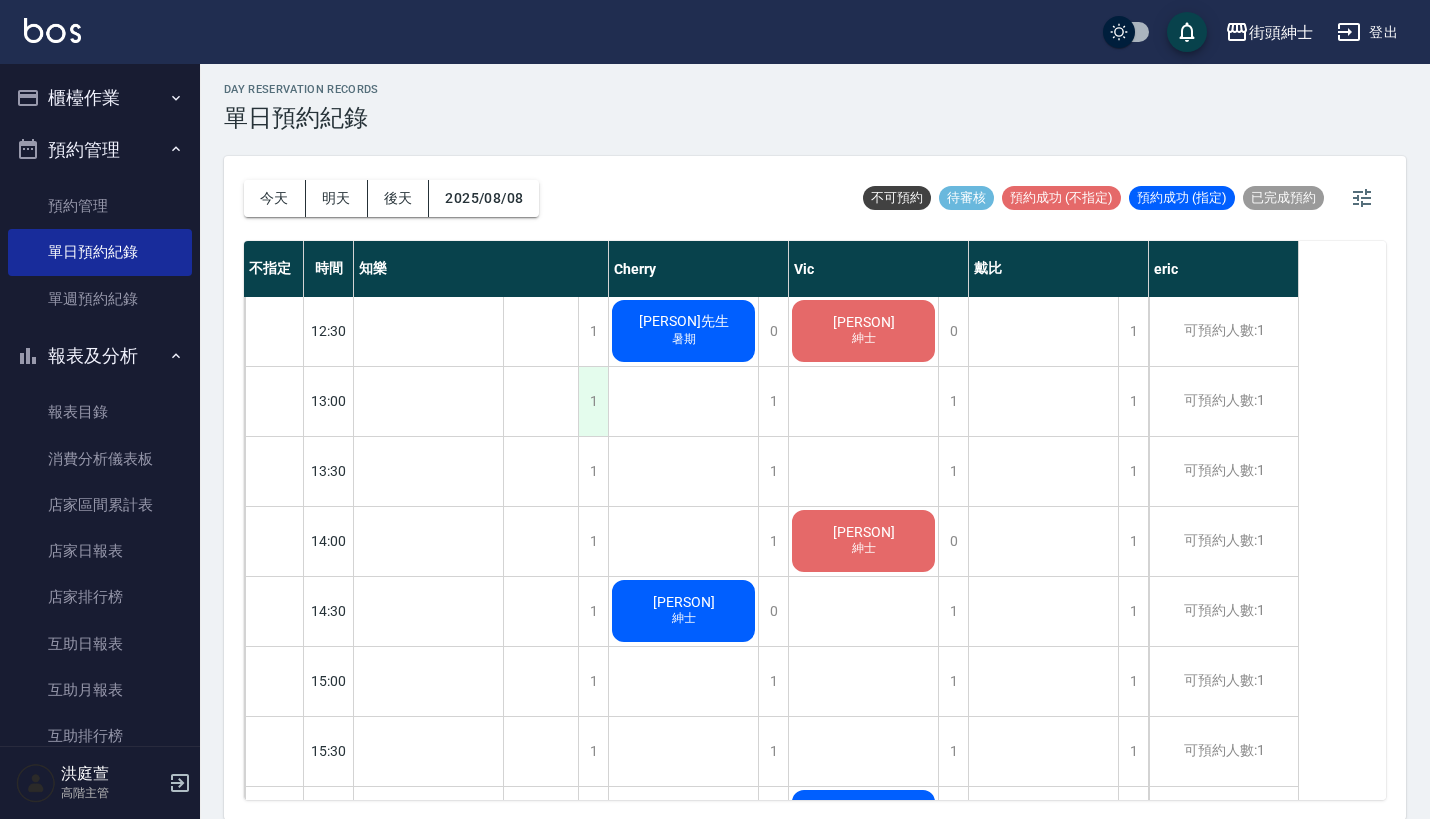 click on "1" at bounding box center (593, 401) 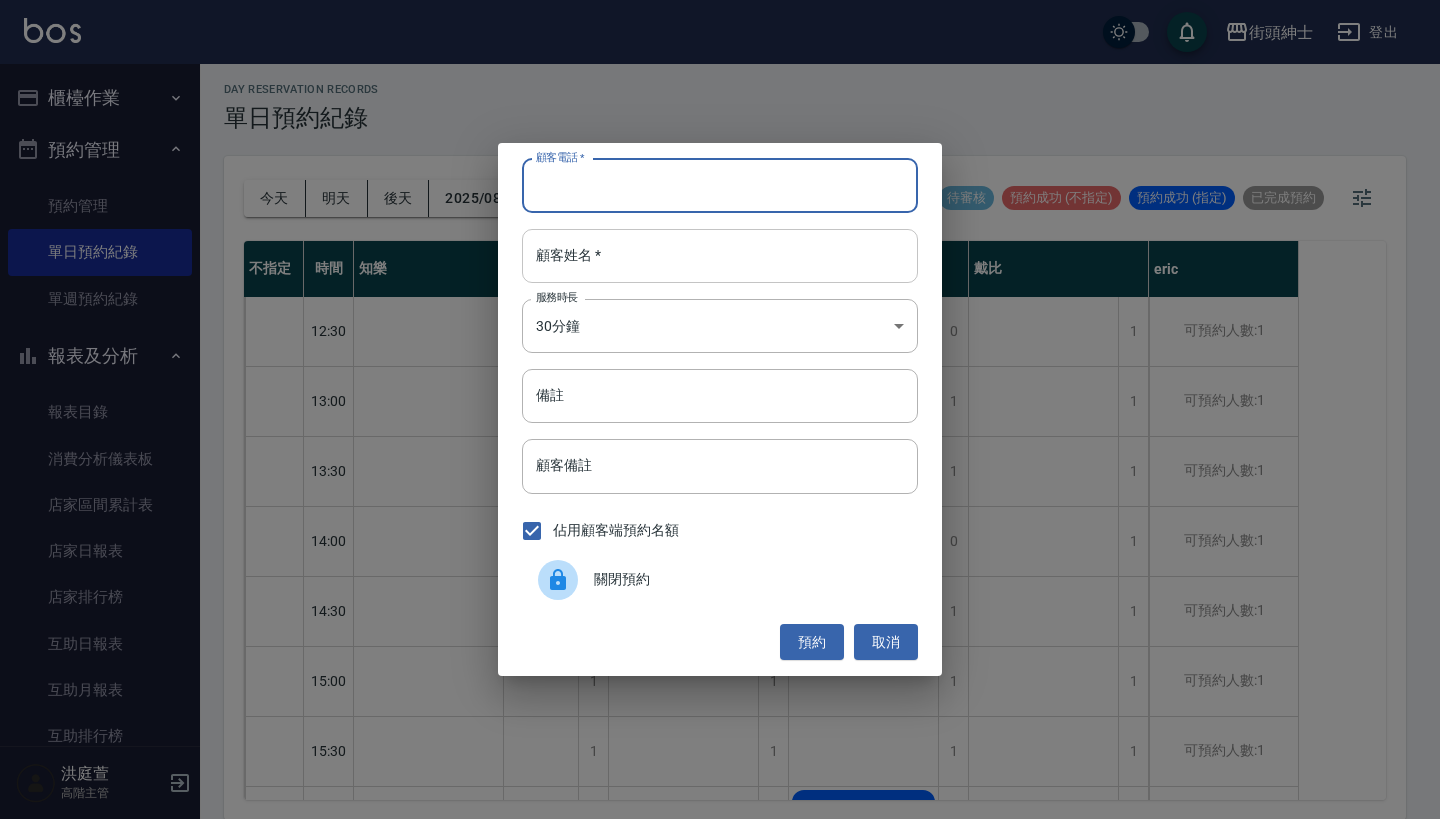 paste on "[PERSON] 電話：[PHONE]" 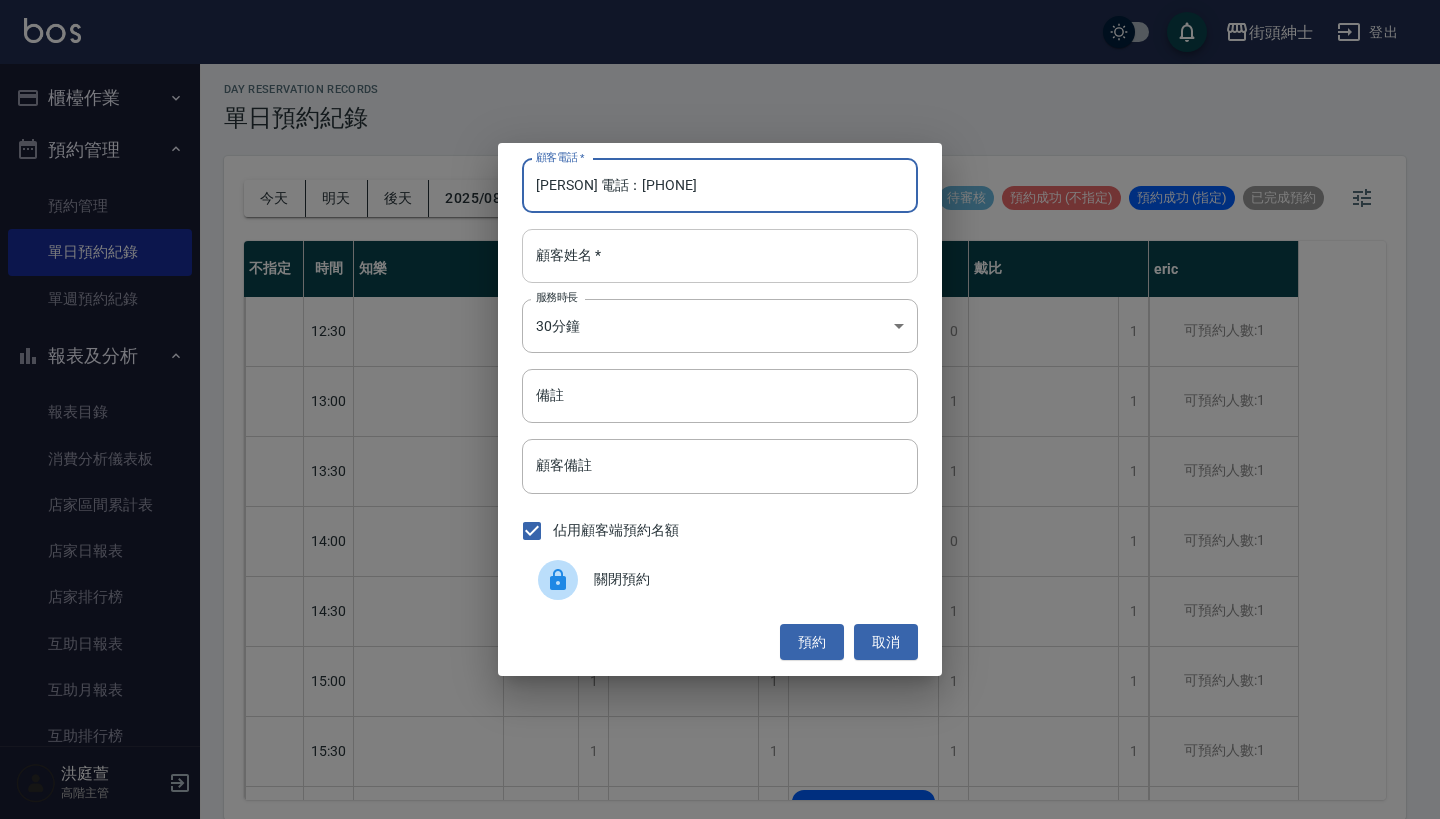 type on "[PERSON] 電話：[PHONE]" 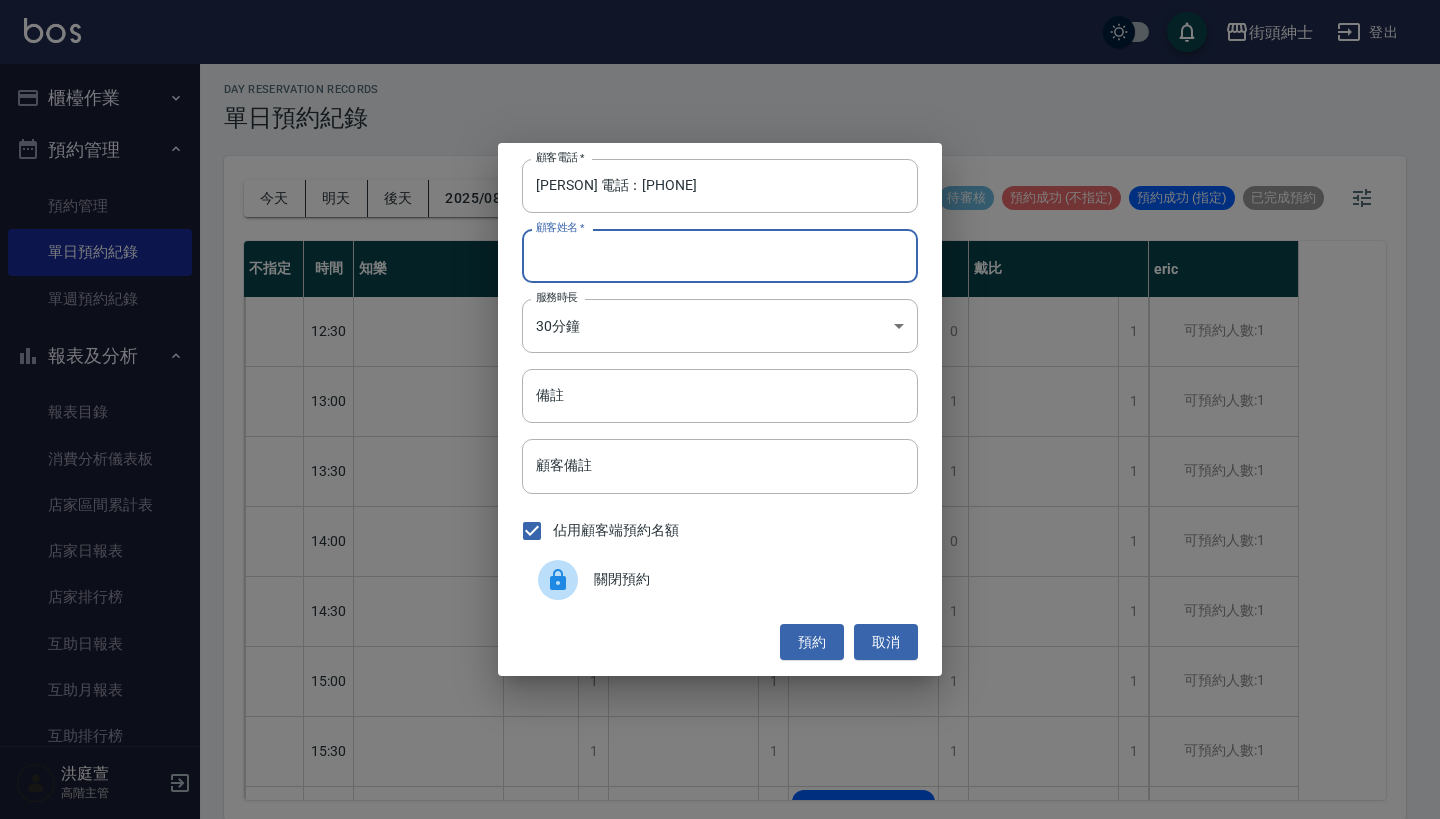 paste on "[PERSON] 電話：[PHONE]" 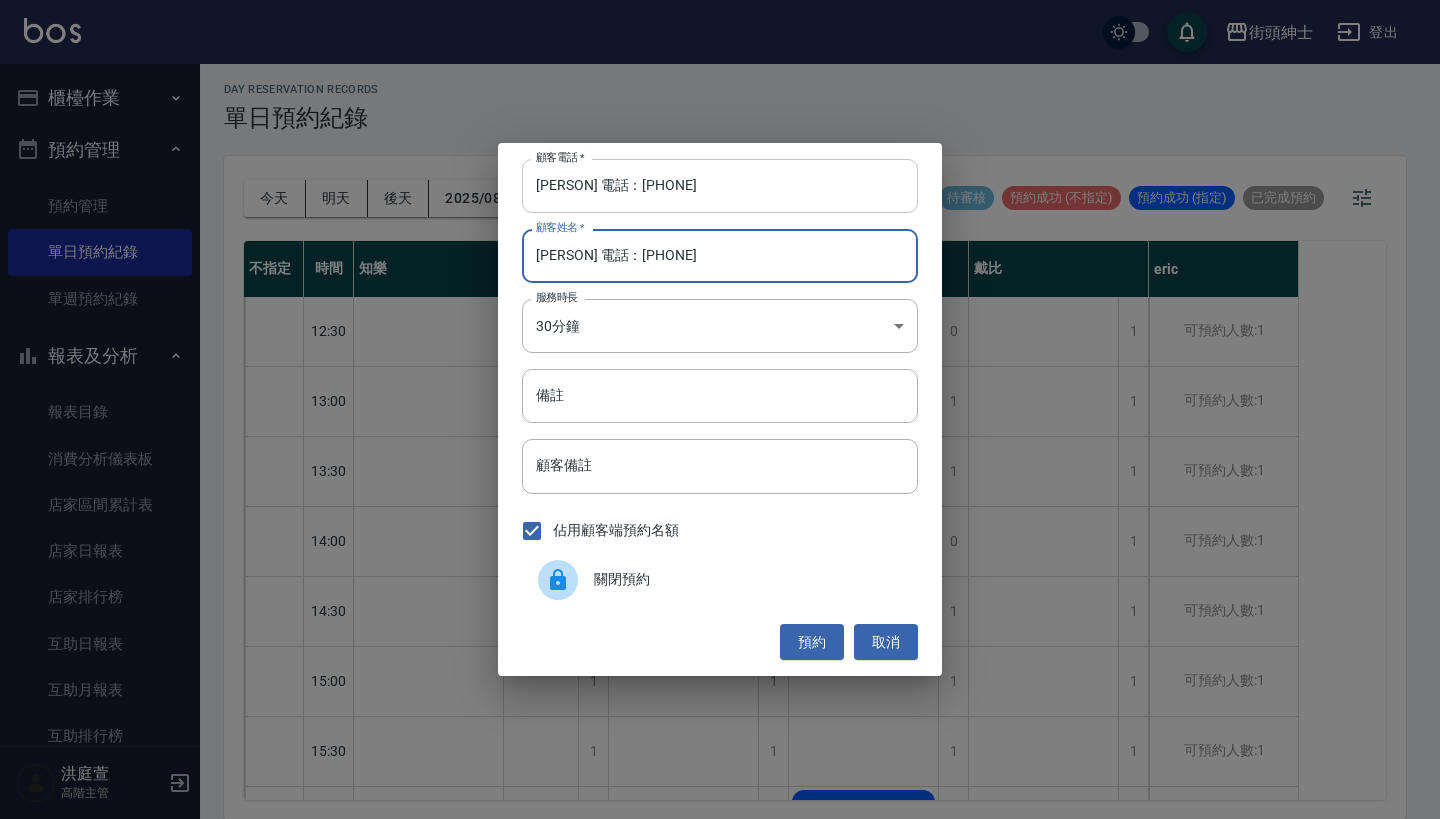 type on "[PERSON] 電話：[PHONE]" 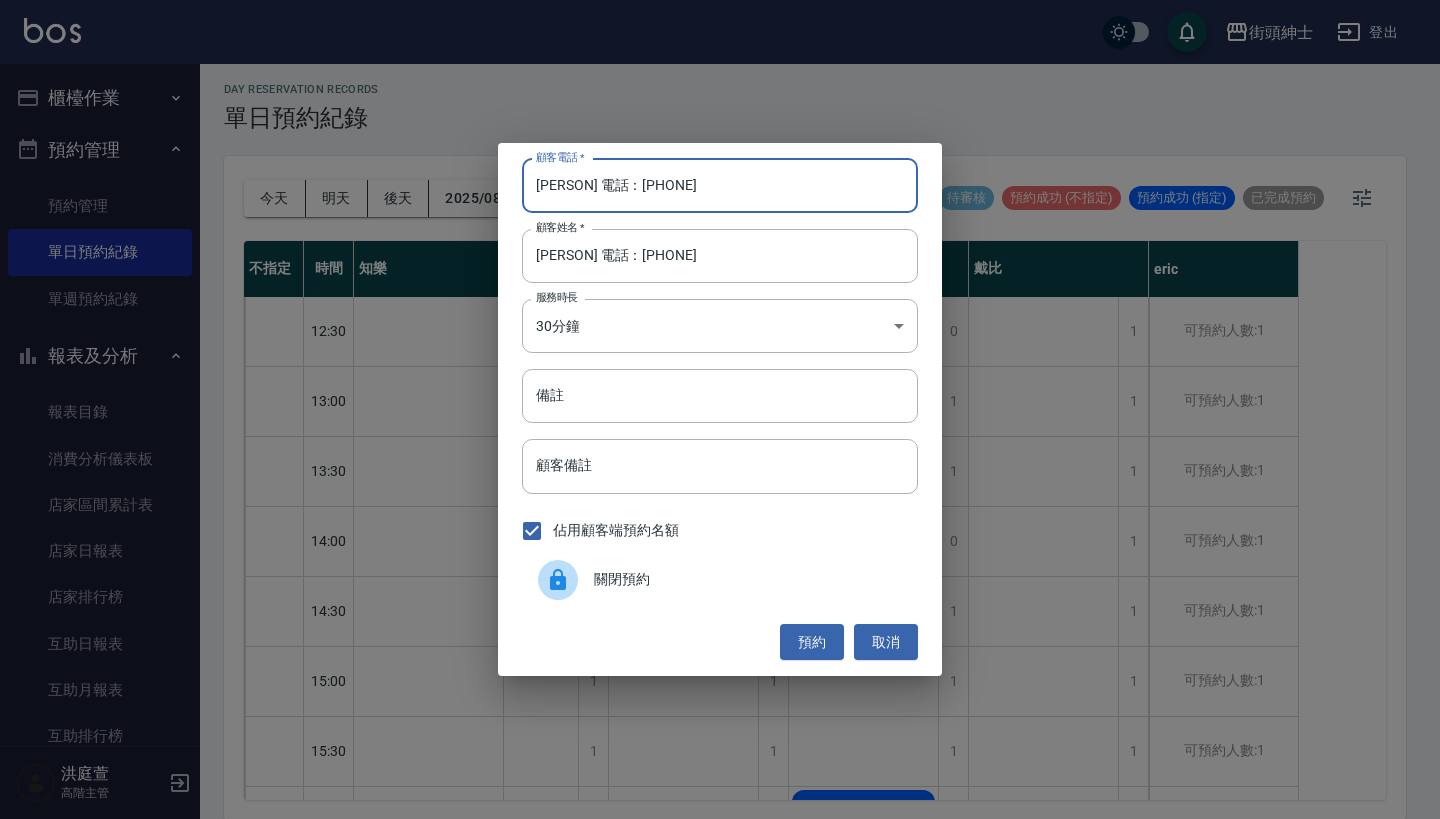 drag, startPoint x: 608, startPoint y: 186, endPoint x: 364, endPoint y: 183, distance: 244.01845 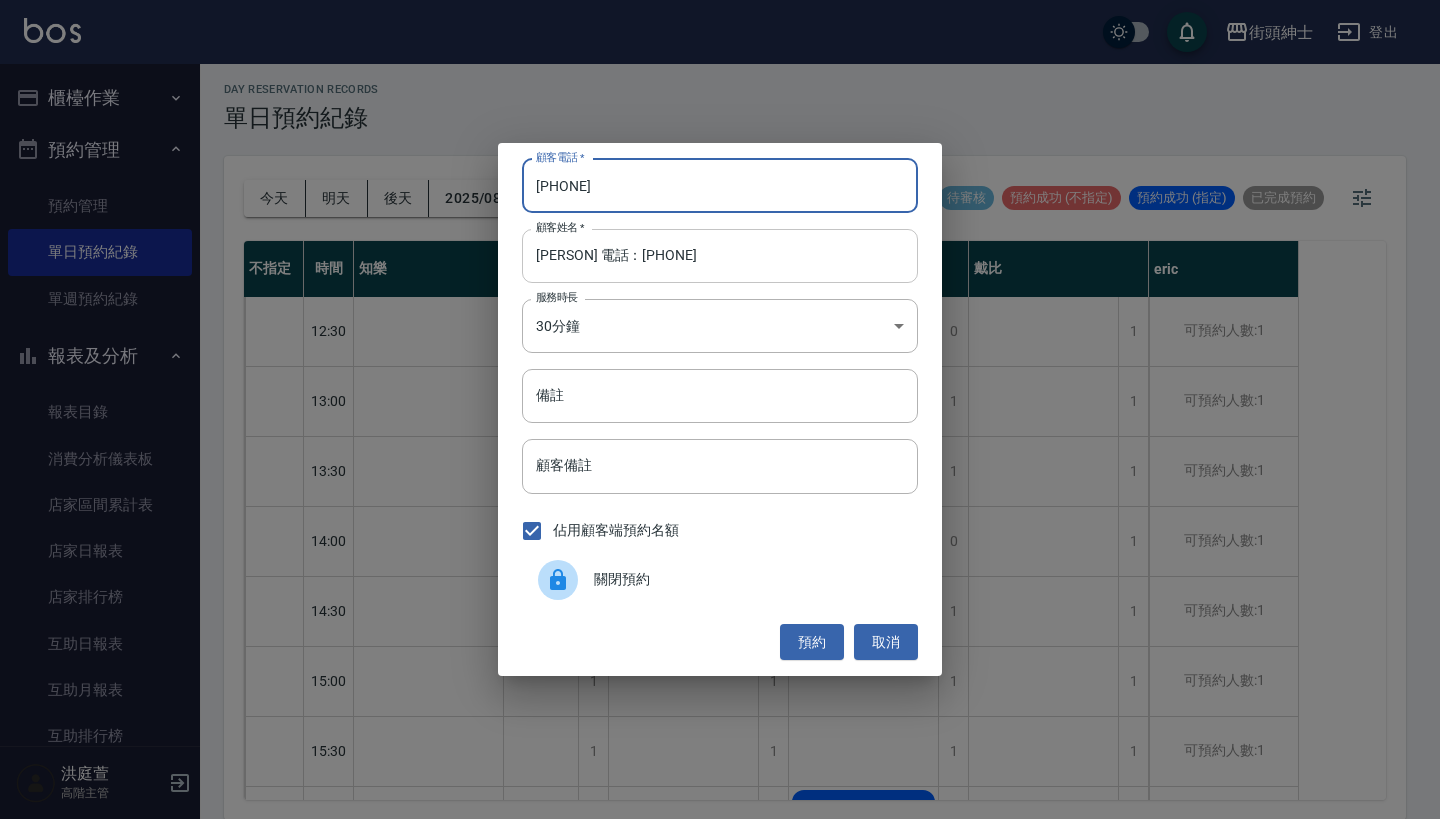 type on "[PHONE]" 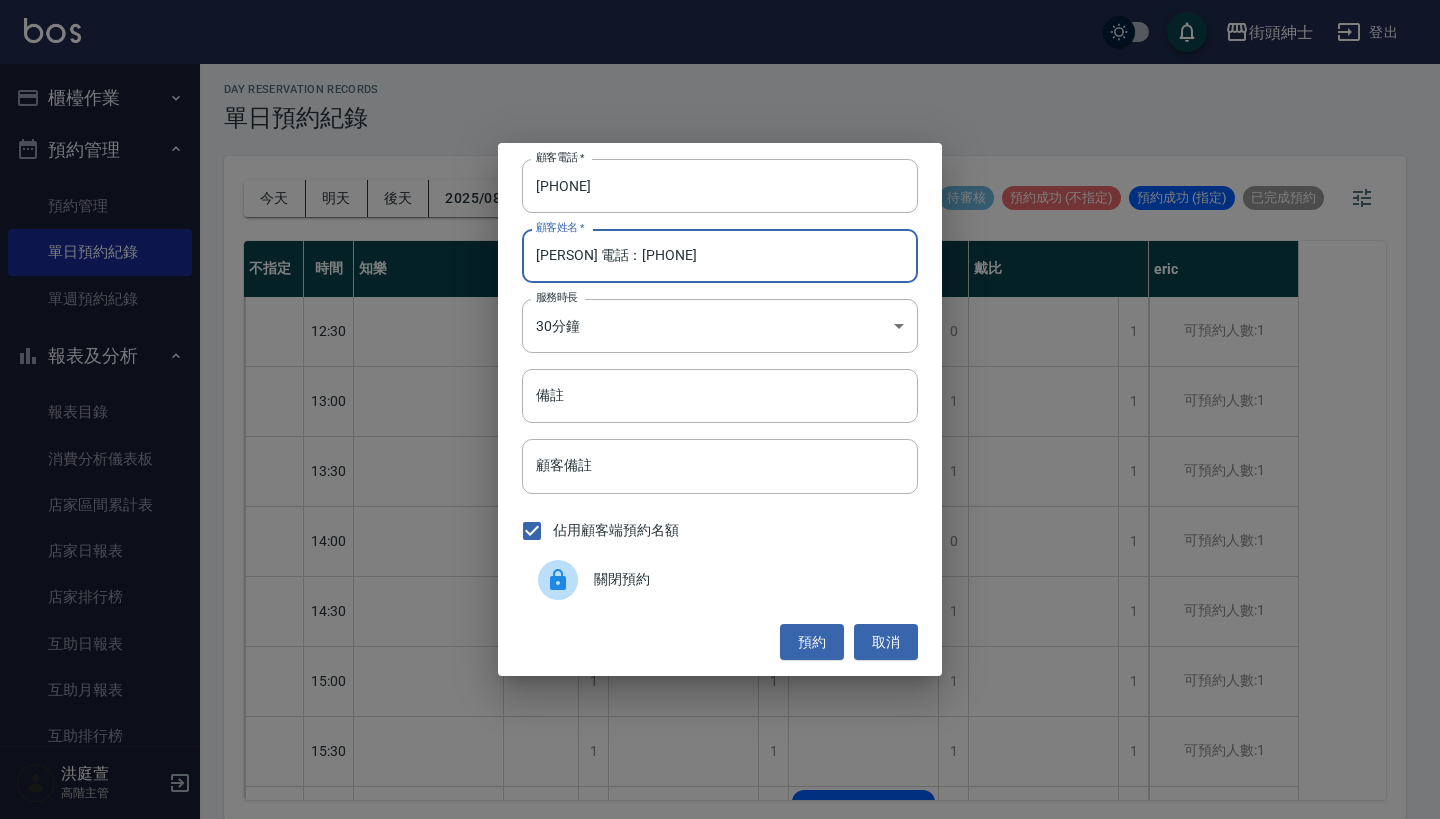 drag, startPoint x: 702, startPoint y: 255, endPoint x: 561, endPoint y: 259, distance: 141.05673 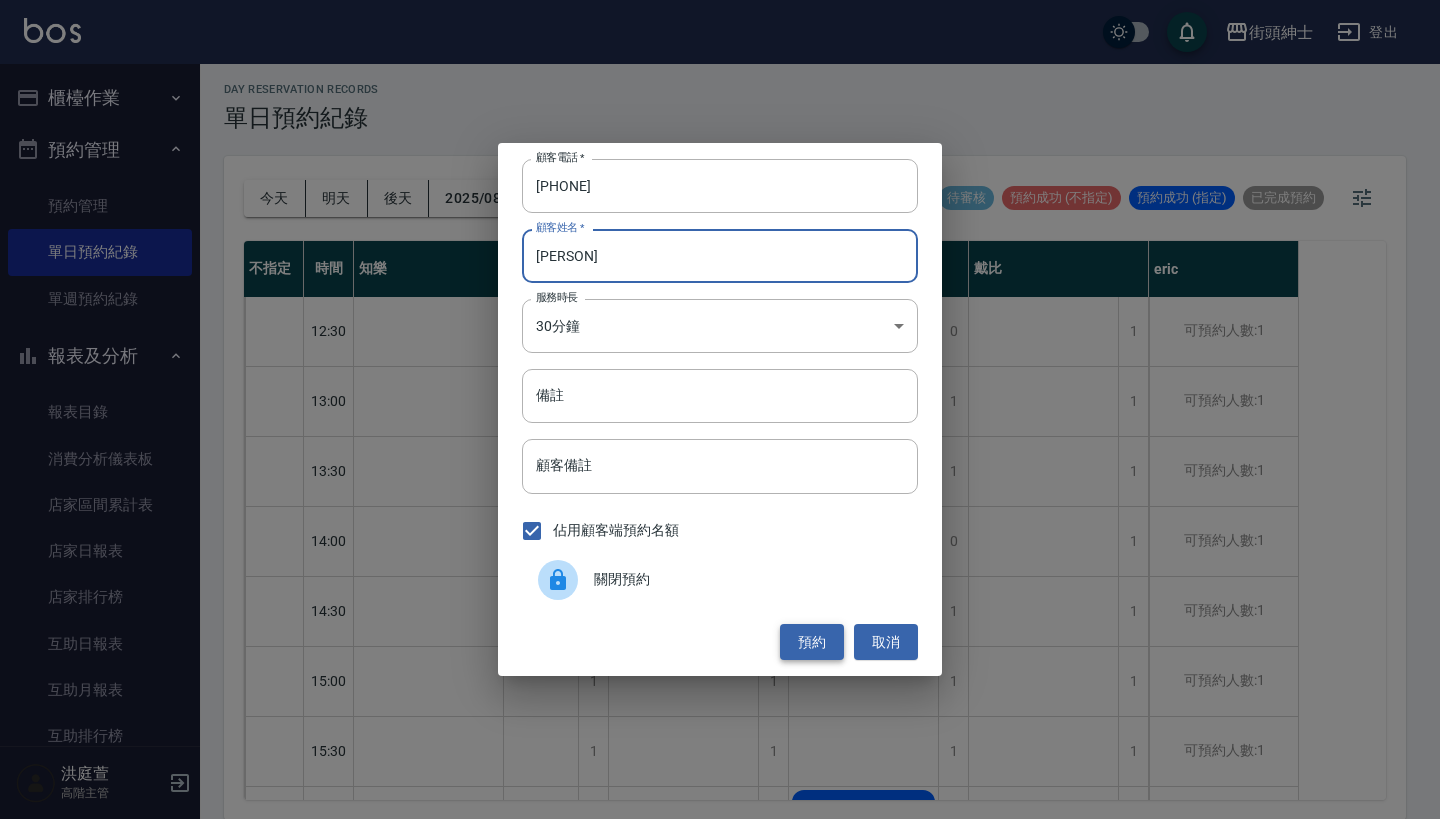 type on "[PERSON]" 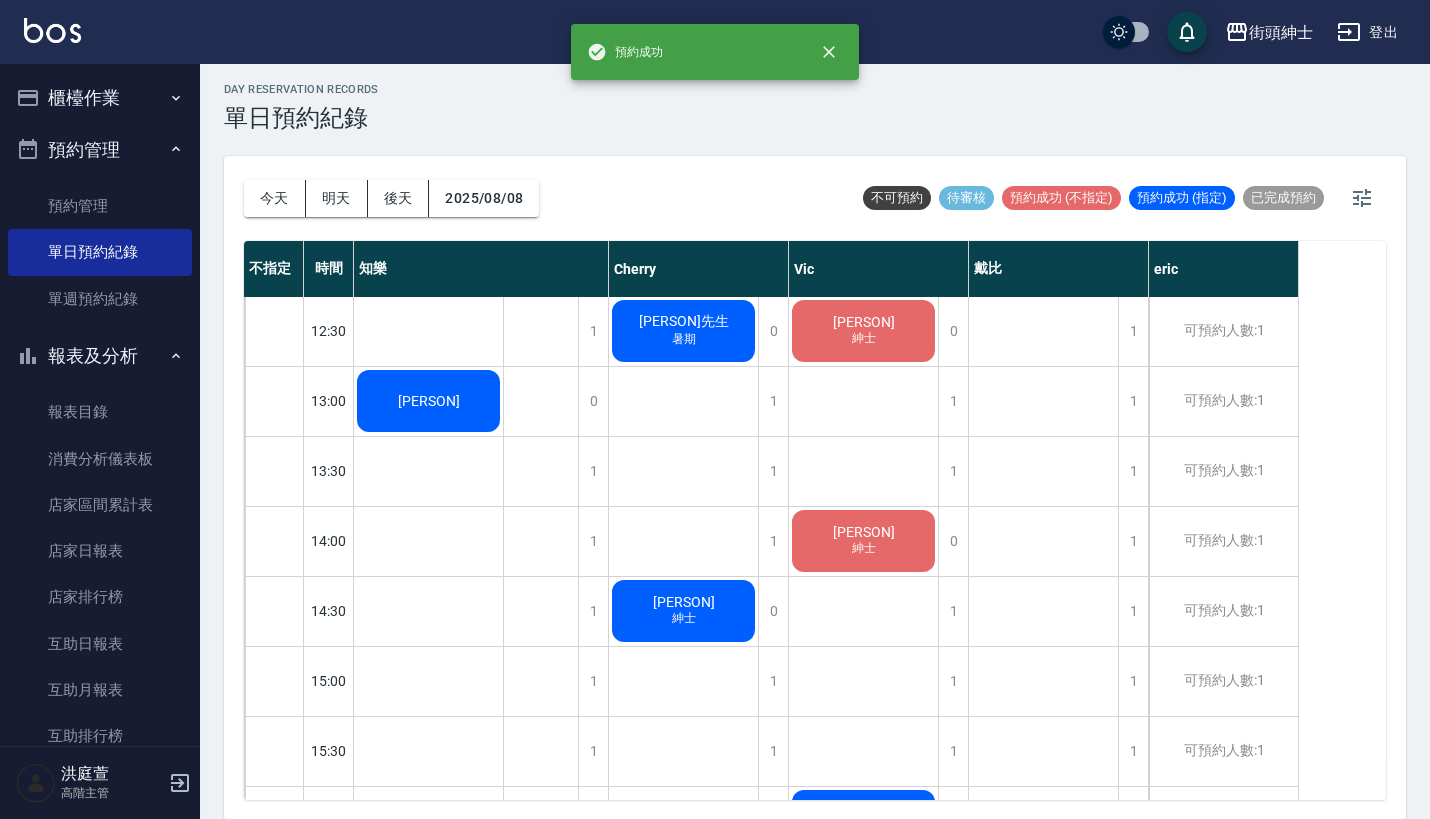 click on "[PERSON]" at bounding box center (428, 401) 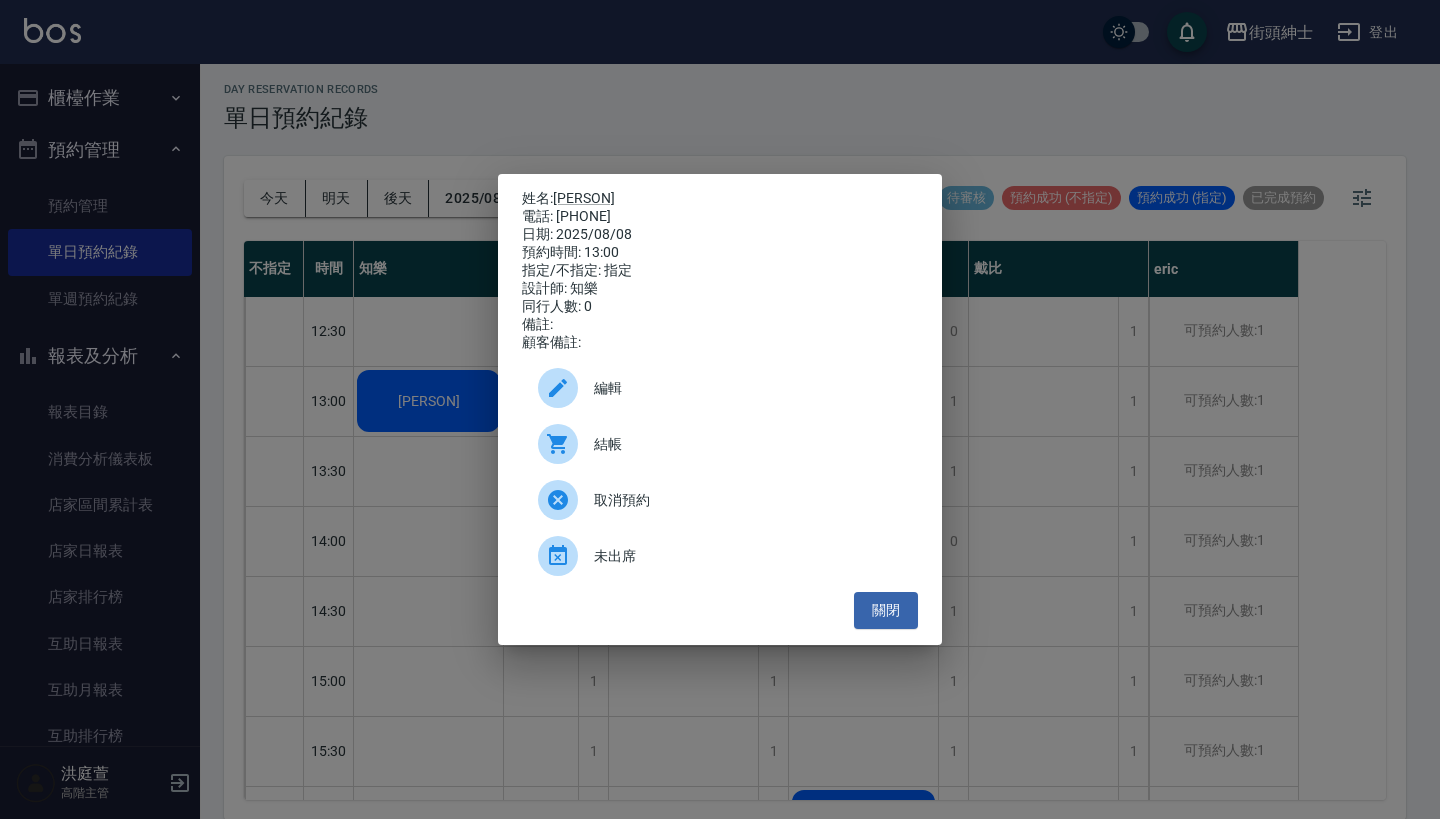 click on "編輯" at bounding box center (748, 388) 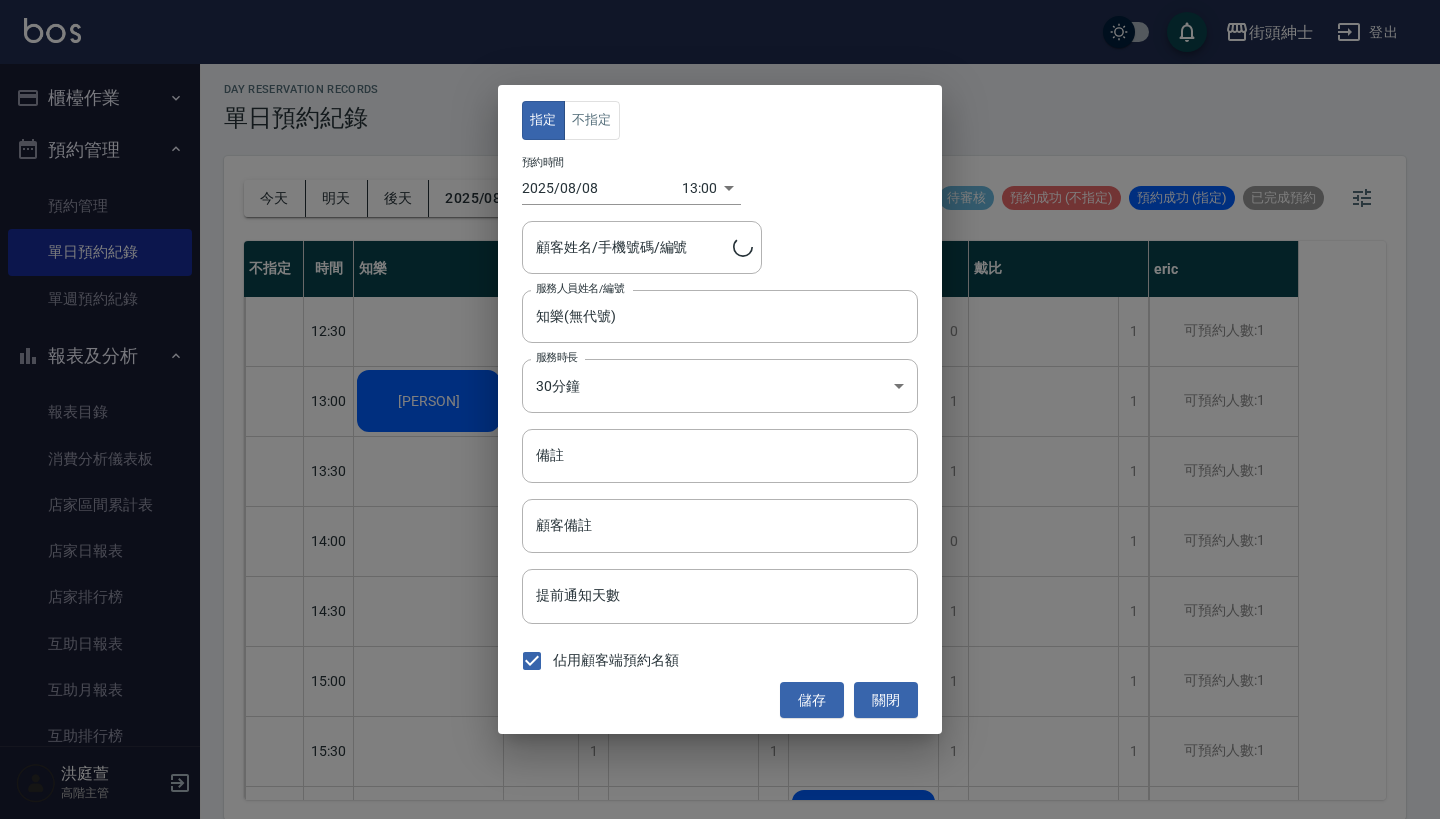 type on "[PERSON]/[PHONE]" 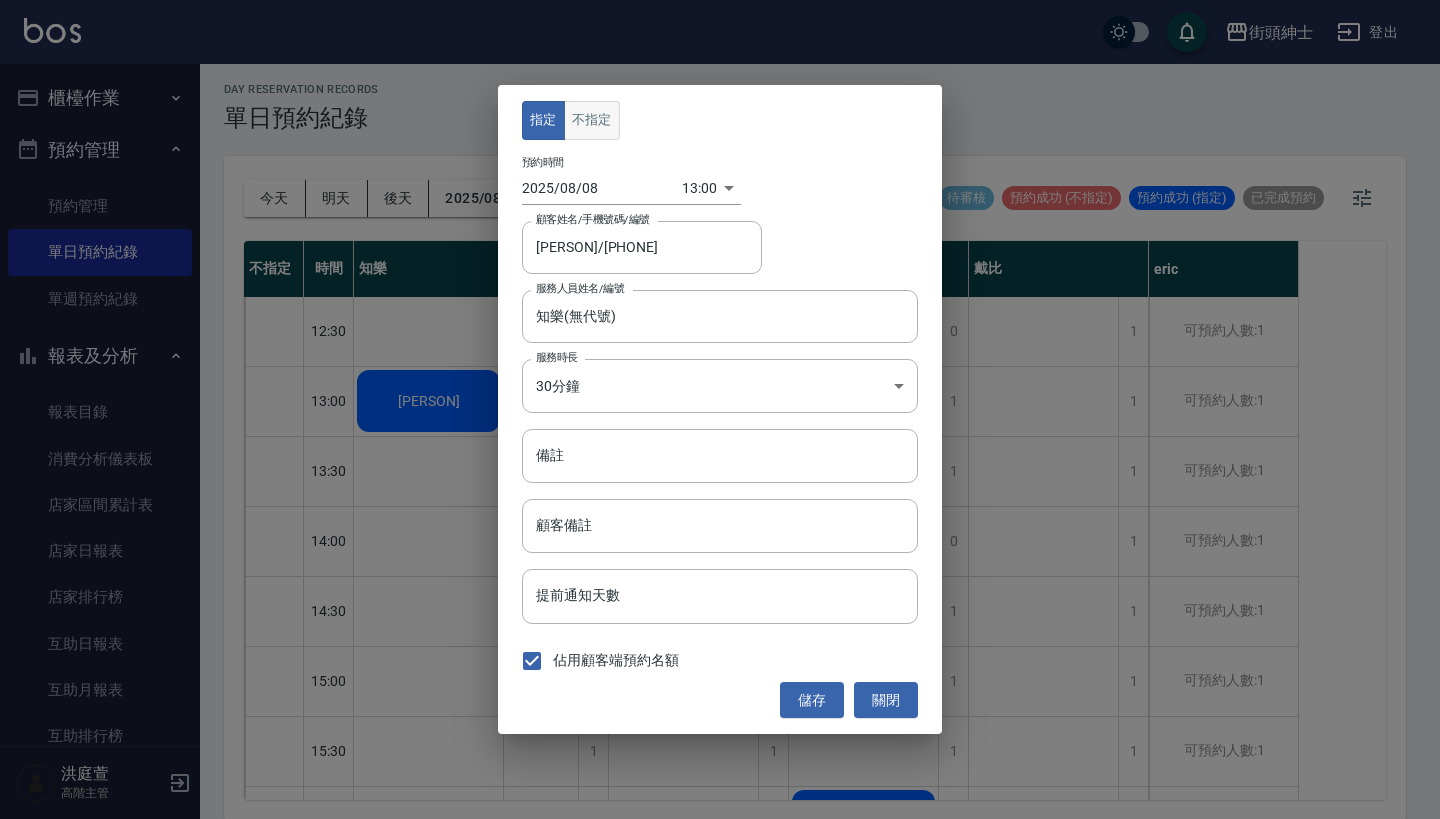 click on "不指定" at bounding box center [592, 120] 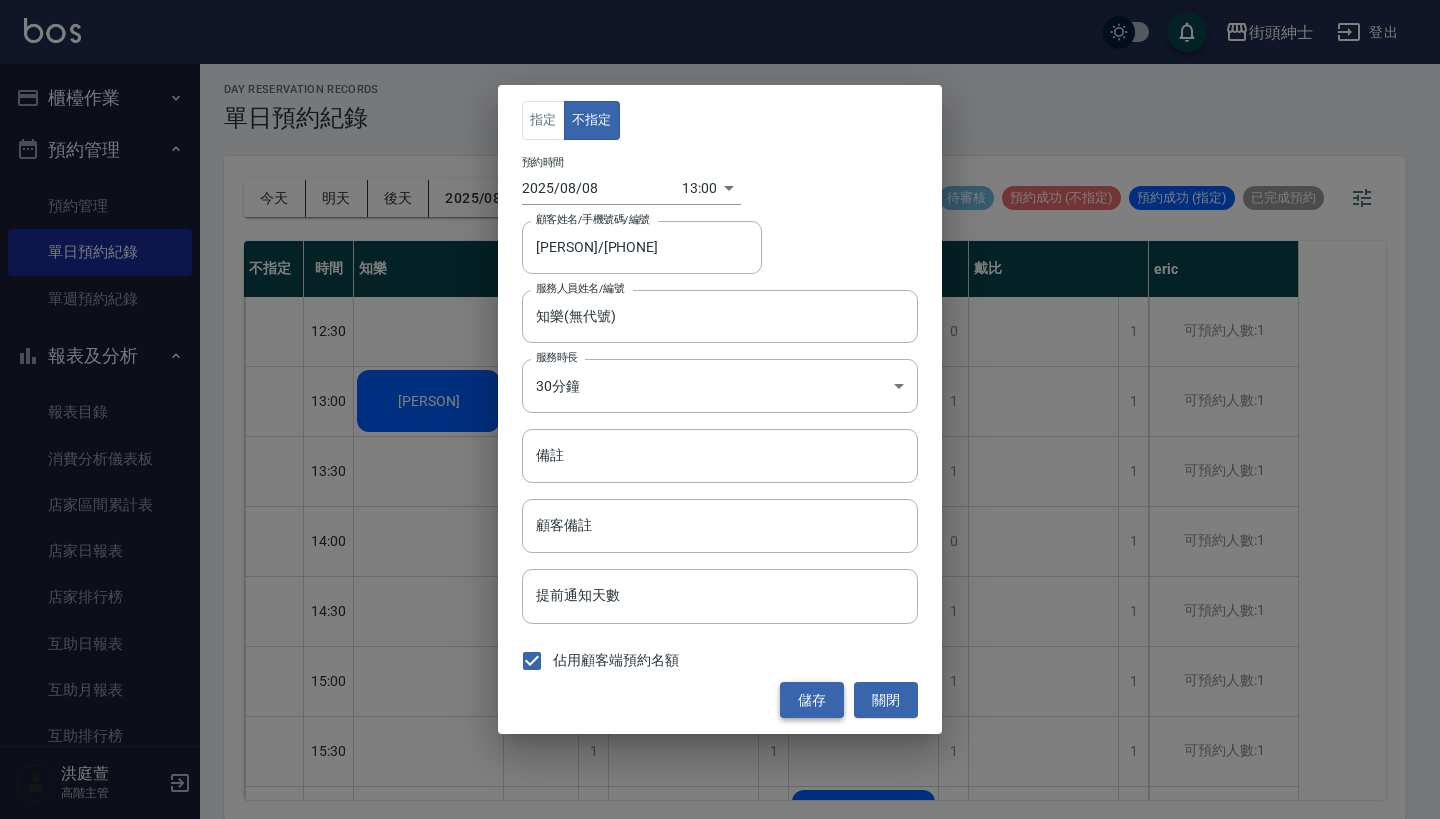 click on "儲存" at bounding box center (812, 700) 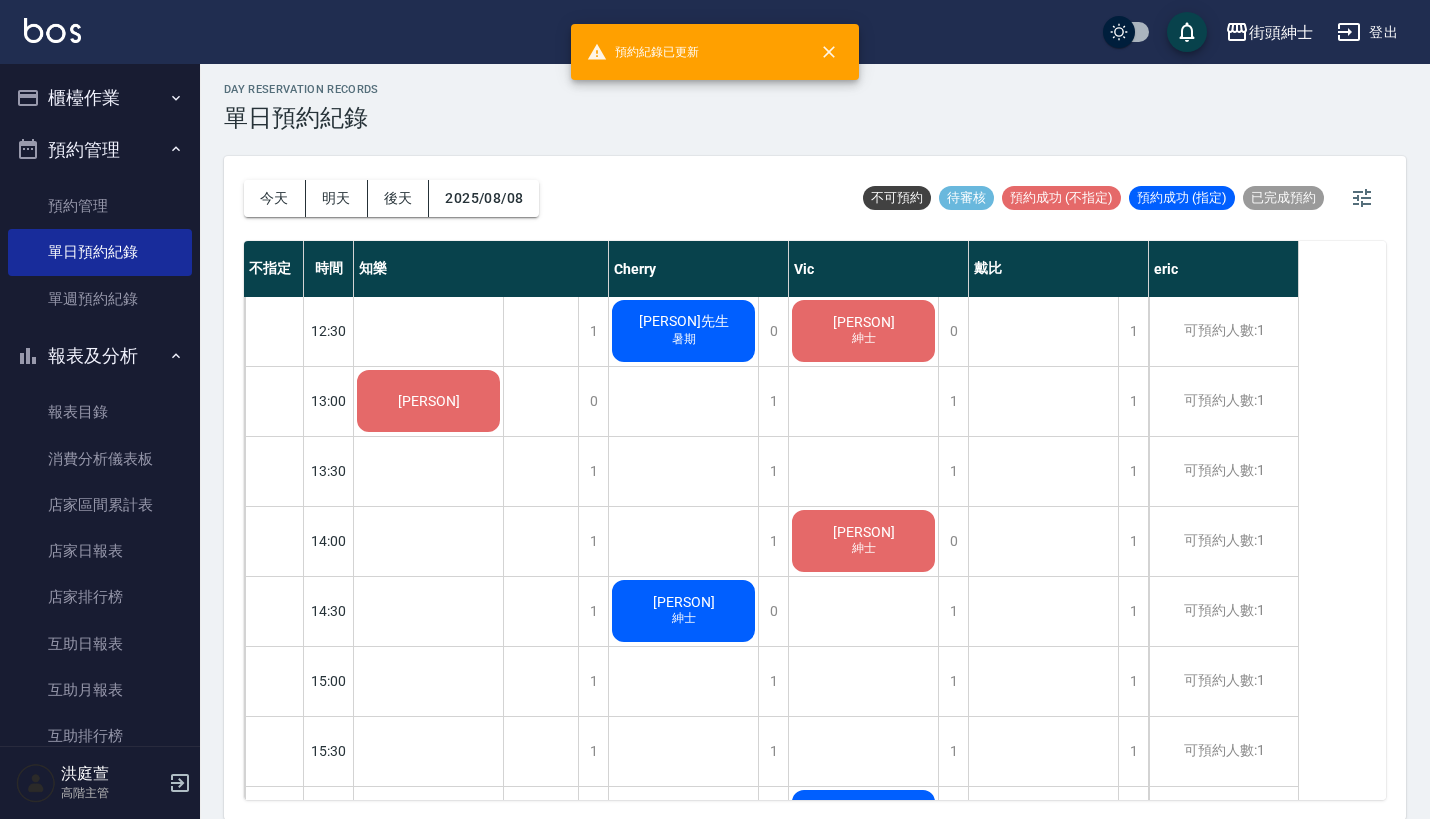 click on "街頭紳士 登出" at bounding box center (715, 32) 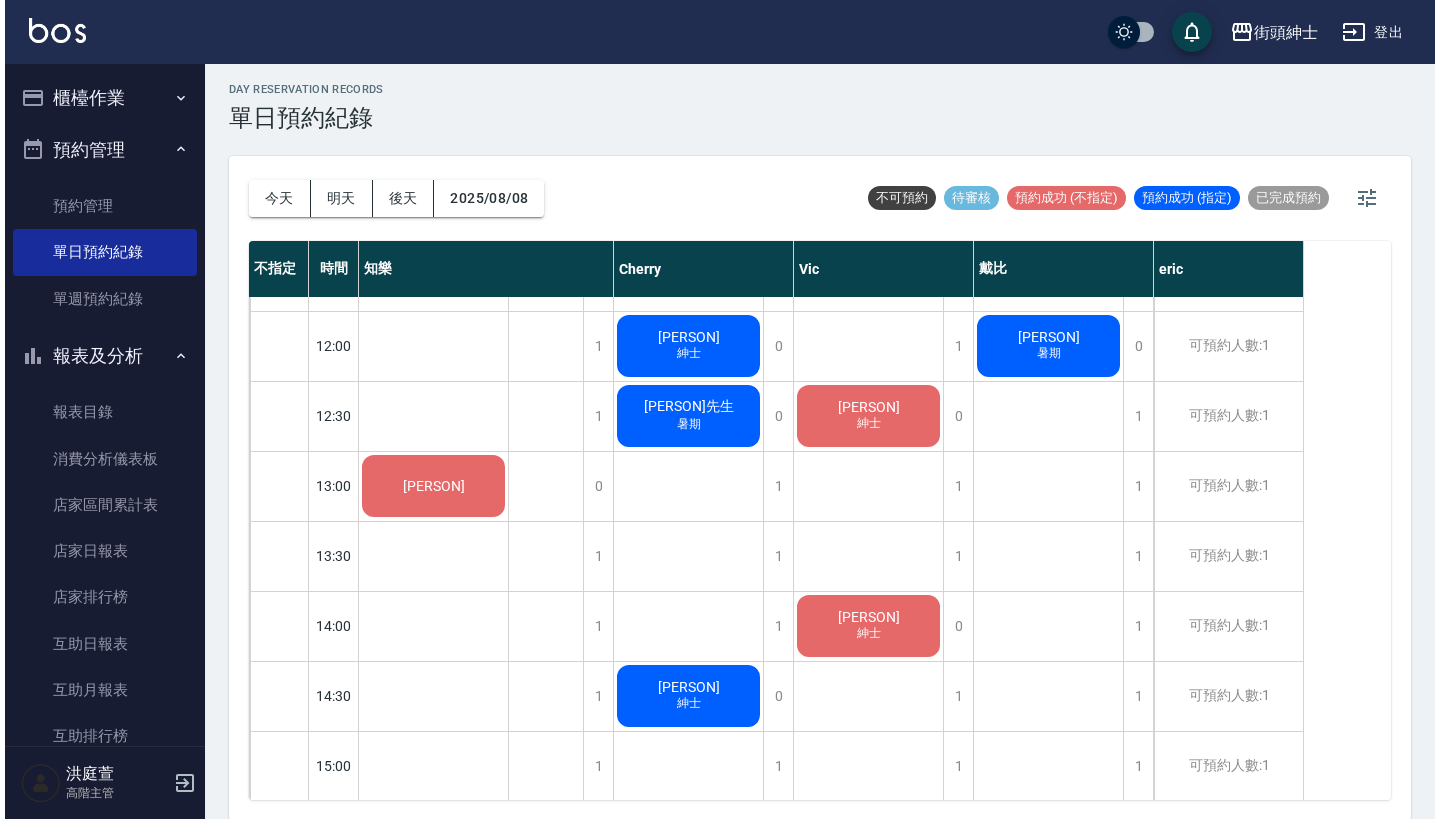 scroll, scrollTop: 417, scrollLeft: 0, axis: vertical 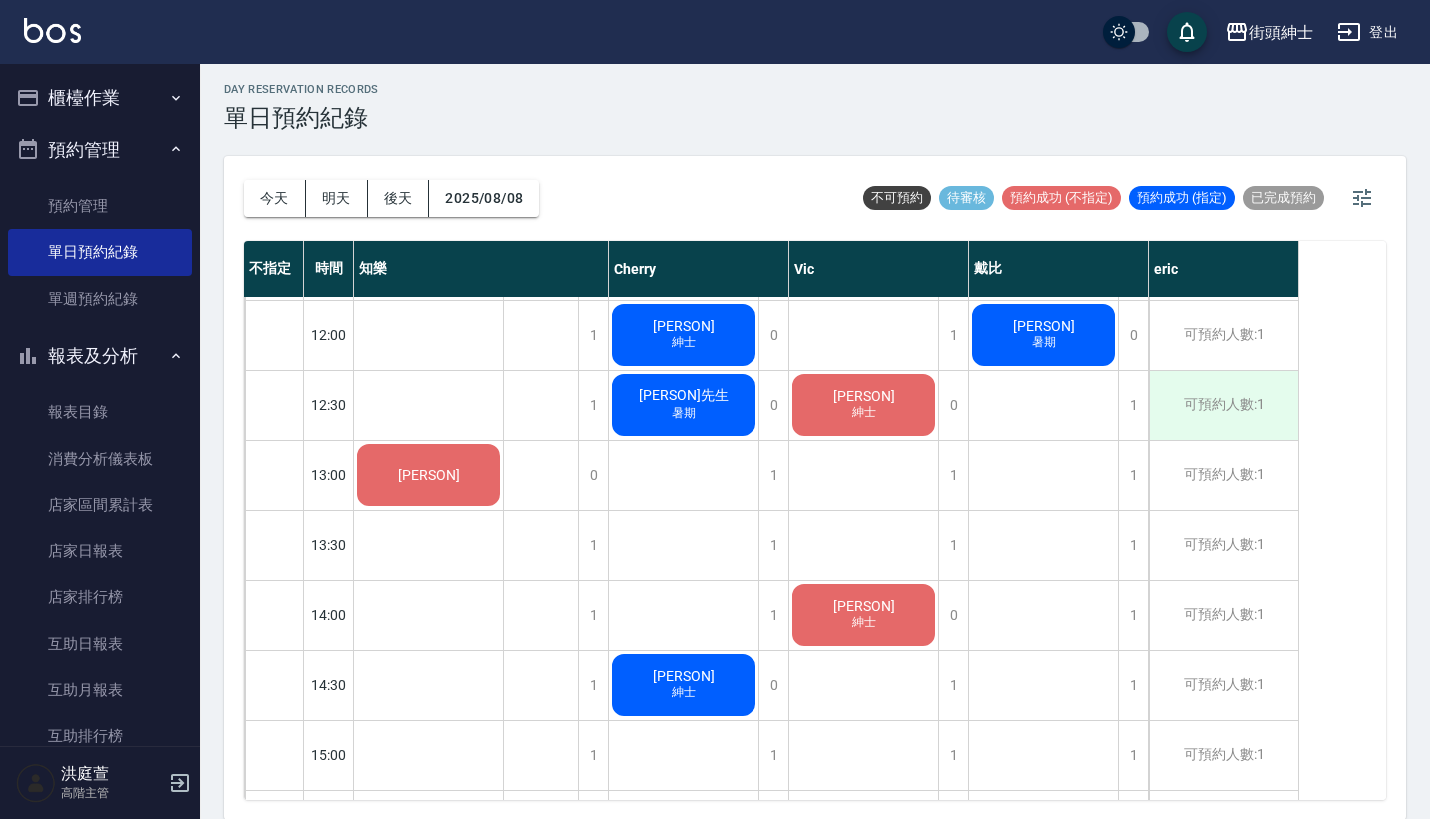 click on "可預約人數:1" at bounding box center [1223, 405] 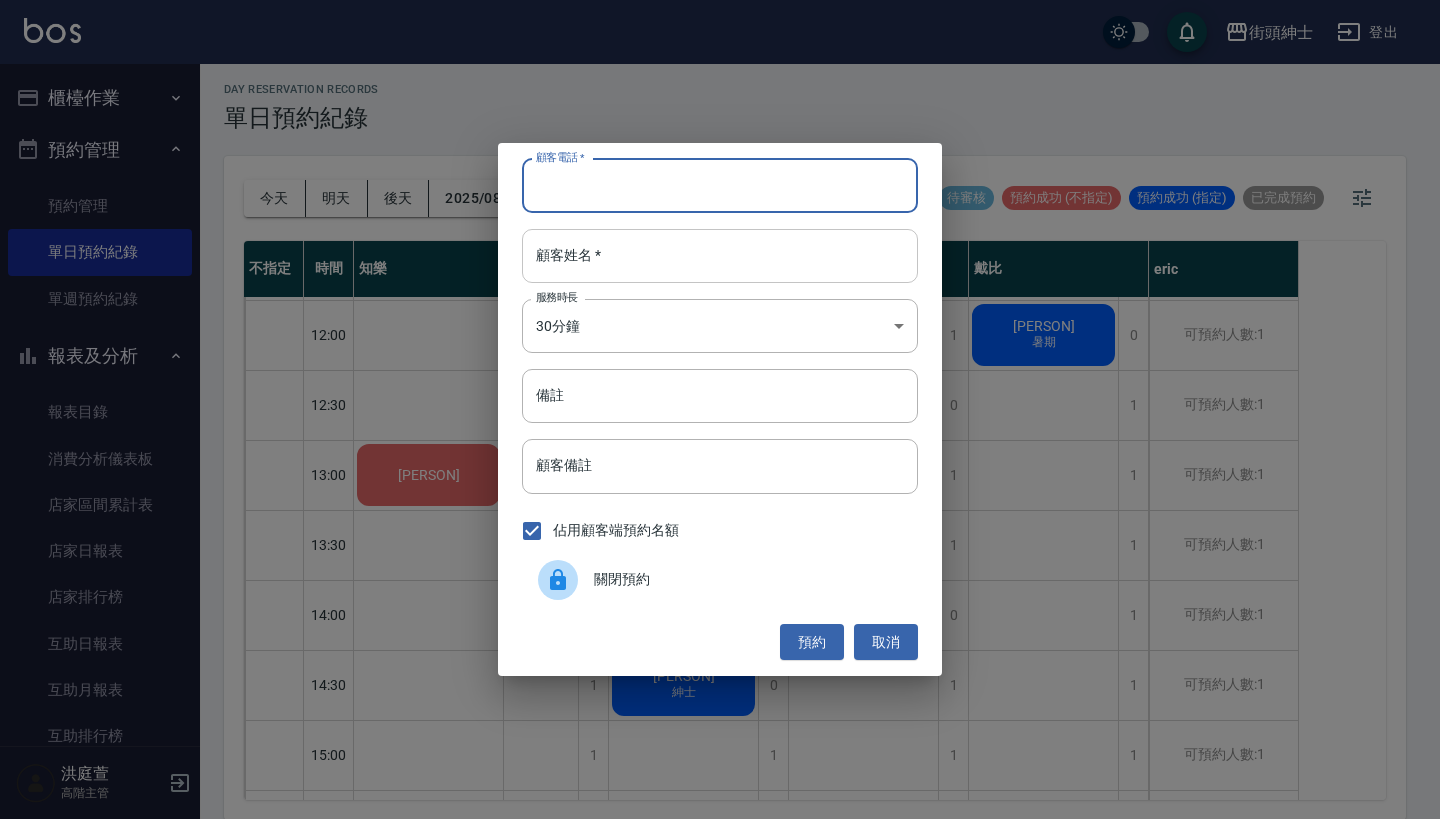 paste on "[PERSON] 電話：[PHONE]" 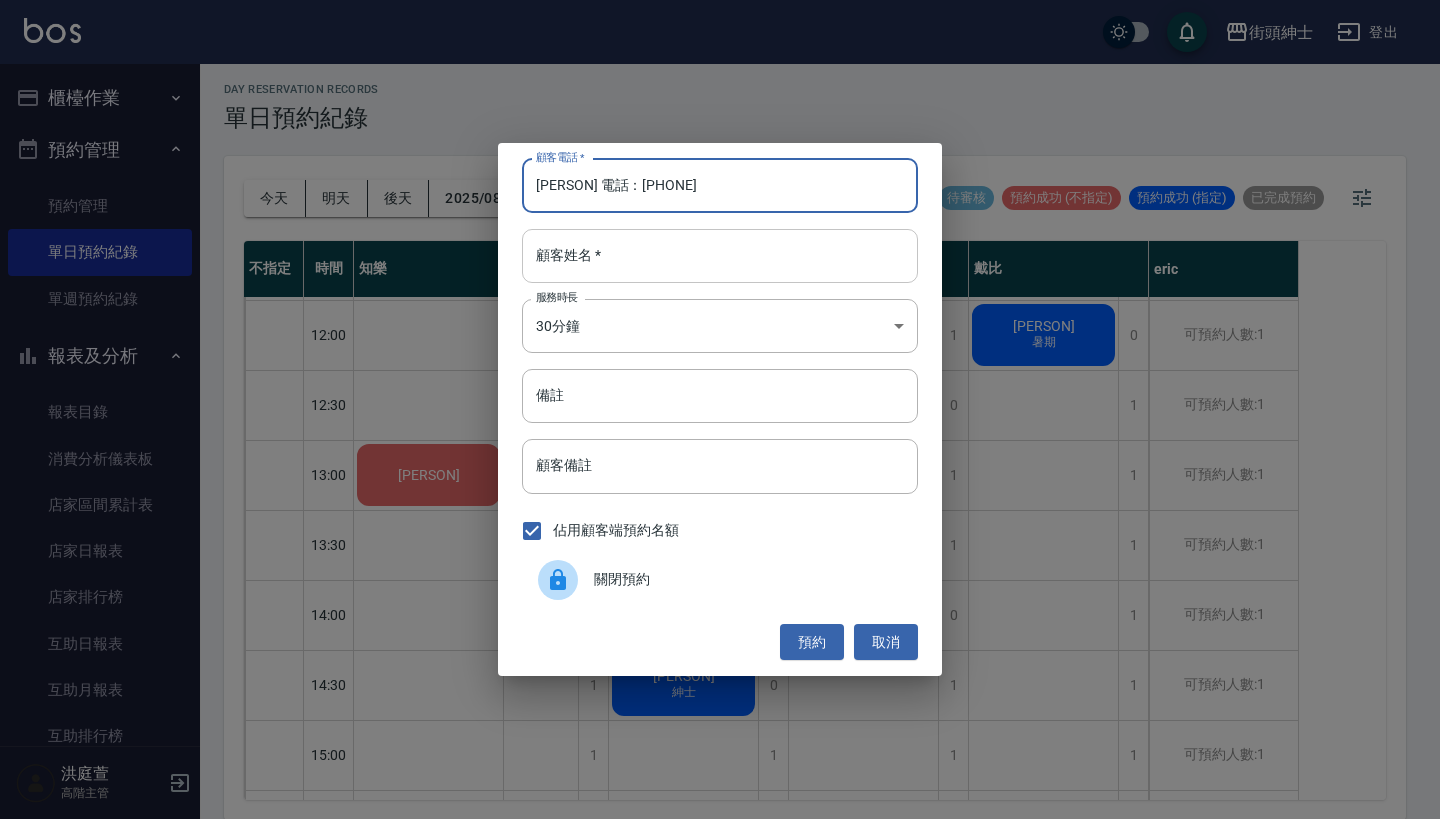 type on "[PERSON] 電話：[PHONE]" 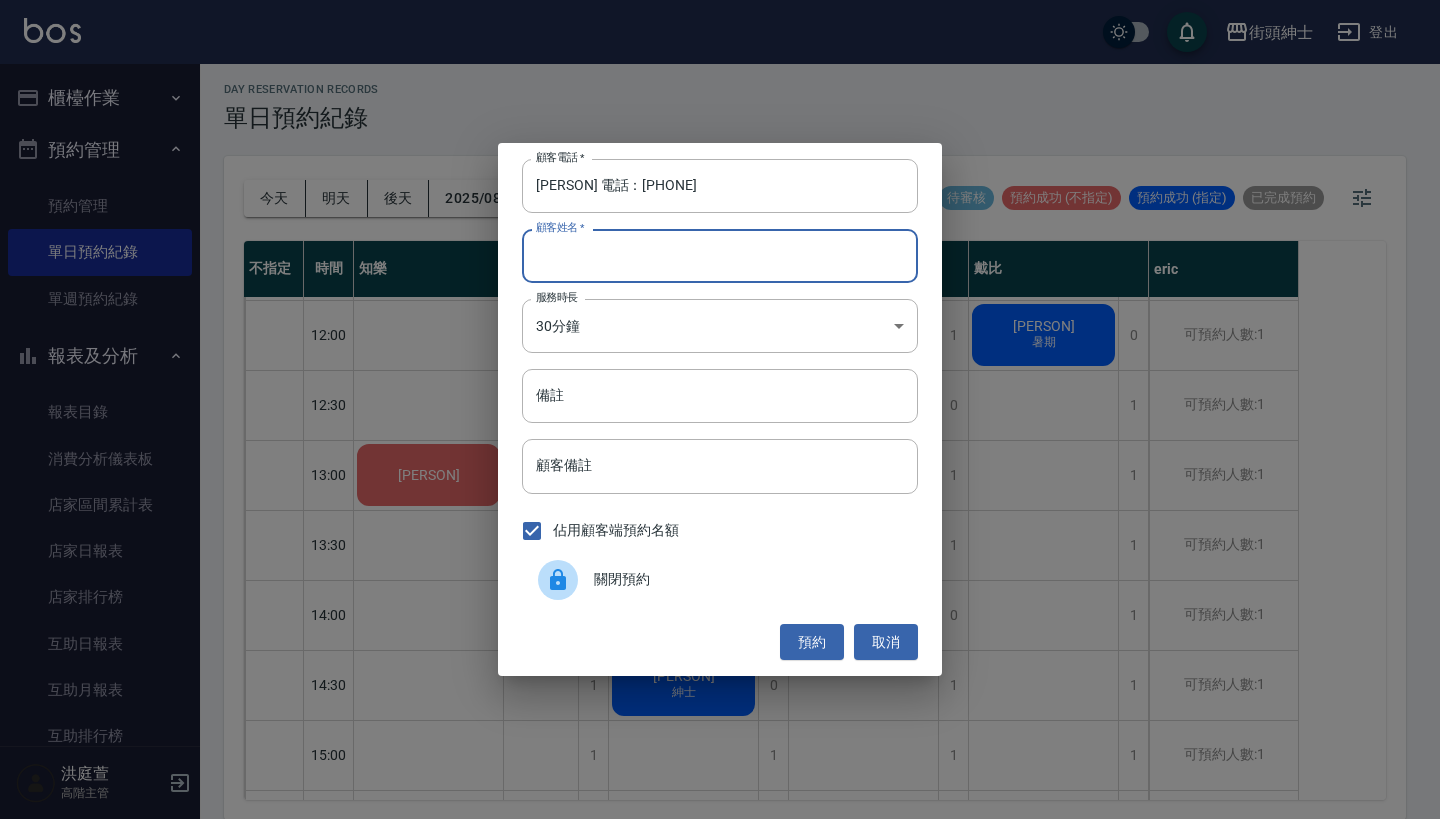 paste on "[PERSON] 電話：[PHONE]" 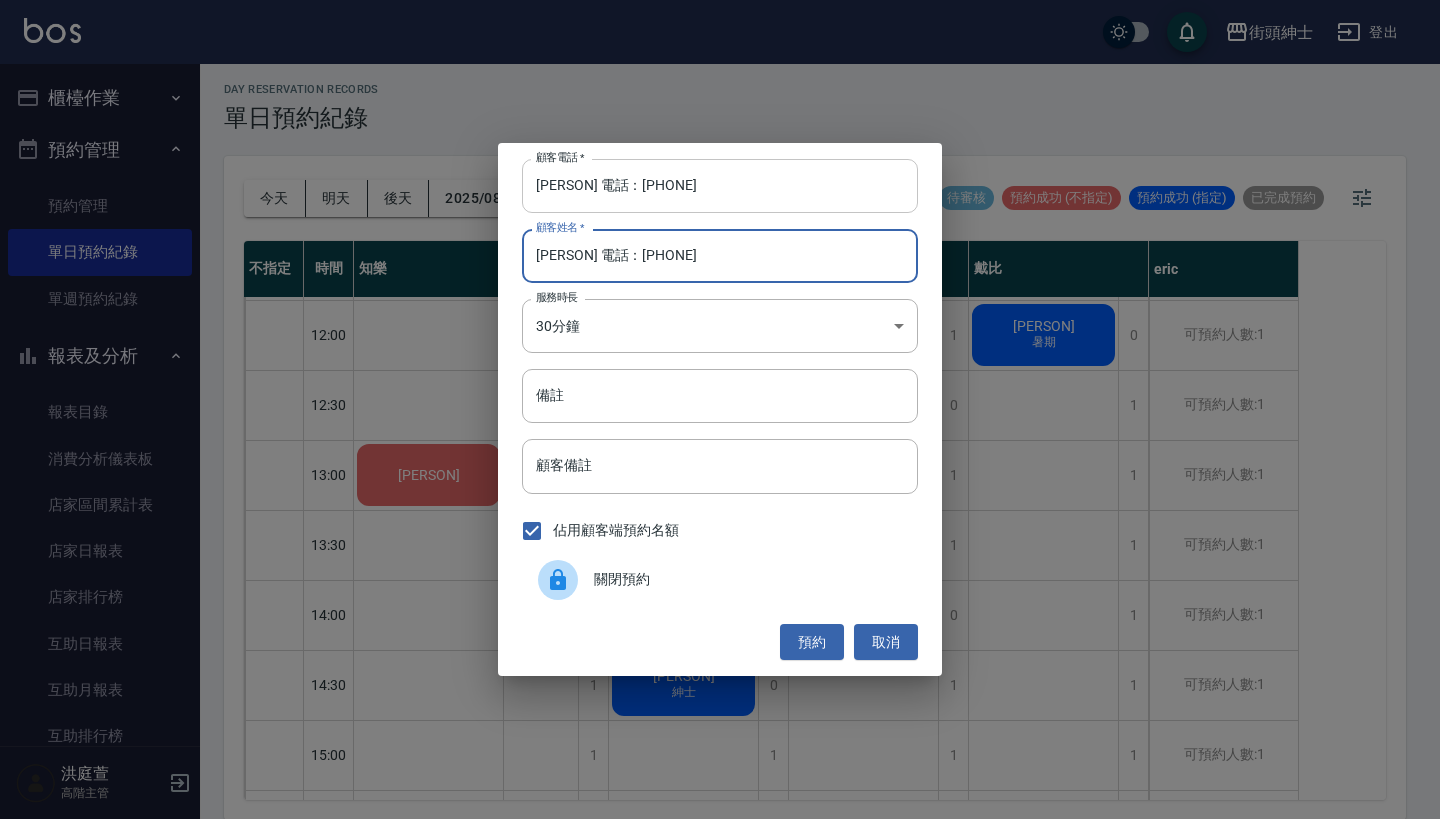 type on "[PERSON] 電話：[PHONE]" 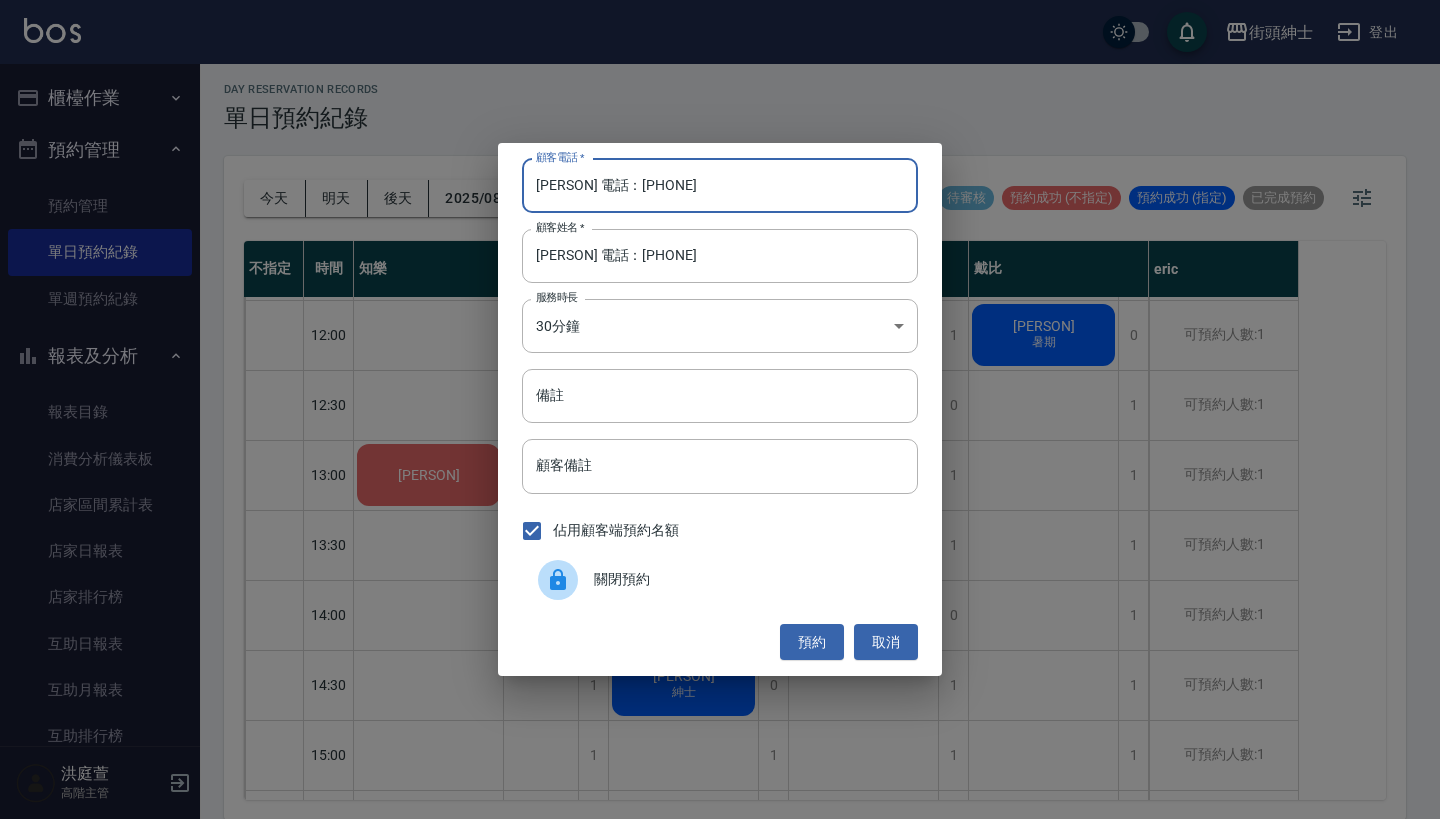 drag, startPoint x: 620, startPoint y: 189, endPoint x: 371, endPoint y: 189, distance: 249 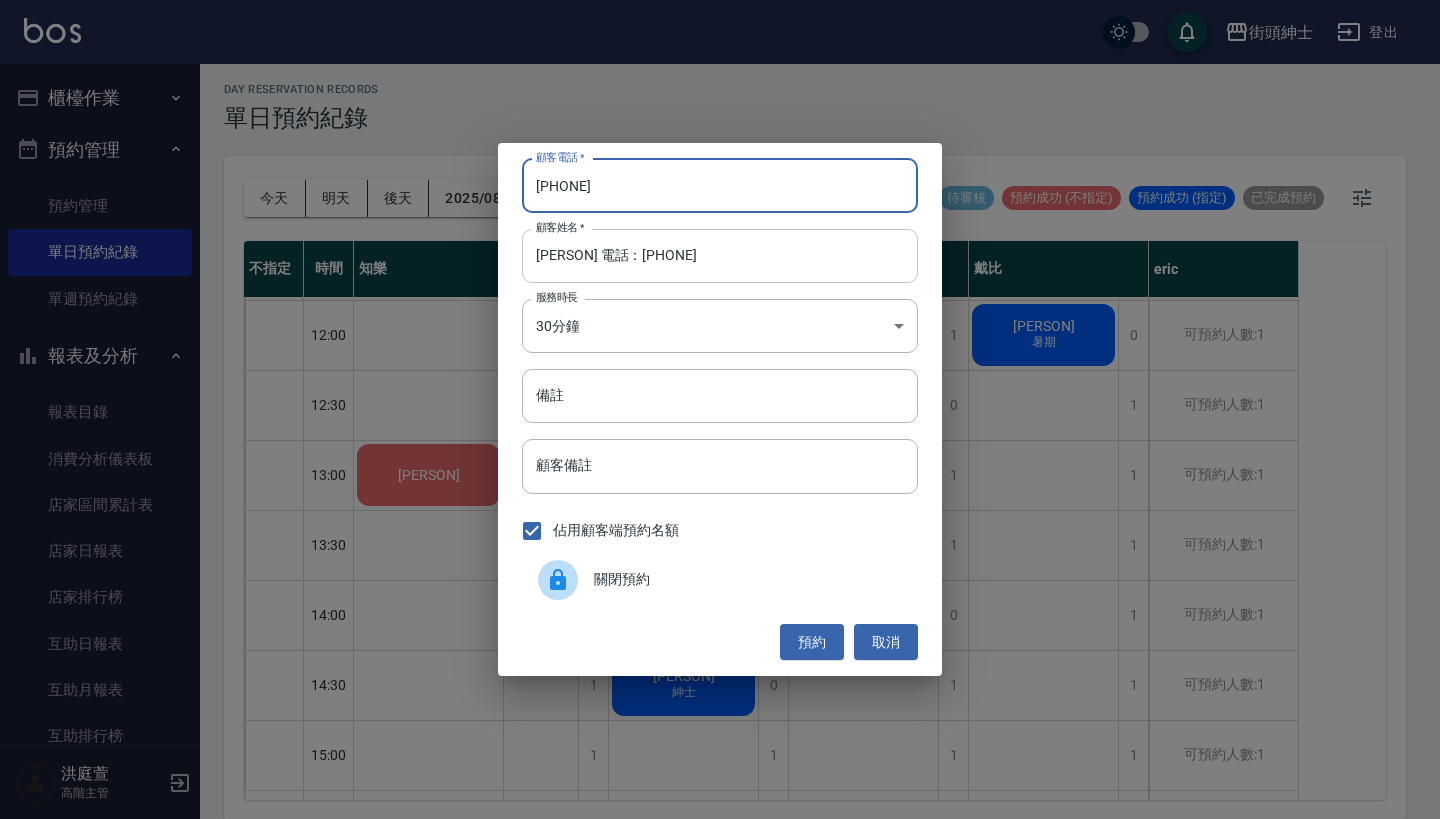 type on "[PHONE]" 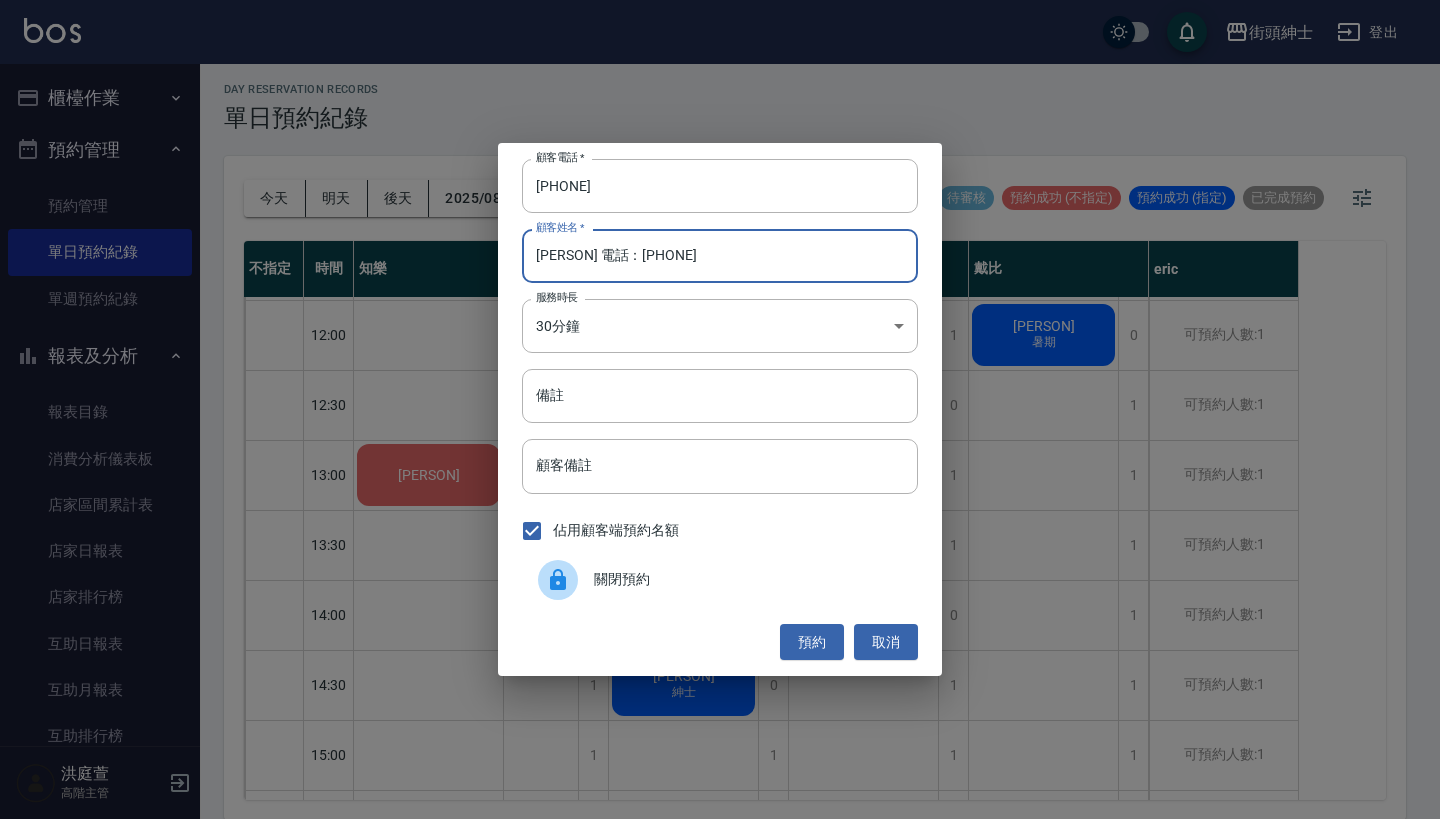 drag, startPoint x: 715, startPoint y: 258, endPoint x: 574, endPoint y: 258, distance: 141 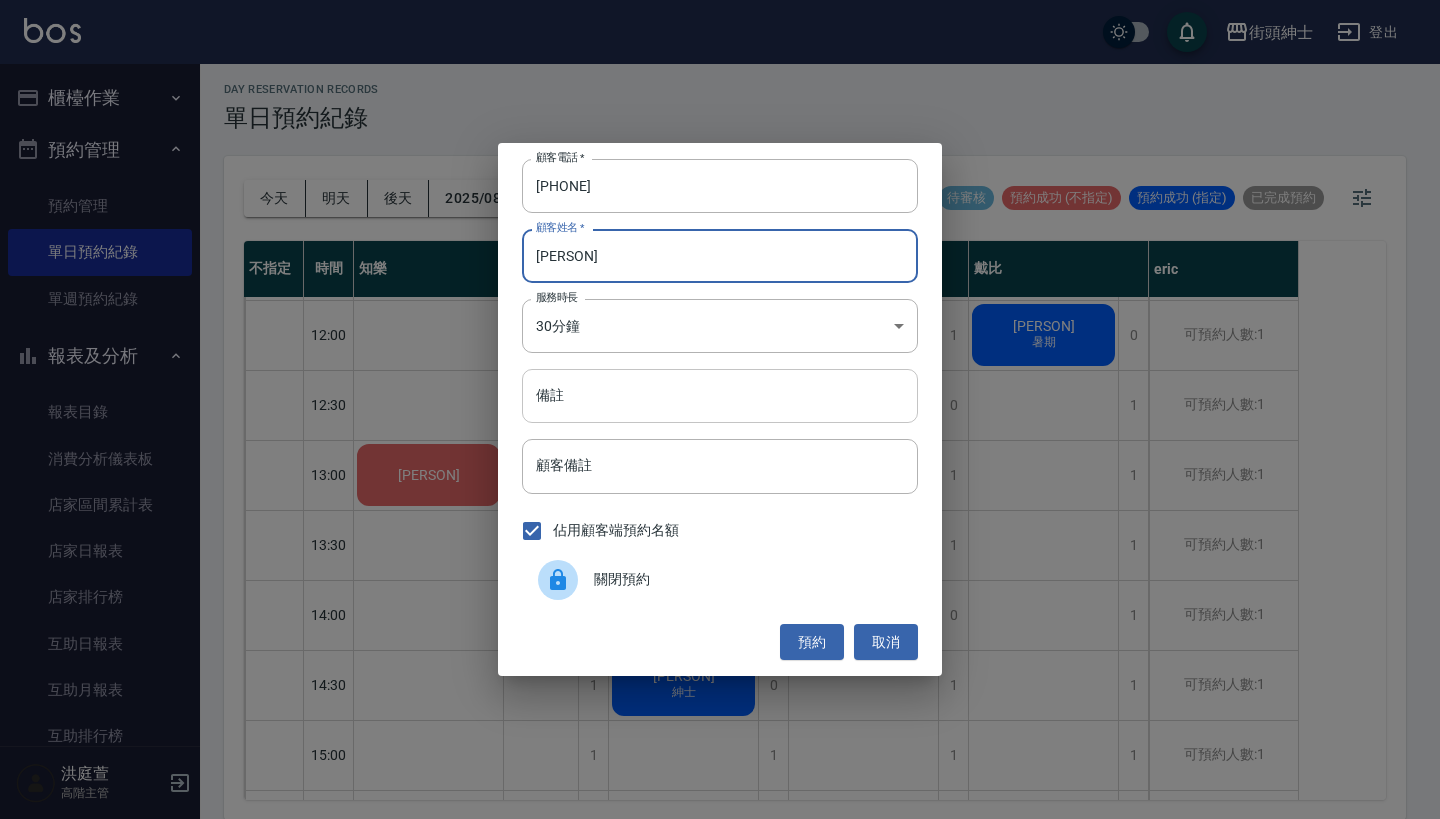 type on "[PERSON]" 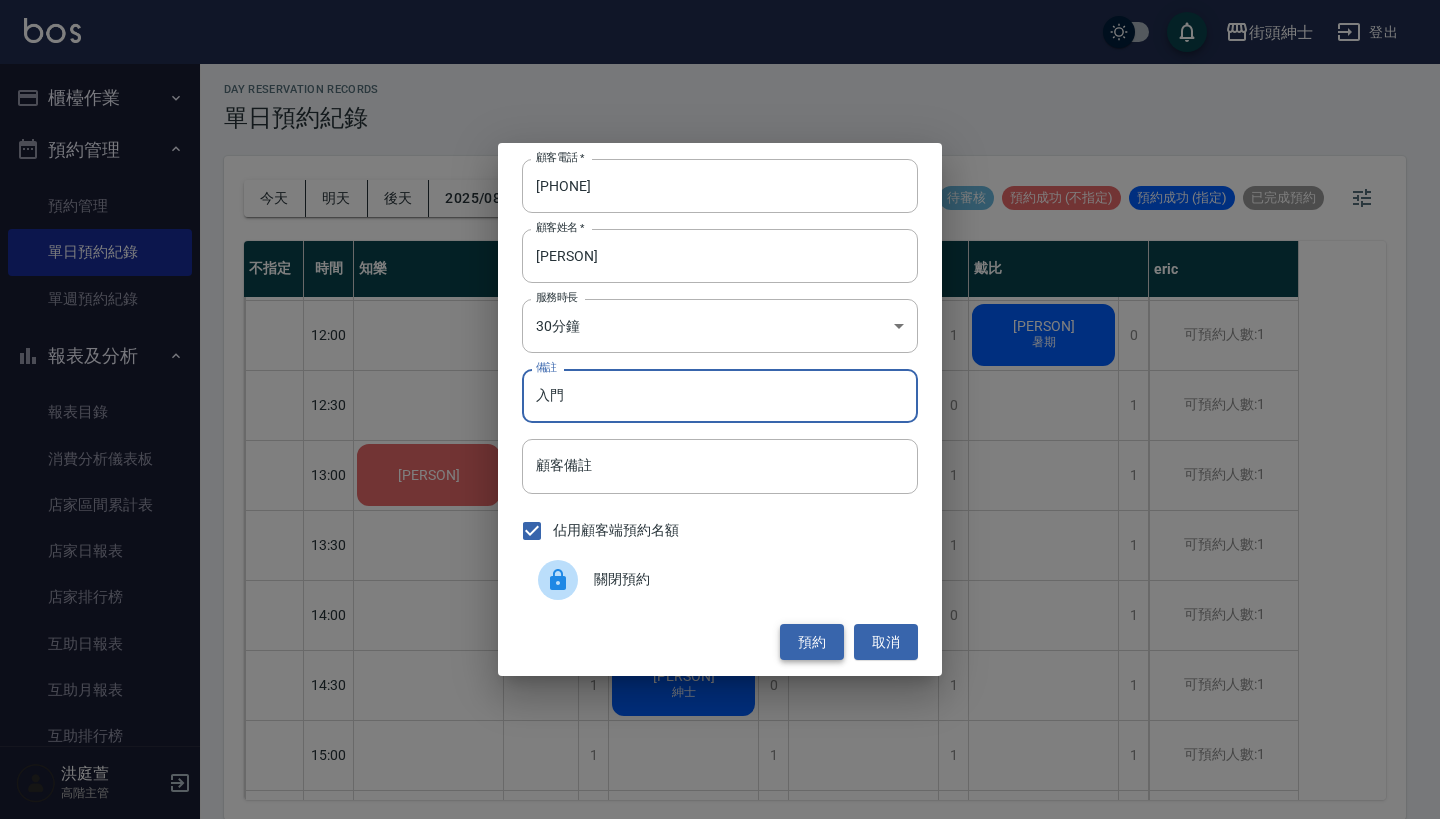 type on "入門" 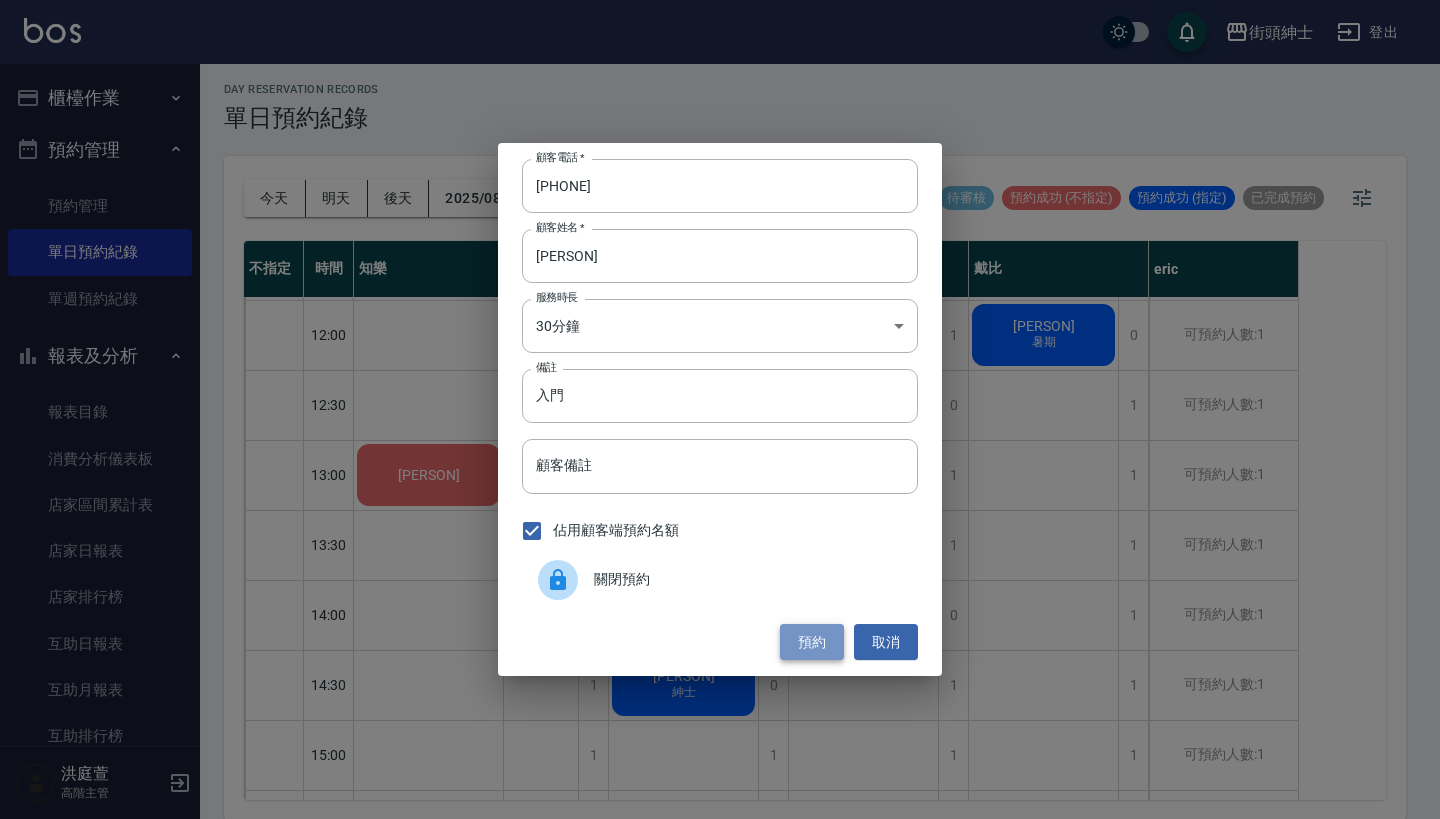 click on "預約" at bounding box center (812, 642) 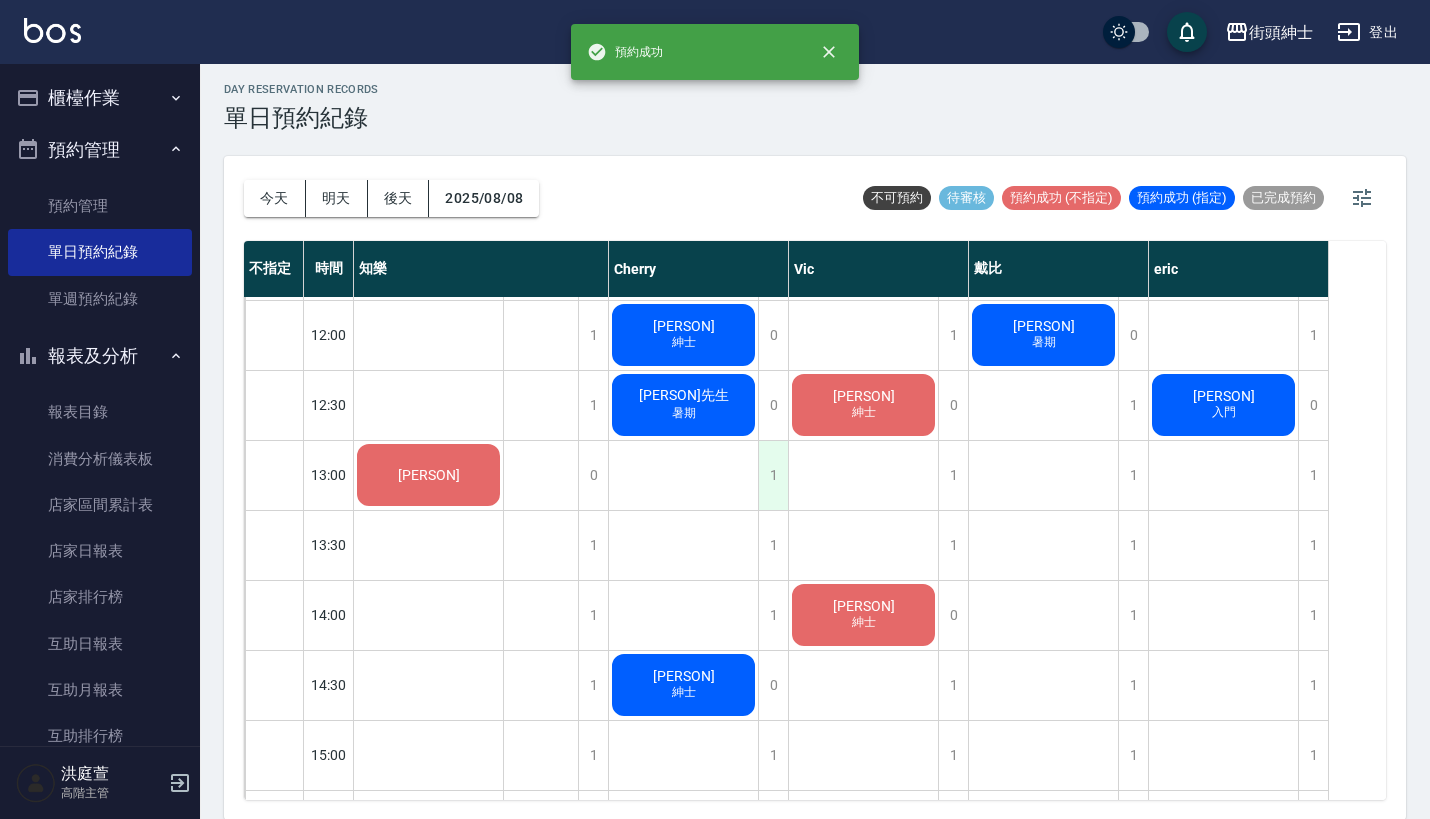 click on "1" at bounding box center (773, 475) 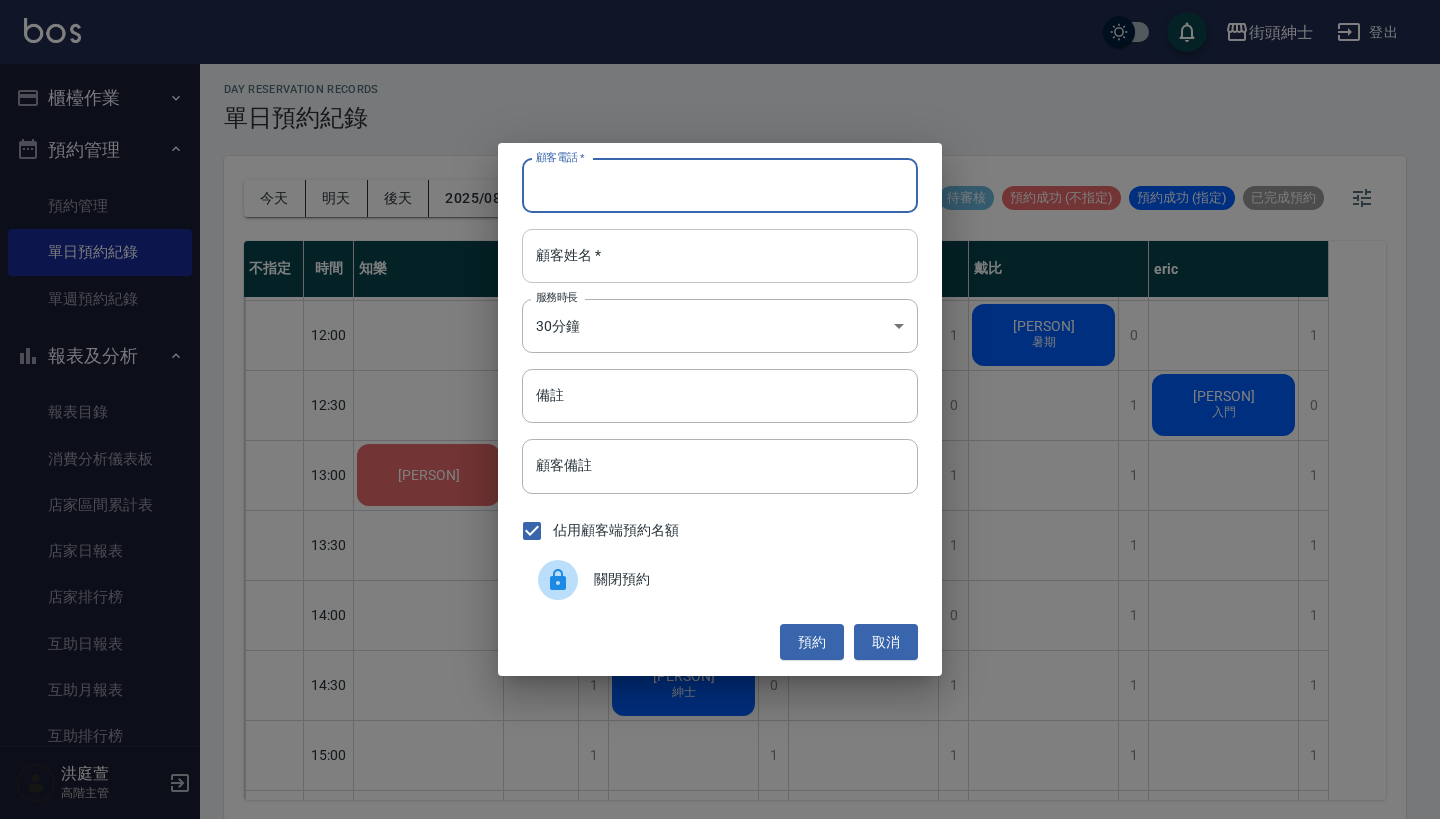 paste on "[PERSON] 電話：[PHONE]" 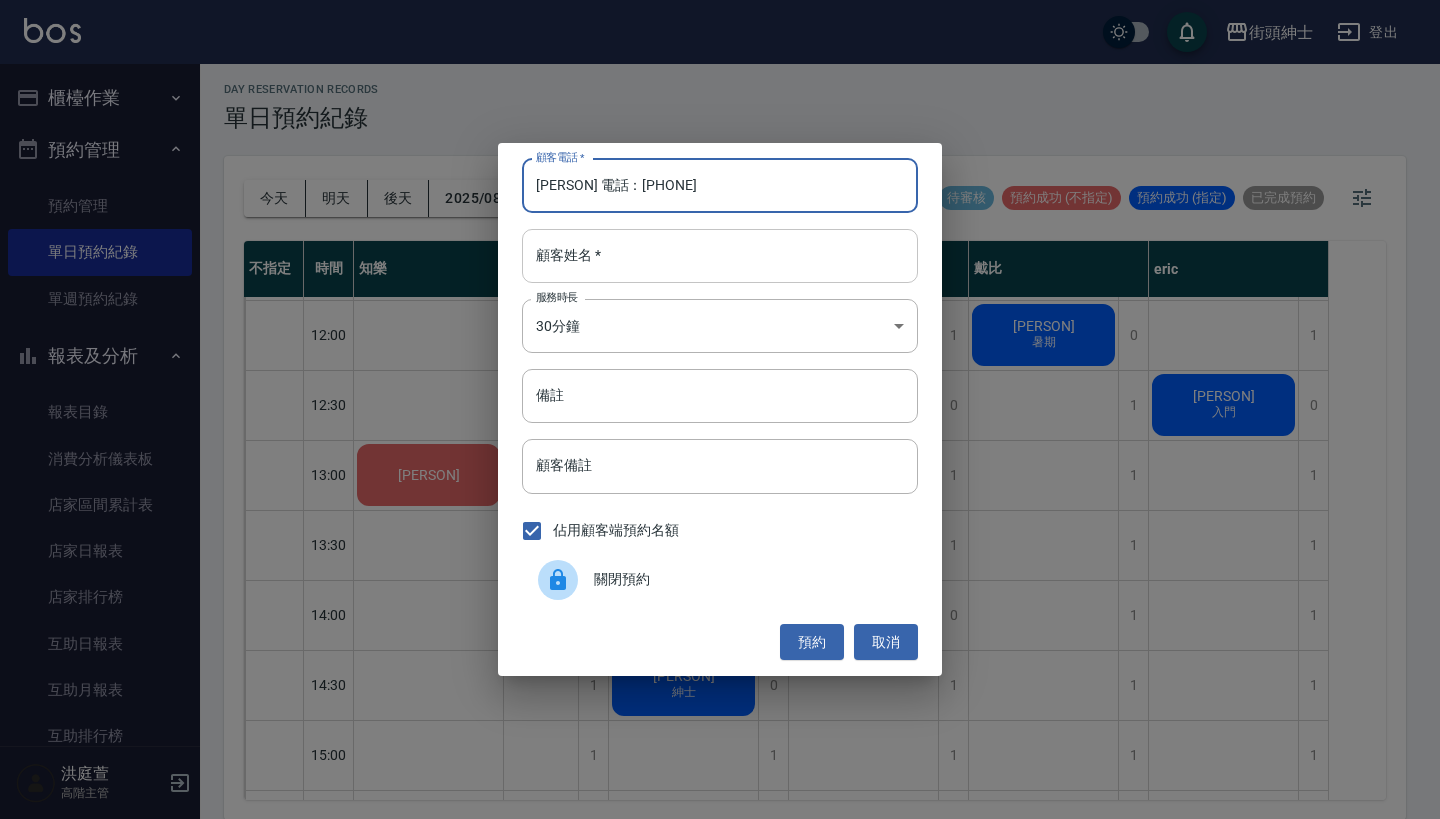 type on "[PERSON] 電話：[PHONE]" 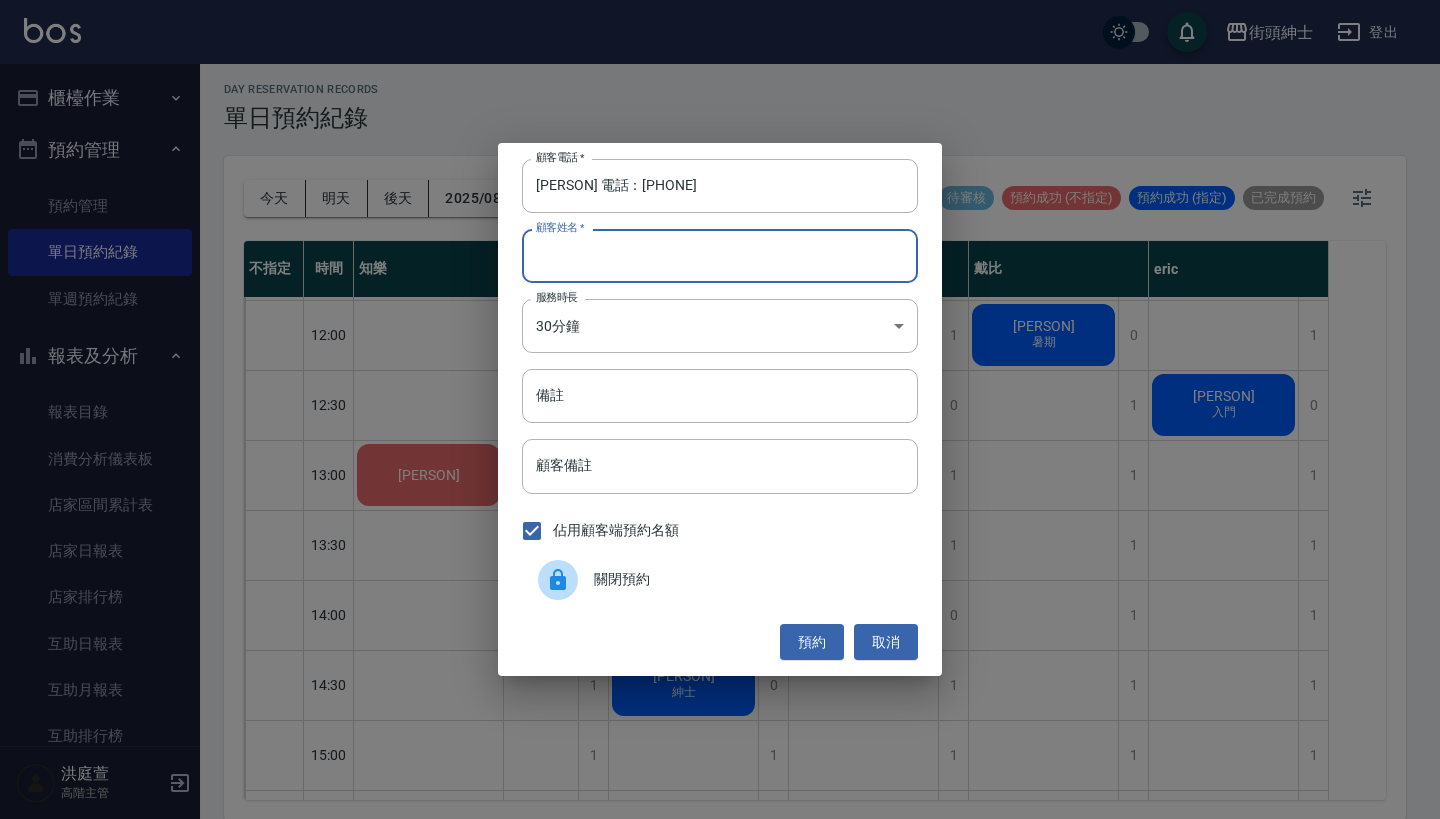 paste on "[PERSON] 電話：[PHONE]" 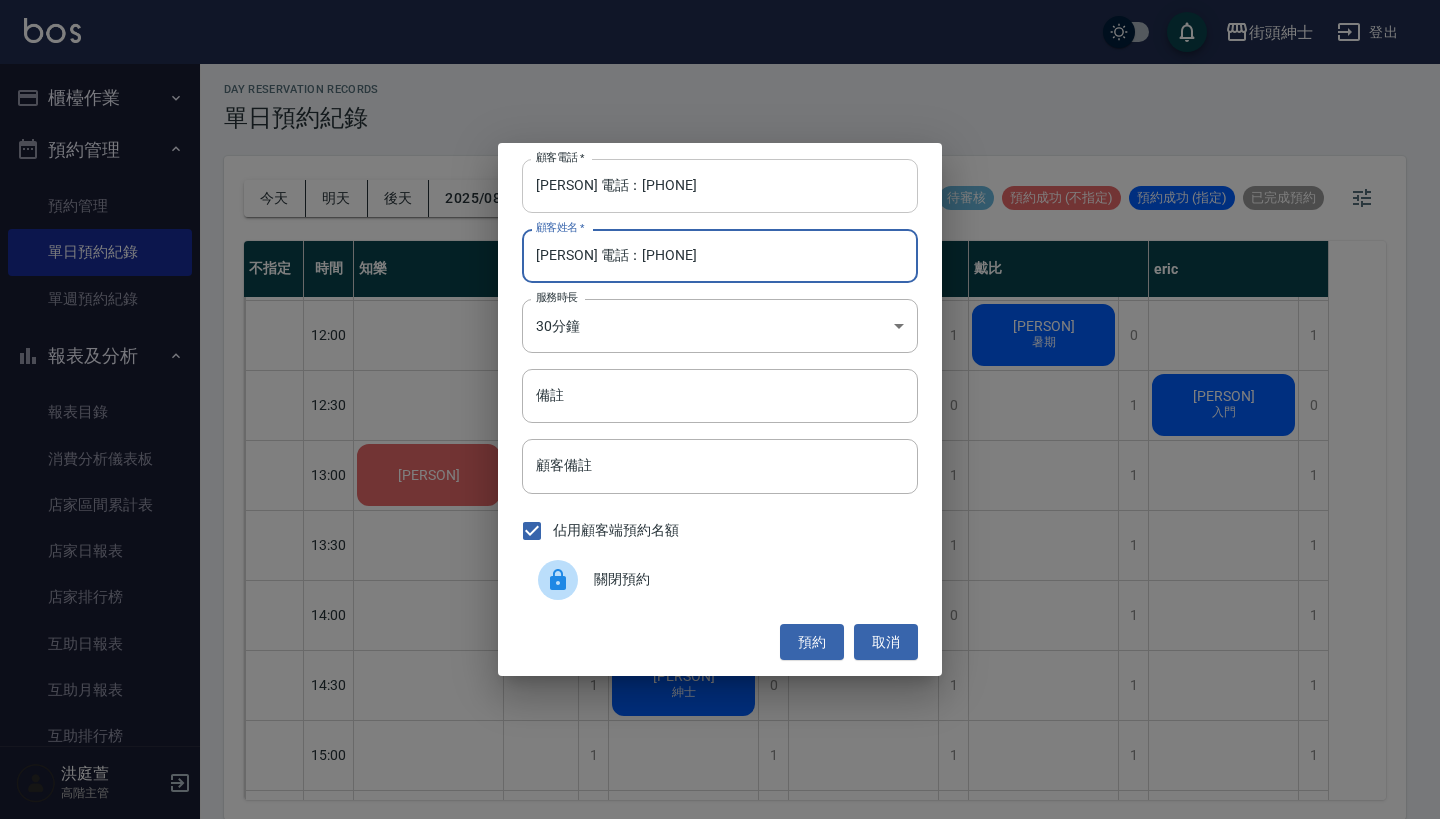 type on "[PERSON] 電話：[PHONE]" 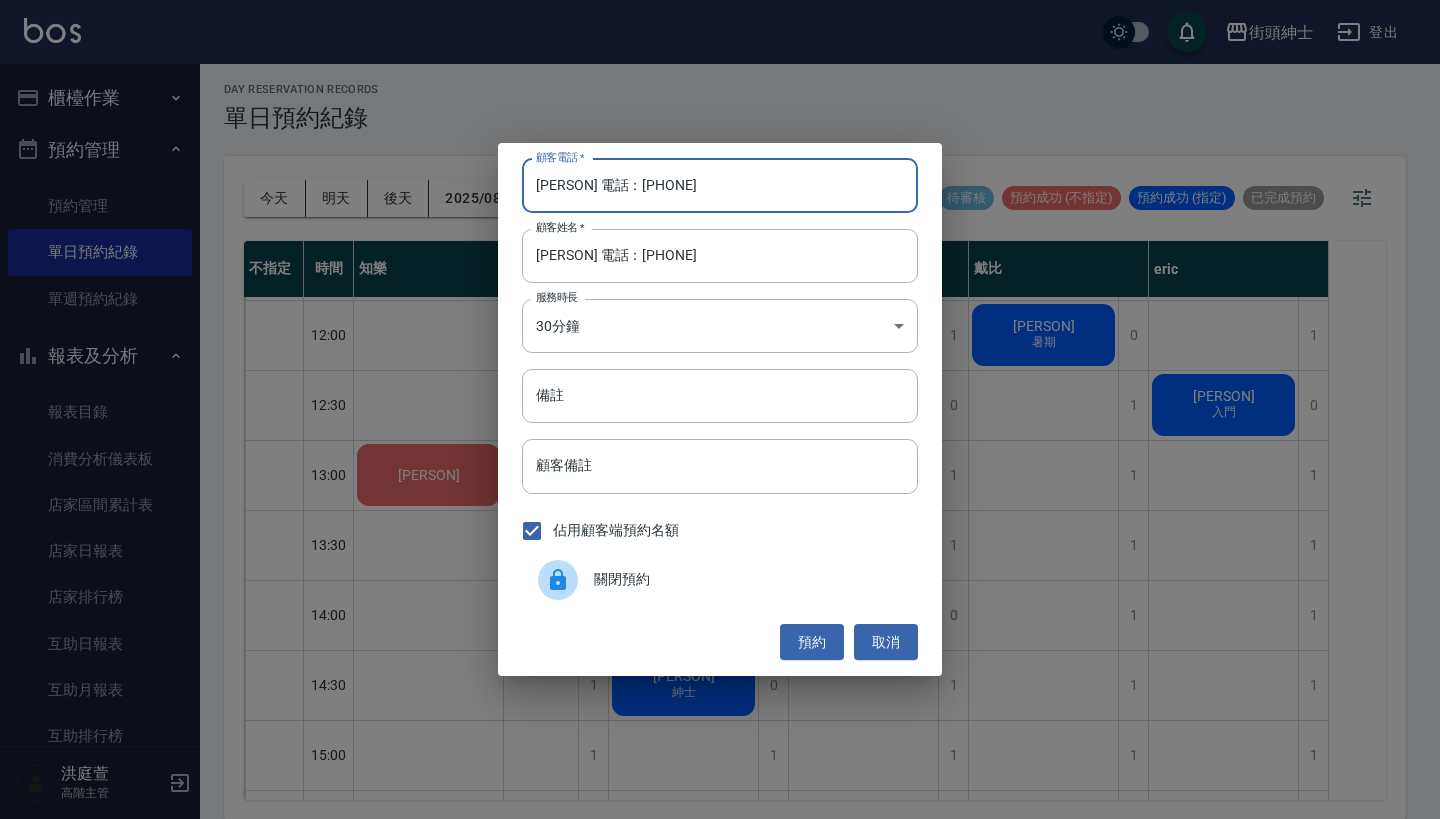 drag, startPoint x: 619, startPoint y: 185, endPoint x: 385, endPoint y: 185, distance: 234 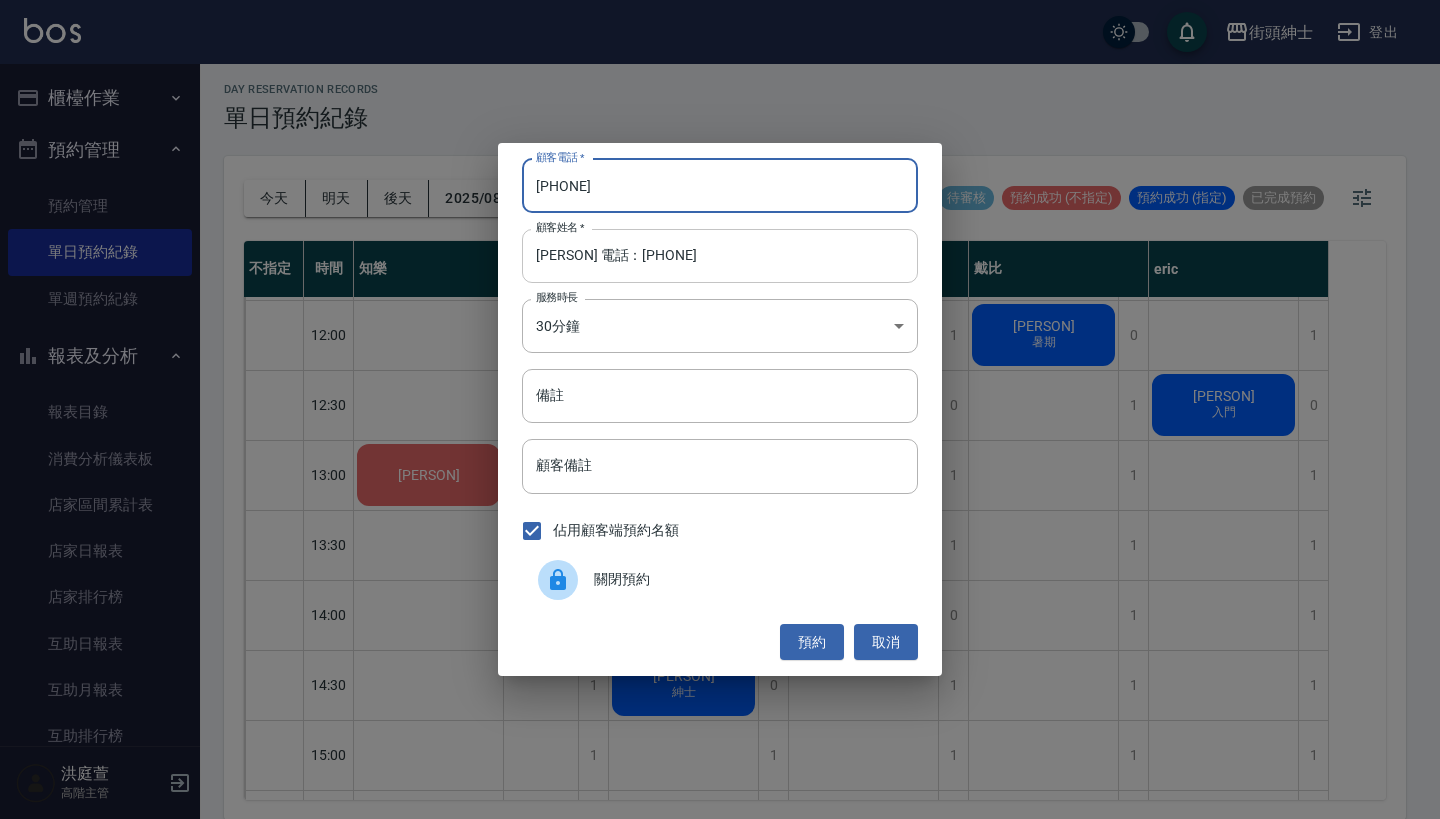 type on "[PHONE]" 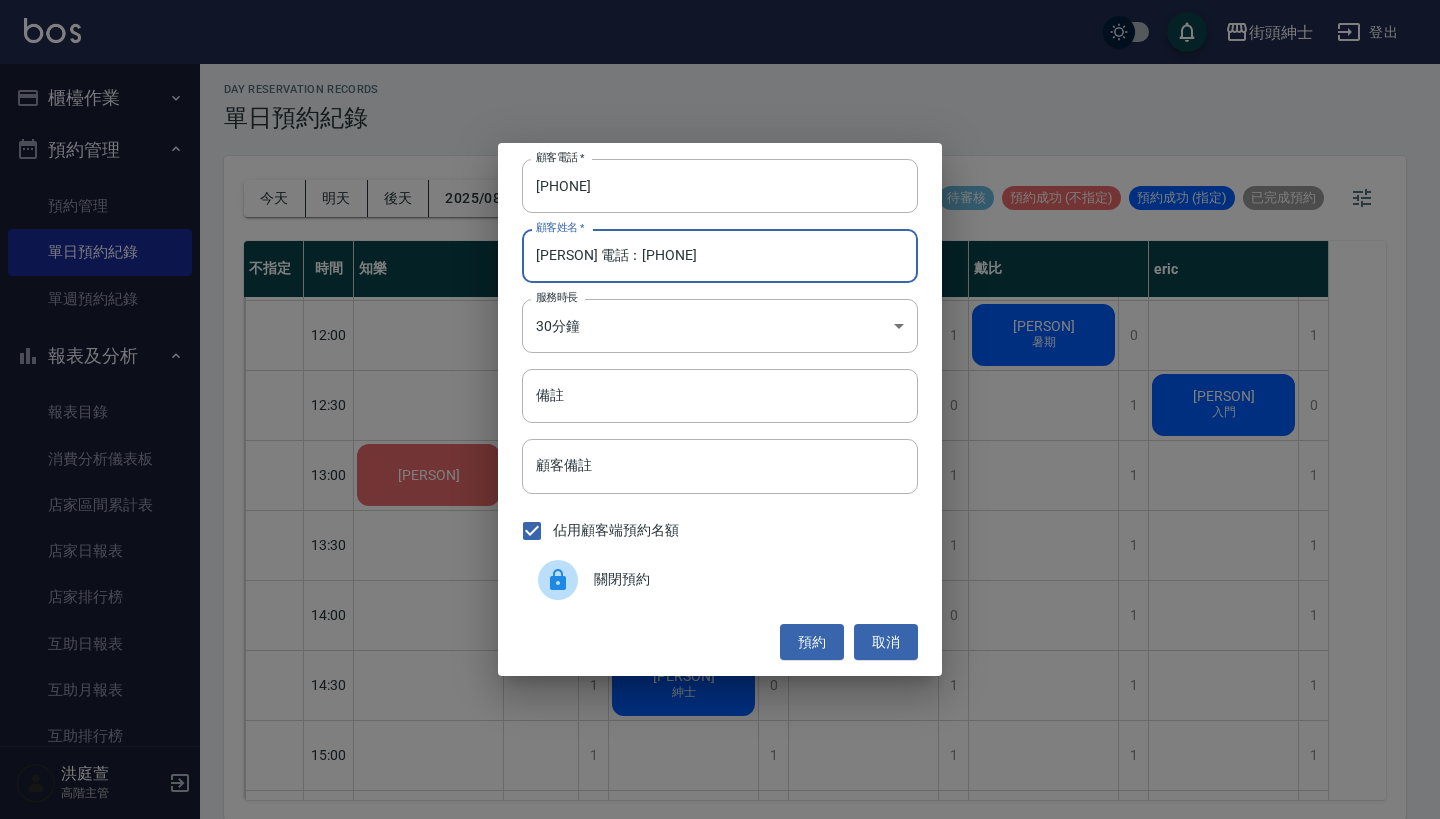 drag, startPoint x: 720, startPoint y: 258, endPoint x: 581, endPoint y: 258, distance: 139 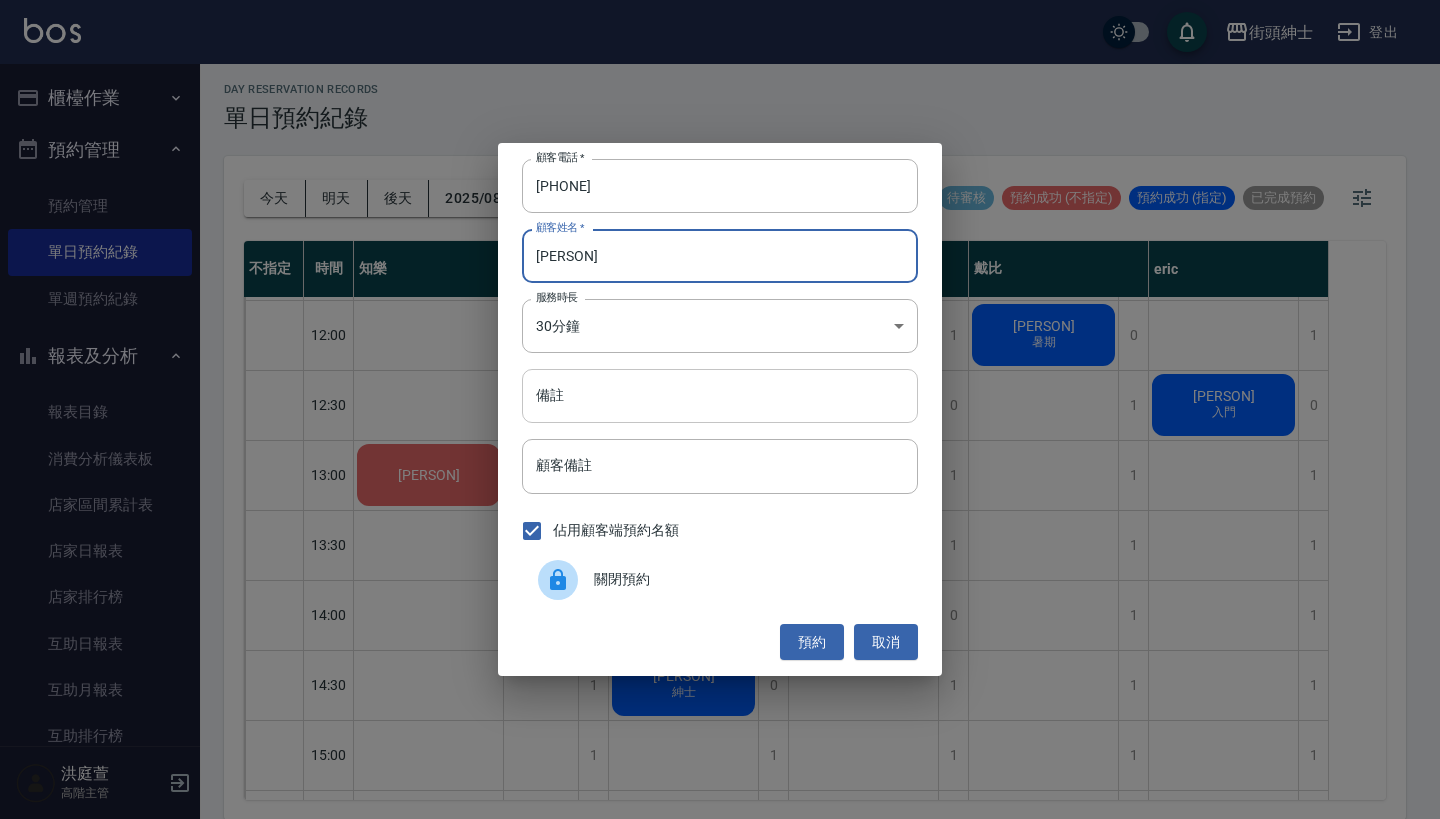 type on "[PERSON]" 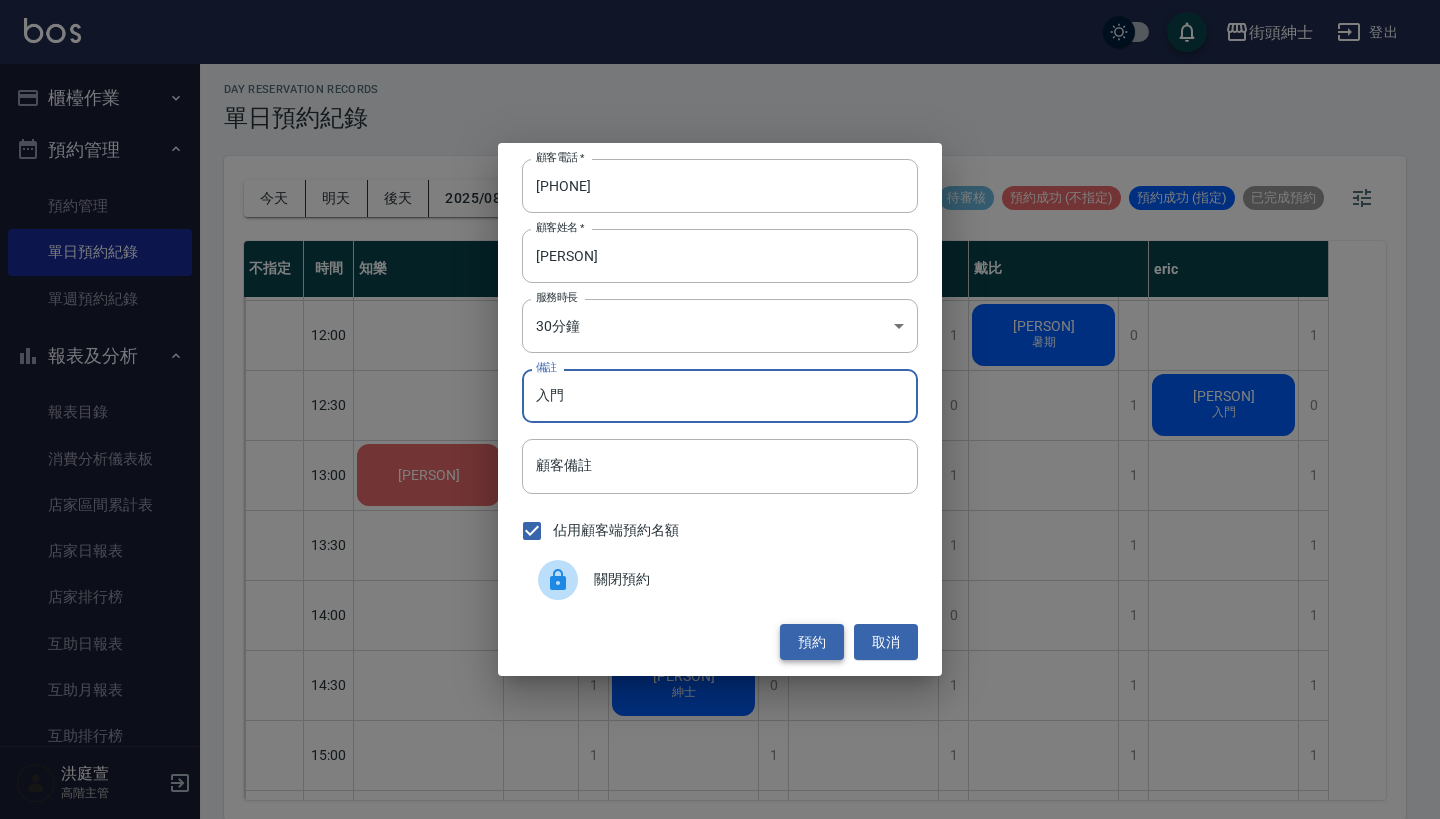 type on "入門" 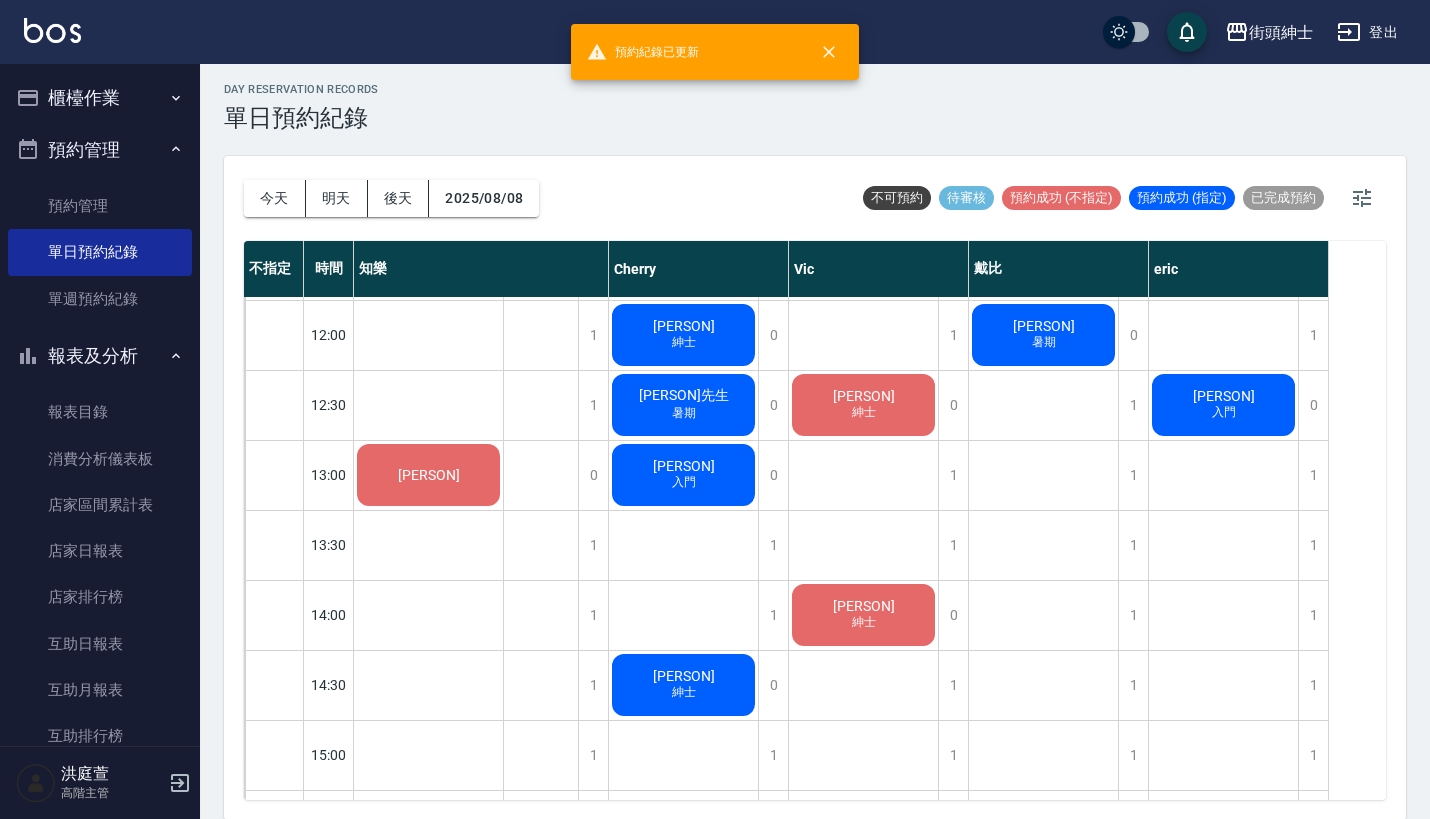 click on "入門" at bounding box center [429, 483] 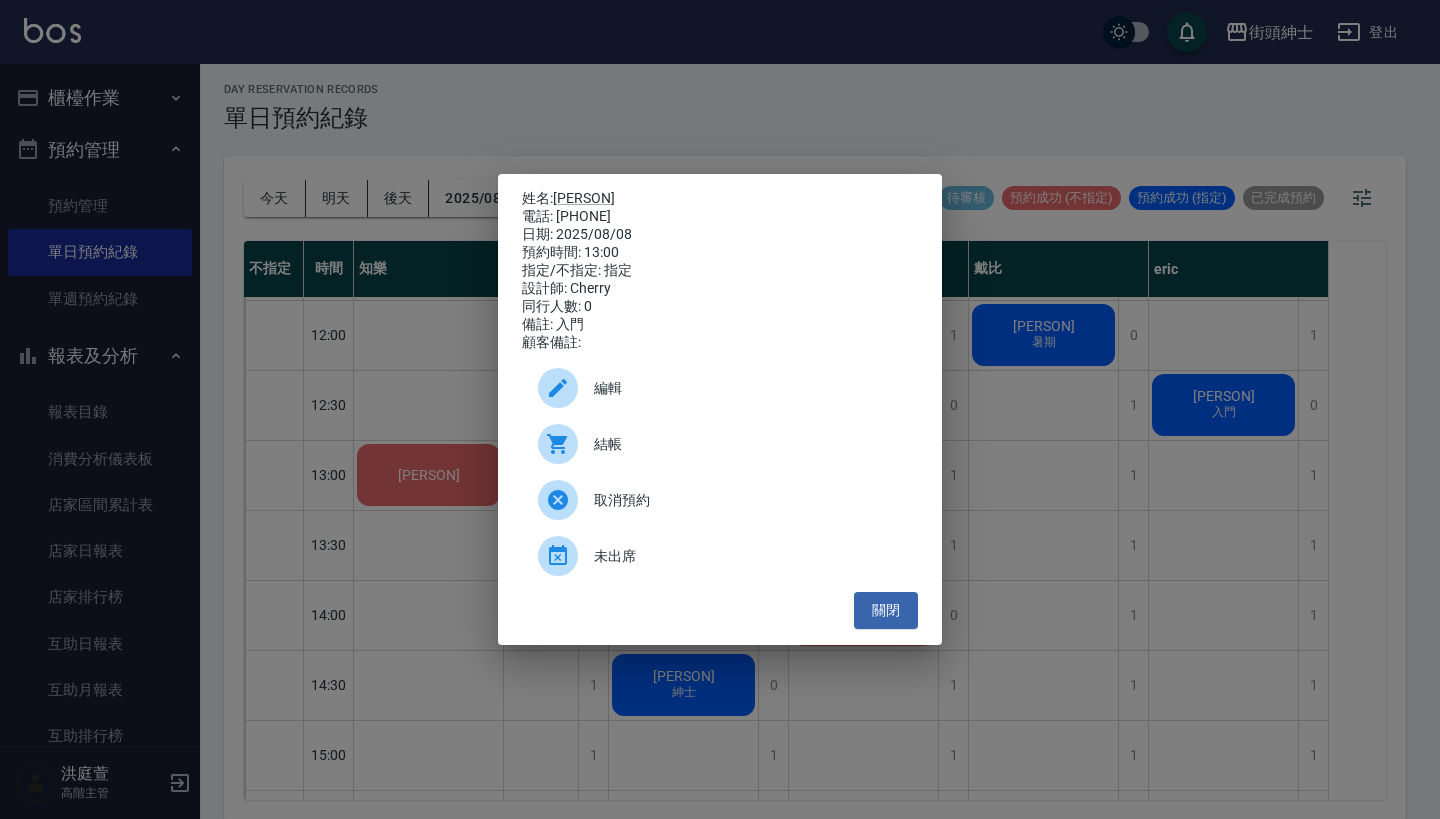click on "編輯" at bounding box center (748, 388) 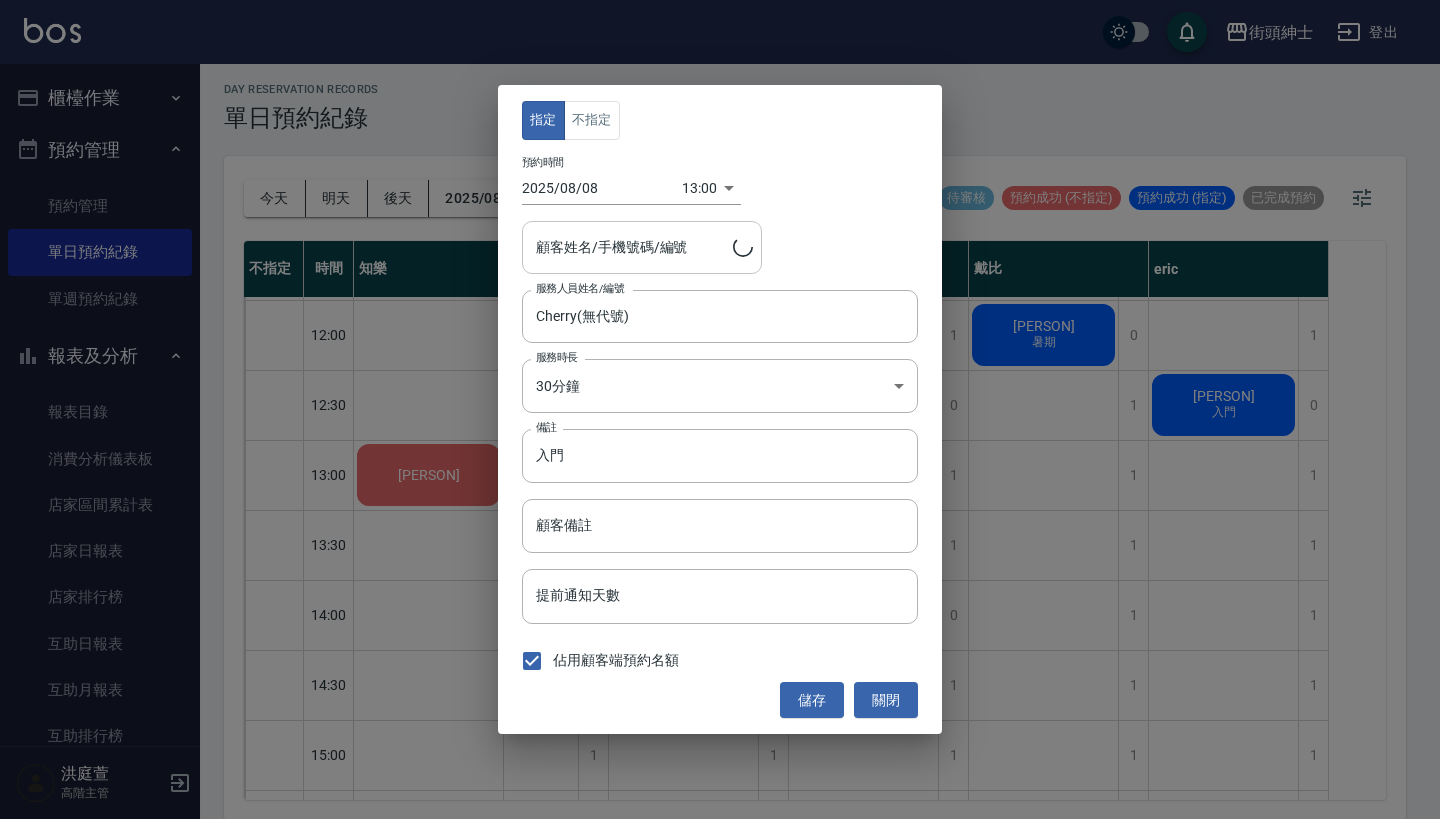type on "[PERSON]/[PHONE]" 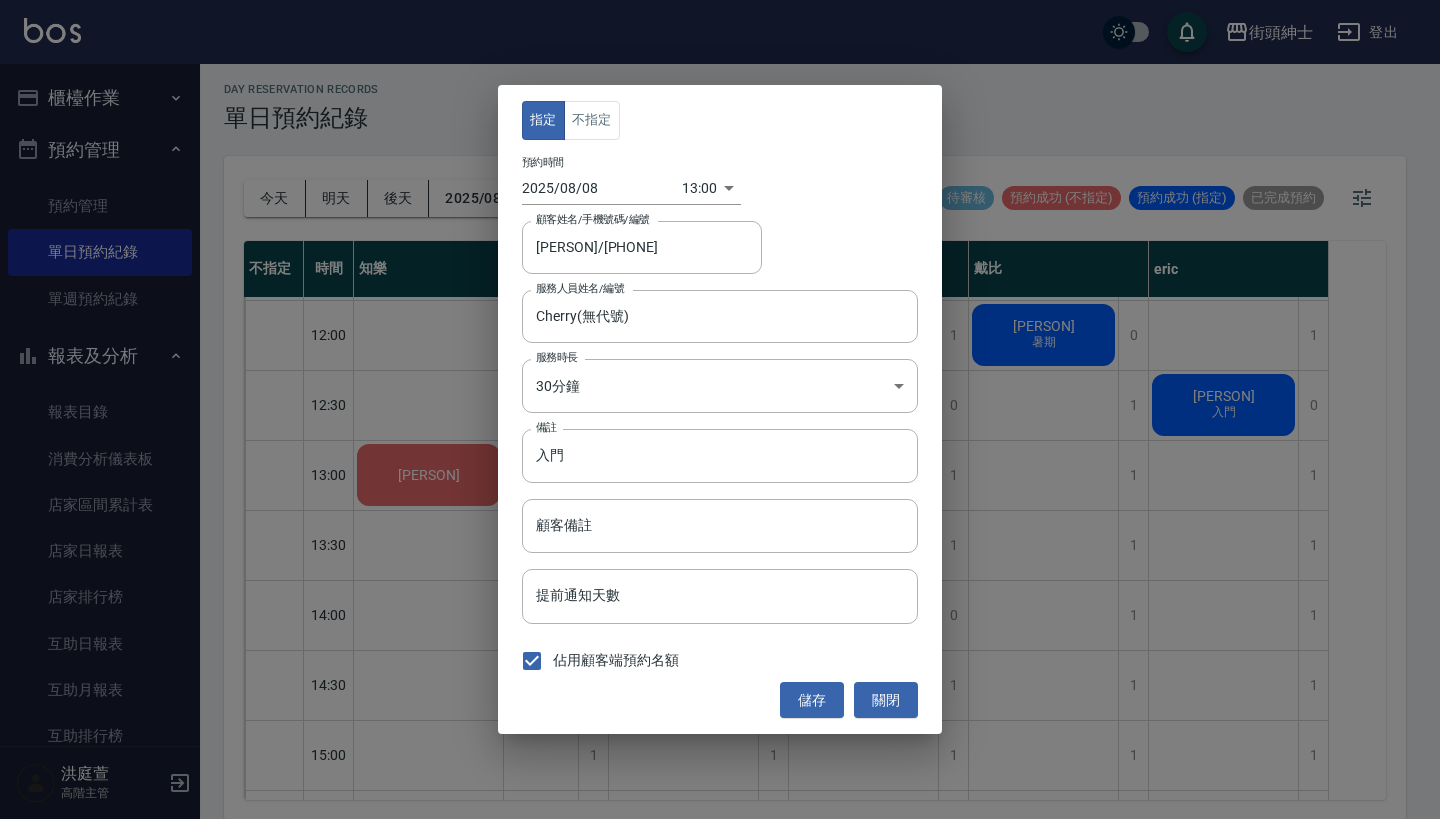 click on "街頭紳士 登出 櫃檯作業 打帳單 帳單列表 掛單列表 座位開單 營業儀表板 現金收支登錄 高階收支登錄 材料自購登錄 每日結帳 排班表 現場電腦打卡 掃碼打卡 預約管理 預約管理 單日預約紀錄 單週預約紀錄 報表及分析 報表目錄 消費分析儀表板 店家區間累計表 店家日報表 店家排行榜 互助日報表 互助月報表 互助排行榜 互助點數明細 互助業績報表 全店業績分析表 每日業績分析表 營業統計分析表 營業項目月分析表 設計師業績表 設計師日報表 設計師業績分析表 設計師業績月報表 設計師抽成報表 設計師排行榜 商品銷售排行榜 商品消耗明細 商品進銷貨報表 商品庫存表 商品庫存盤點表 會員卡銷售報表 服務扣項明細表 單一服務項目查詢 店販抽成明細 店販分類抽成明細 顧客入金餘額表 顧客卡券餘額表 每日非現金明細 每日收支明細 收支分類明細表 收支匯款表 1" at bounding box center (720, 407) 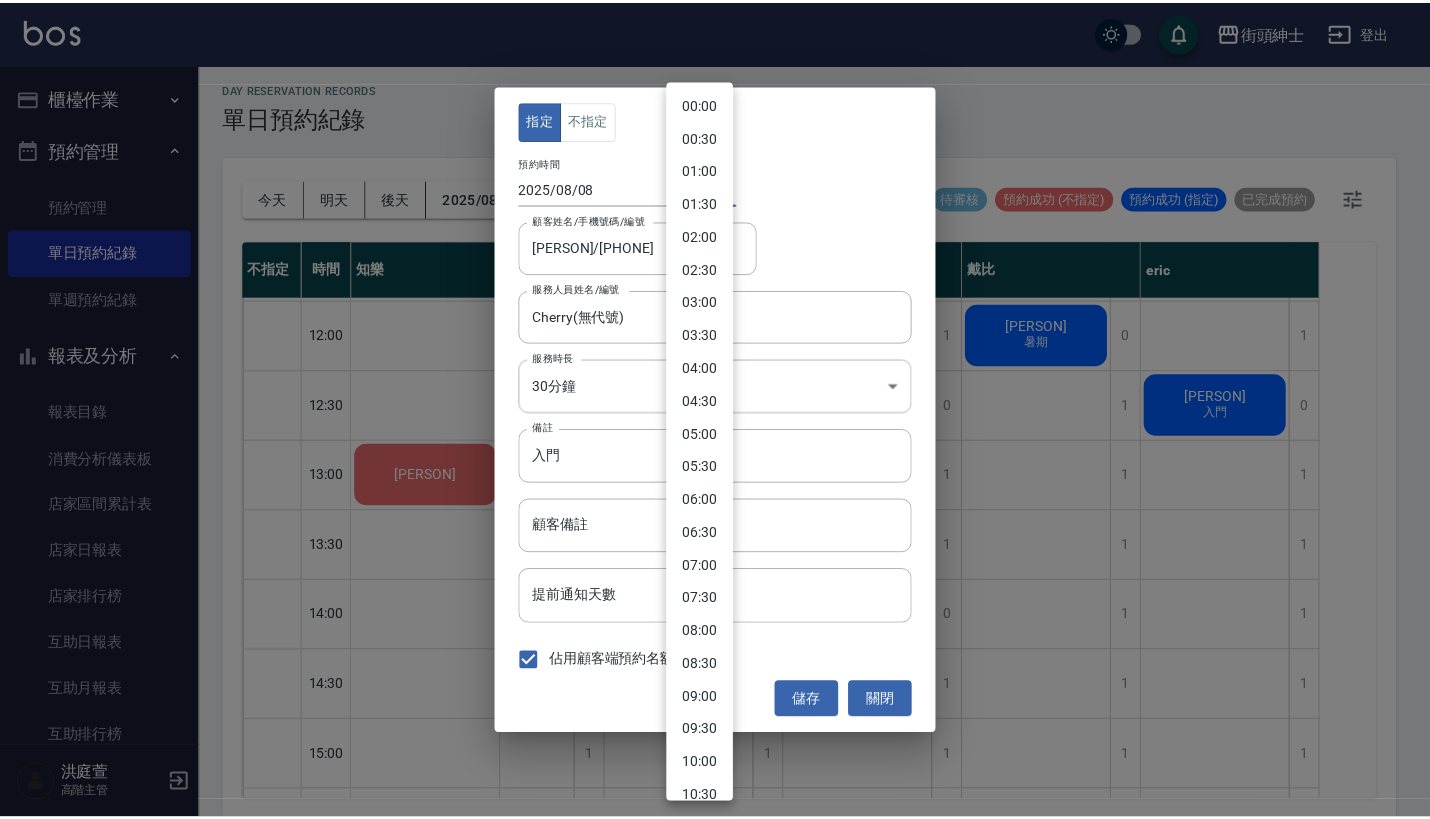 scroll, scrollTop: 522, scrollLeft: 0, axis: vertical 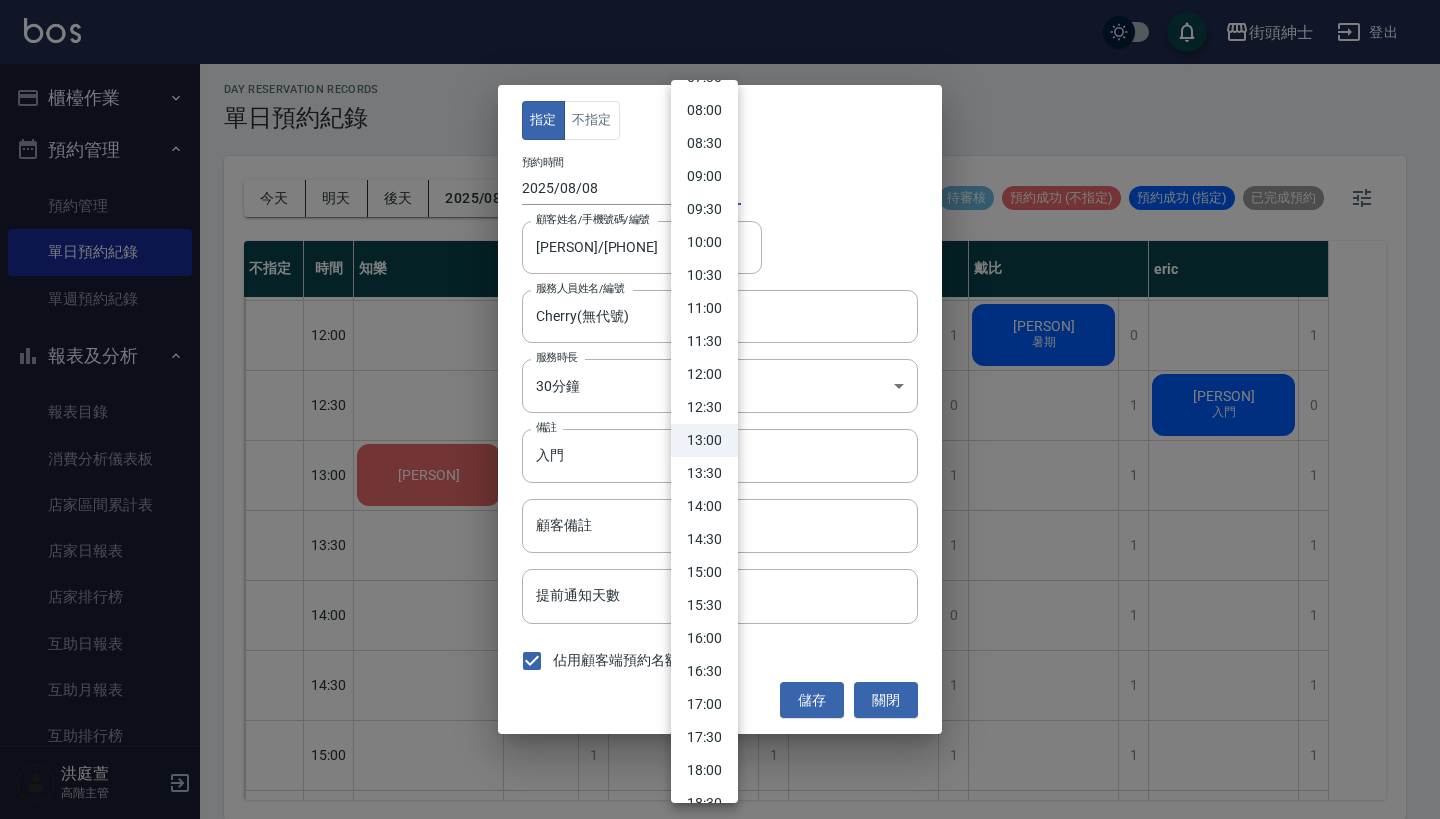 click on "13:30" at bounding box center [704, 473] 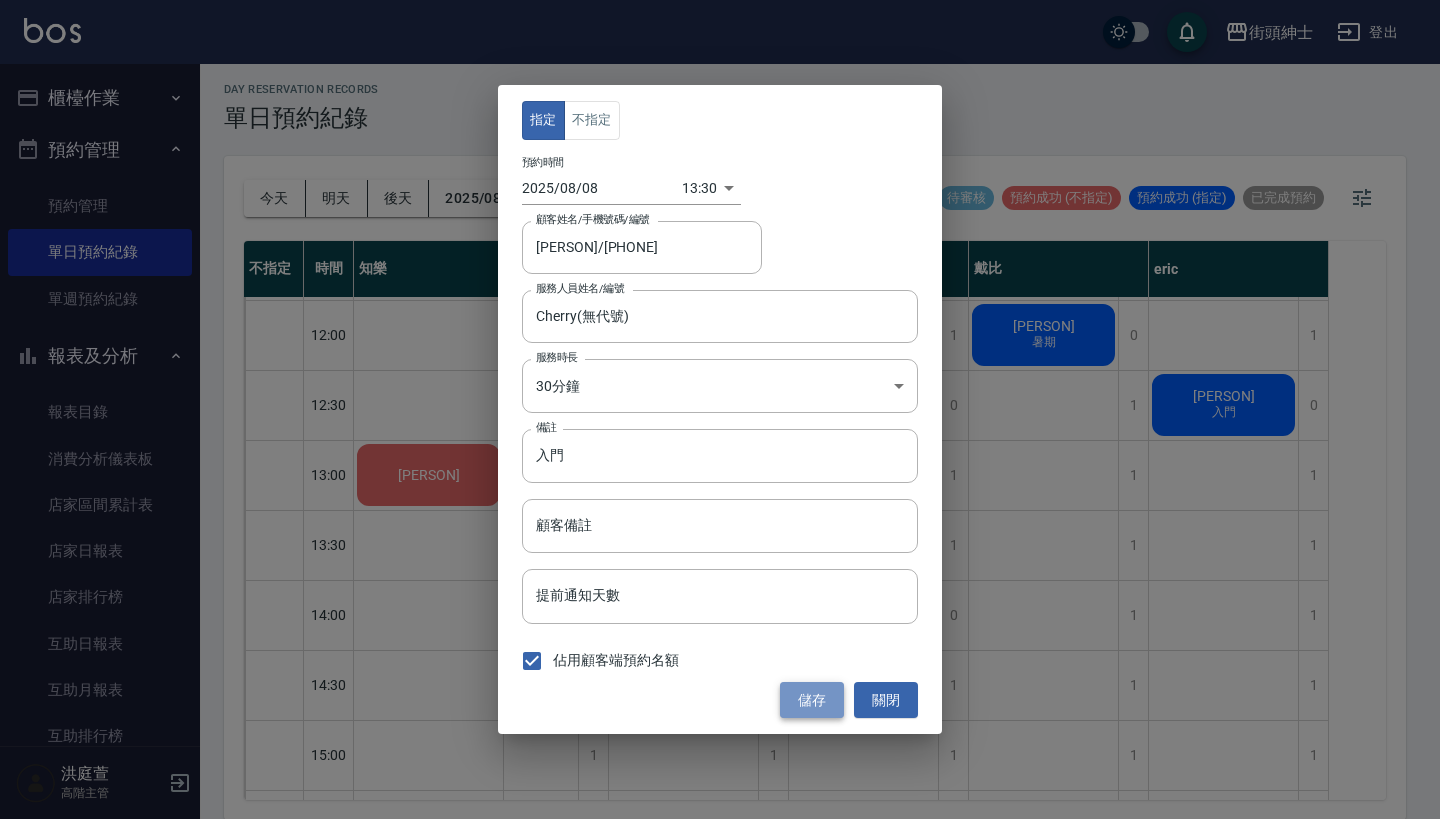 click on "儲存" at bounding box center [812, 700] 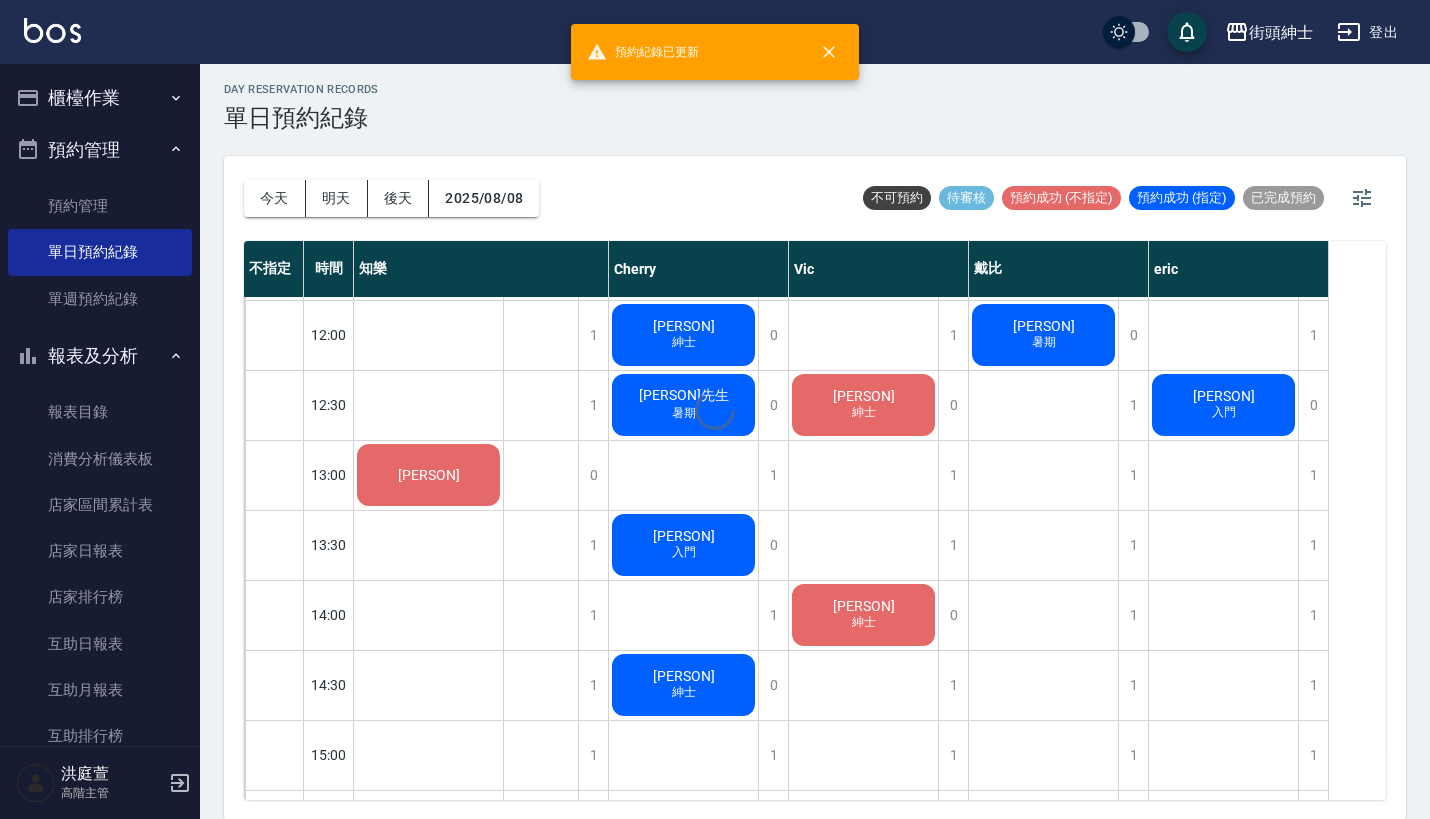click on "day Reservation records 單日預約紀錄 今天 明天 後天 2025/08/08 不可預約 待審核 預約成功 (不指定) 預約成功 (指定) 已完成預約 不指定 時間 知樂 Cherry Vic 戴比 eric 09:00 09:30 10:00 10:30 11:00 11:30 12:00 12:30 13:00 13:30 14:00 14:30 15:00 15:30 16:00 16:30 17:00 17:30 18:00 18:30 19:00 19:30 20:00 20:30 21:00 21:30 22:00 22:30 1 1 1 1 1 1 1 1 0 1 1 1 1 1 1 1 1 1 0 1 1 1 1 1 1 1 1 1 1 冠龍 瑾天 排休 1 1 1 1 1 1 0 0 1 0 1 0 1 1 1 0 1 1 1 1 1 1 1 0 1 1 1 1 1 李明洋 紳士 林先生 暑期 王寵瑋 入門 邱聖彰 紳士 Ben 紳士 阿彥 紳士 1 1 1 1 1 1 1 0 1 1 0 1 1 1 0 1 1 0 1 1 1 1 0 0 1 1 1 1 1 李明洋 紳士 邱聖彰 紳士 Ben 紳士 andy 阿彥 紳士 子恒 1 1 1 1 1 1 0 1 1 1 1 1 1 1 1 1 1 1 1 1 1 1 1 1 1 1 1 1 1 王叔民 暑期 1 1 1 1 1 1 1 0 1 1 1 1 1 1 1 1 1 1 1 1 1 1 1 1 1 1 1 1 1 王寵瑋 入門" at bounding box center (815, 439) 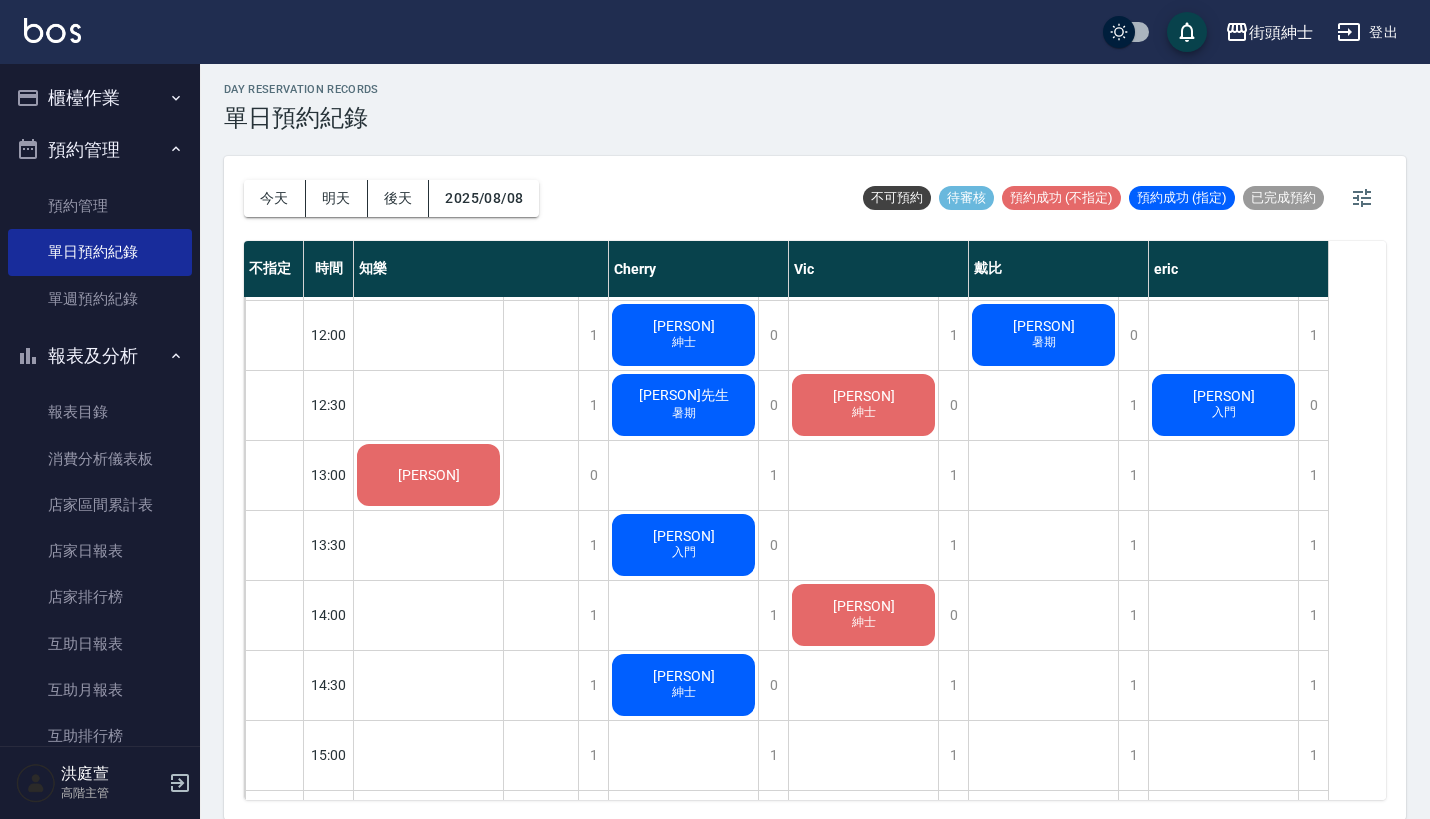 click on "[PERSON] 入門" at bounding box center [1224, 895] 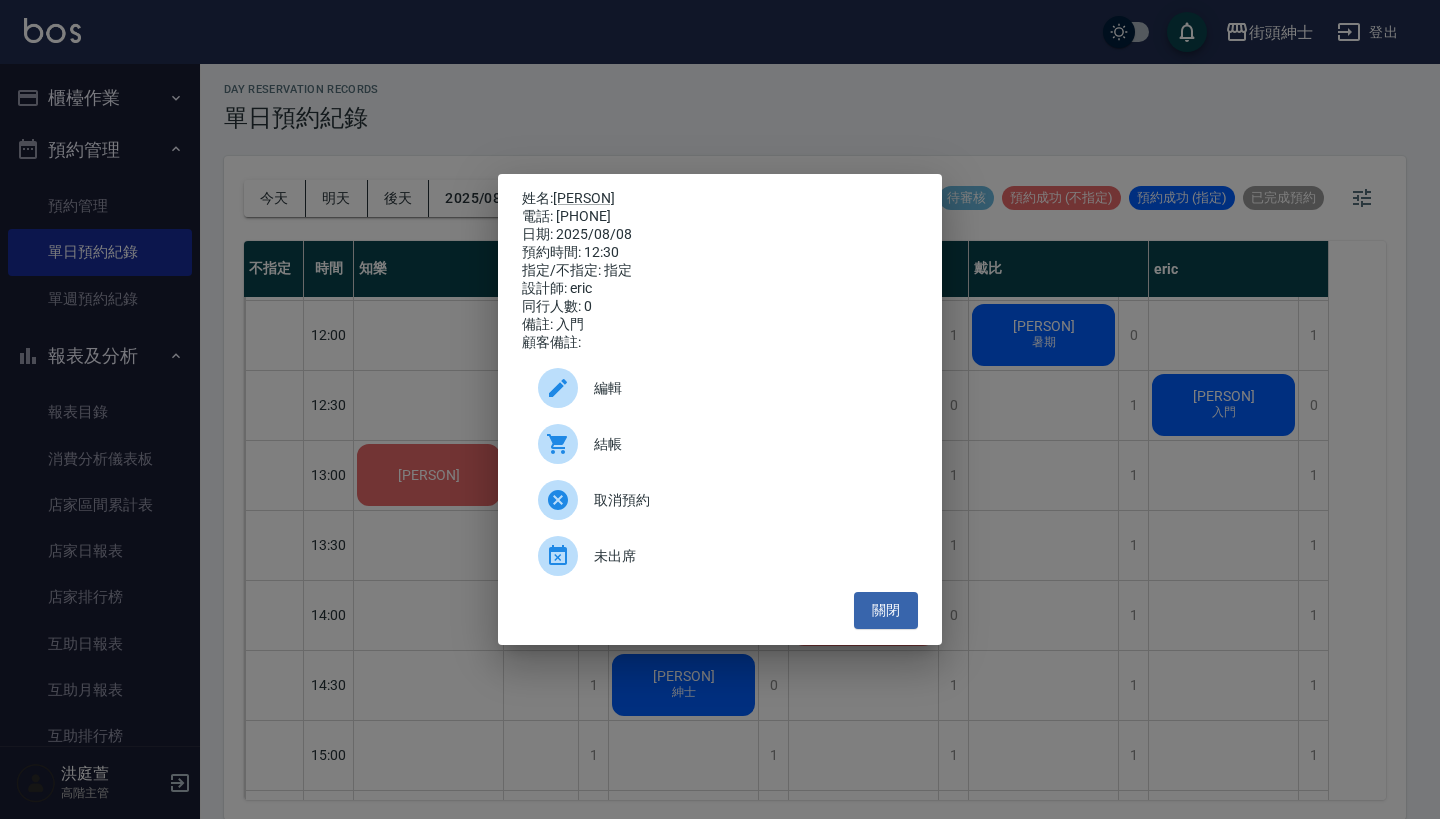 click on "姓名:  [PERSON] 電話: [PHONE] 日期: 2025/08/08 預約時間: 12:30 指定/不指定: 指定 設計師: [PERSON] 同行人數: 0 備註: 入門 顧客備註:  編輯 結帳 取消預約 未出席 關閉" at bounding box center [720, 409] 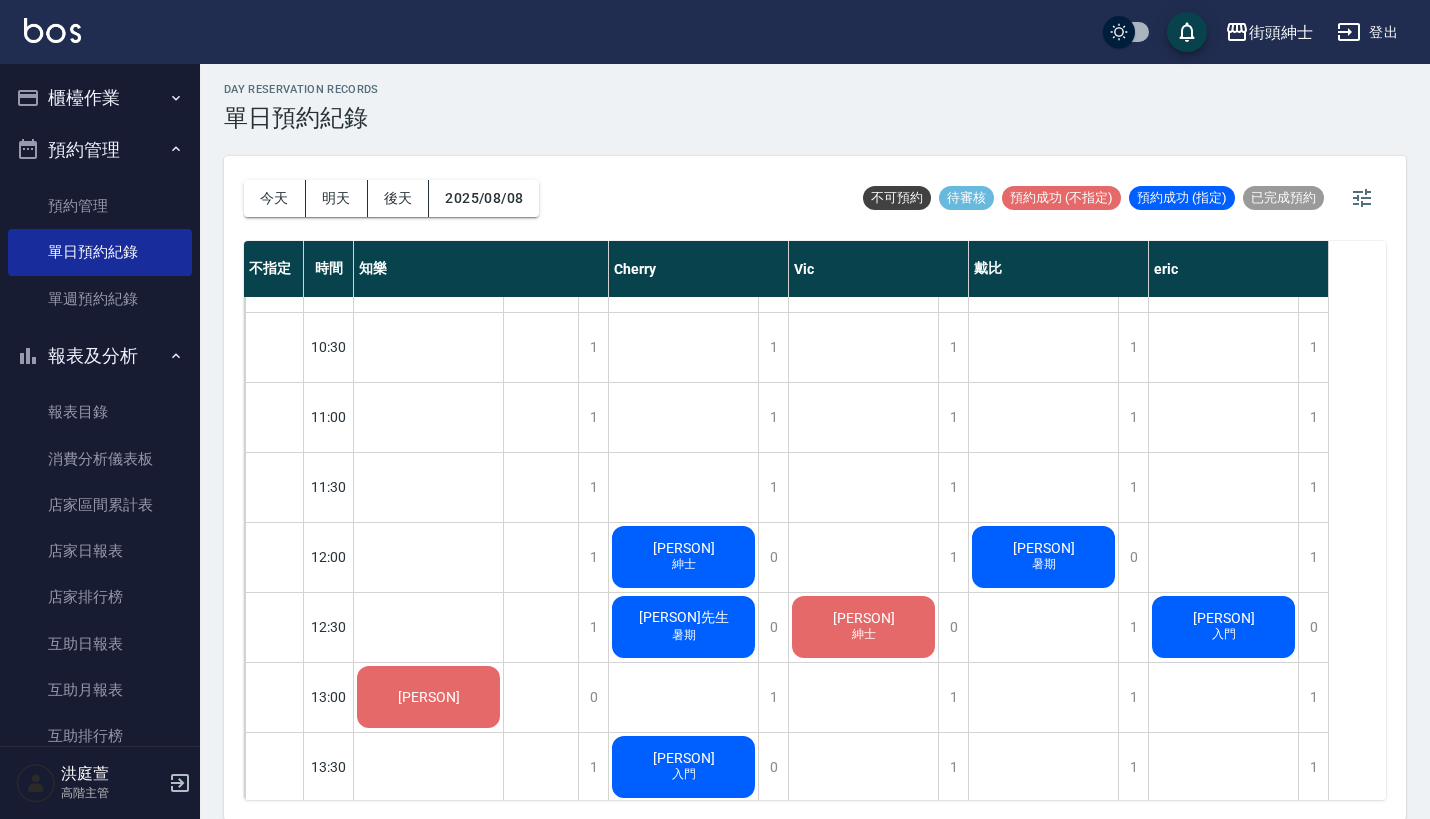 scroll, scrollTop: 0, scrollLeft: 0, axis: both 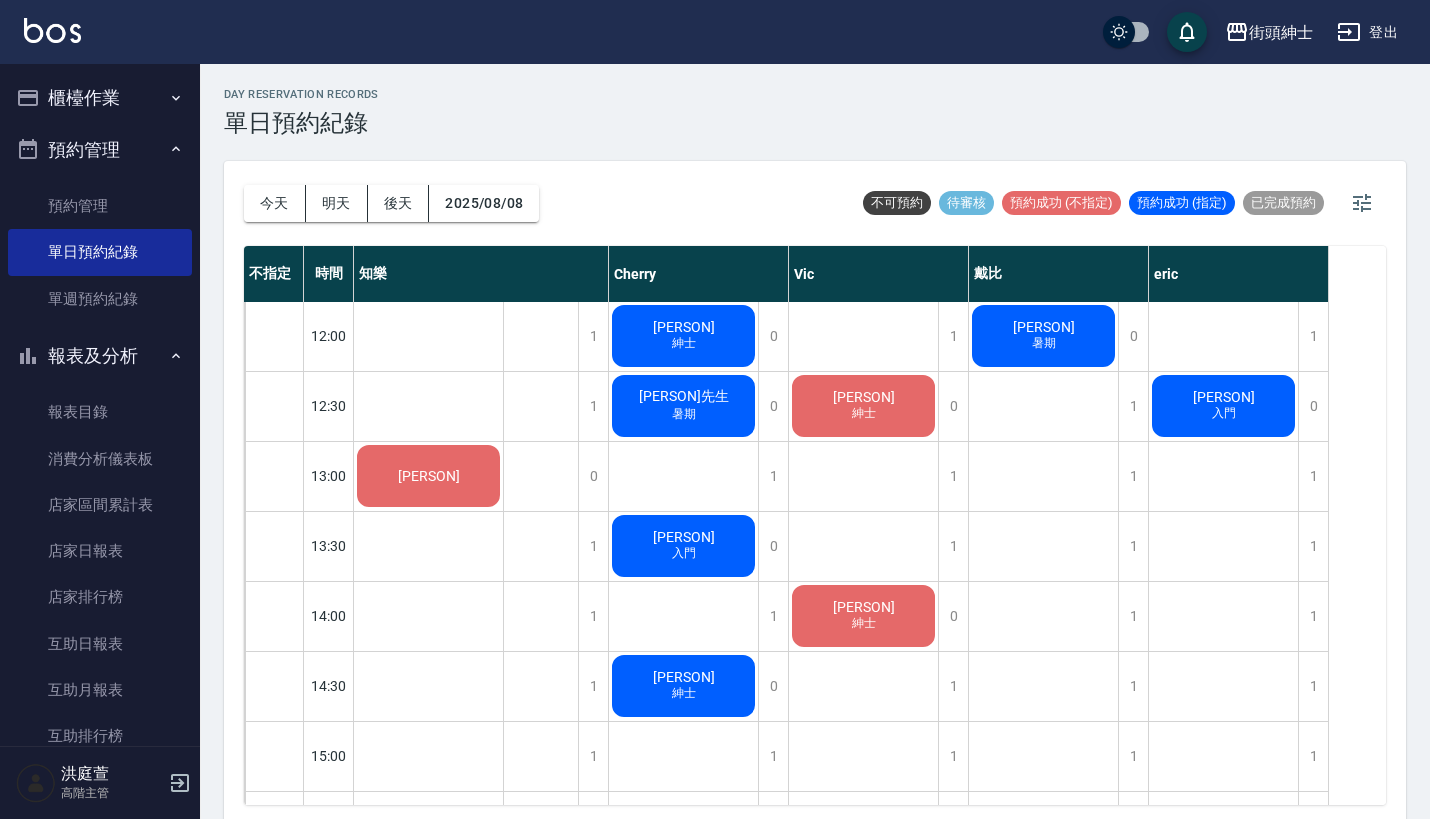 click on "[PERSON]" at bounding box center (429, 476) 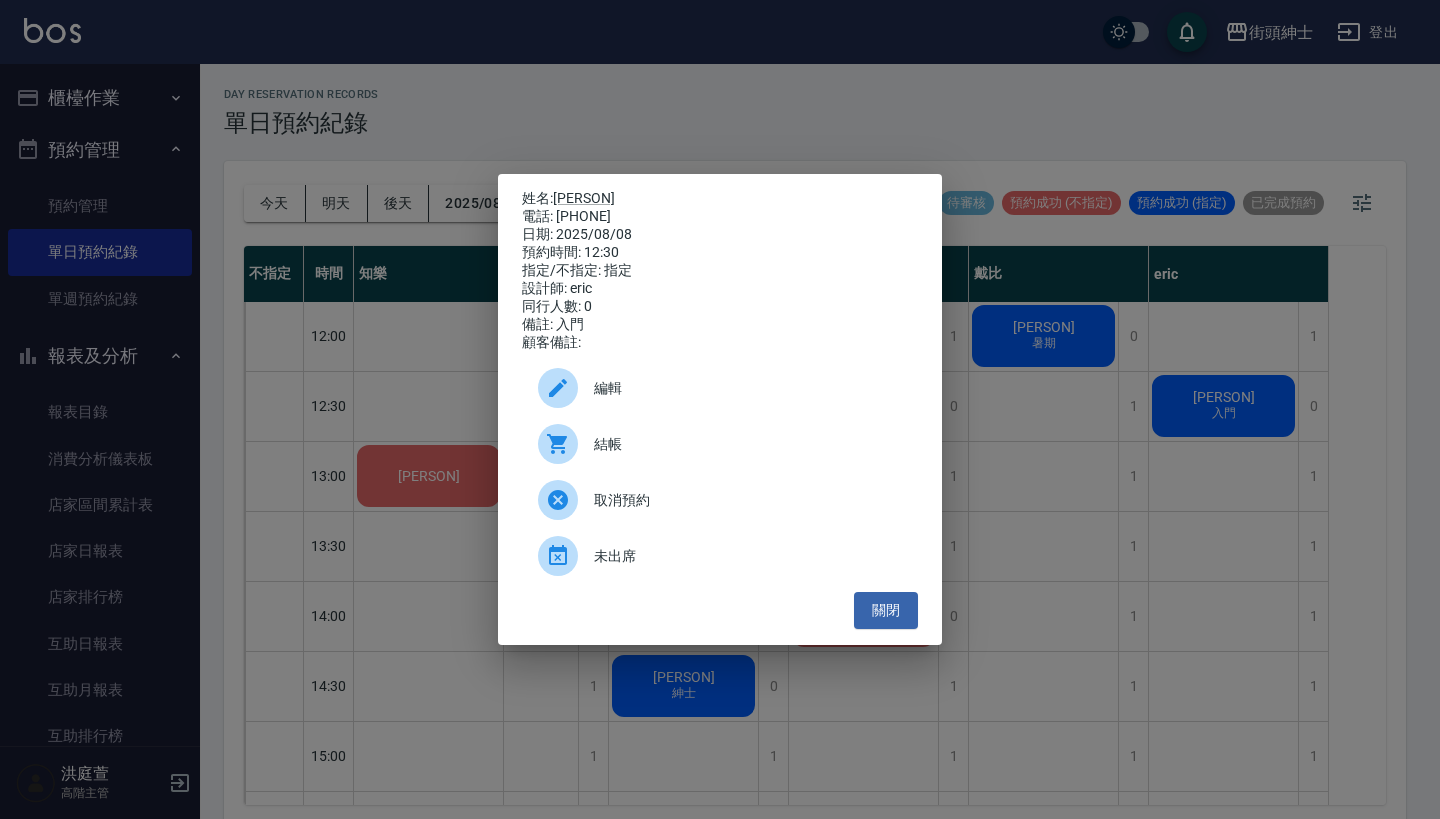 click on "姓名:  [PERSON] 電話: [PHONE] 日期: 2025/08/08 預約時間: 12:30 指定/不指定: 指定 設計師: [PERSON] 同行人數: 0 備註: 入門 顧客備註:  編輯 結帳 取消預約 未出席 關閉" at bounding box center [720, 409] 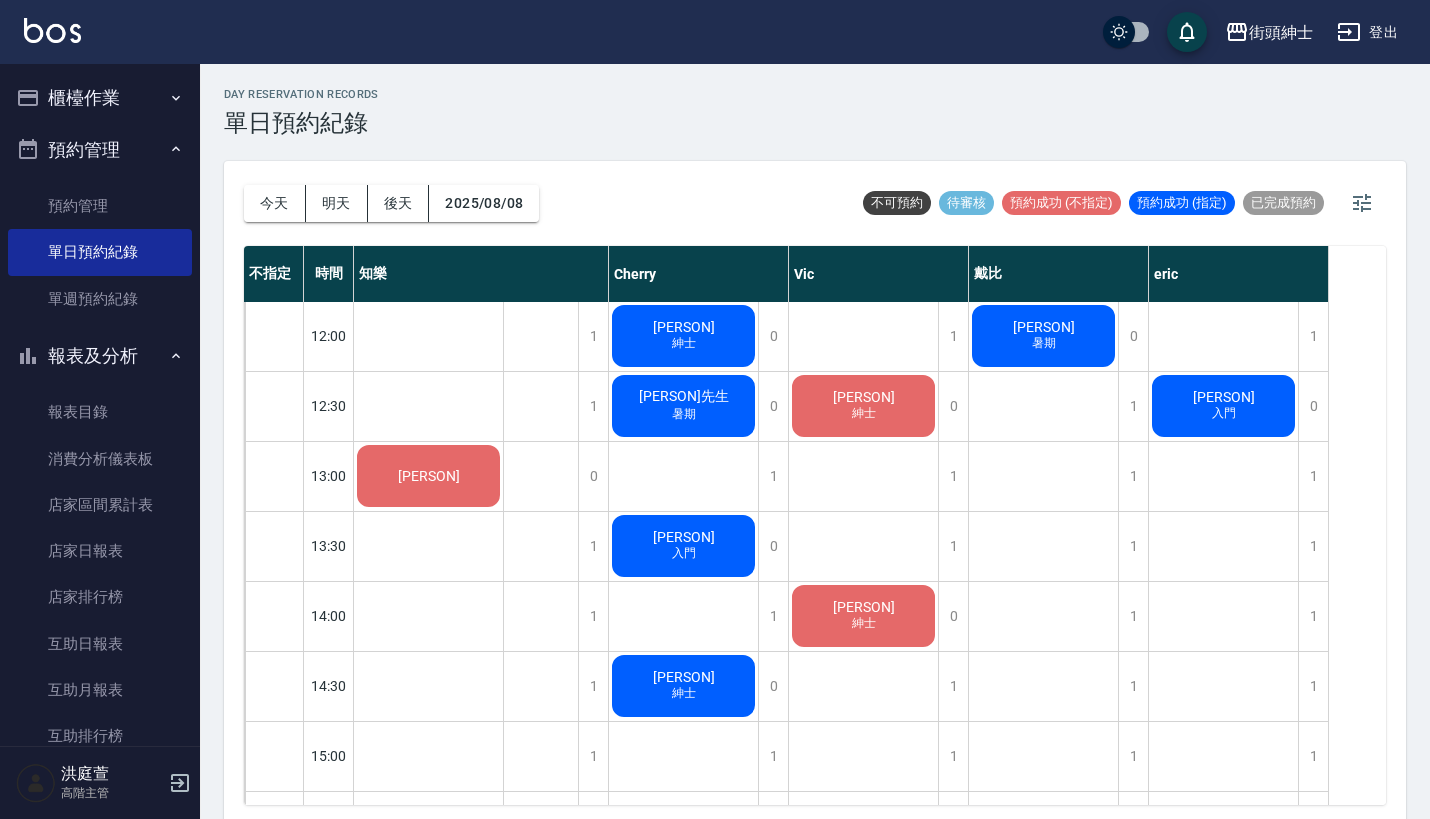 click on "入門" at bounding box center (429, 484) 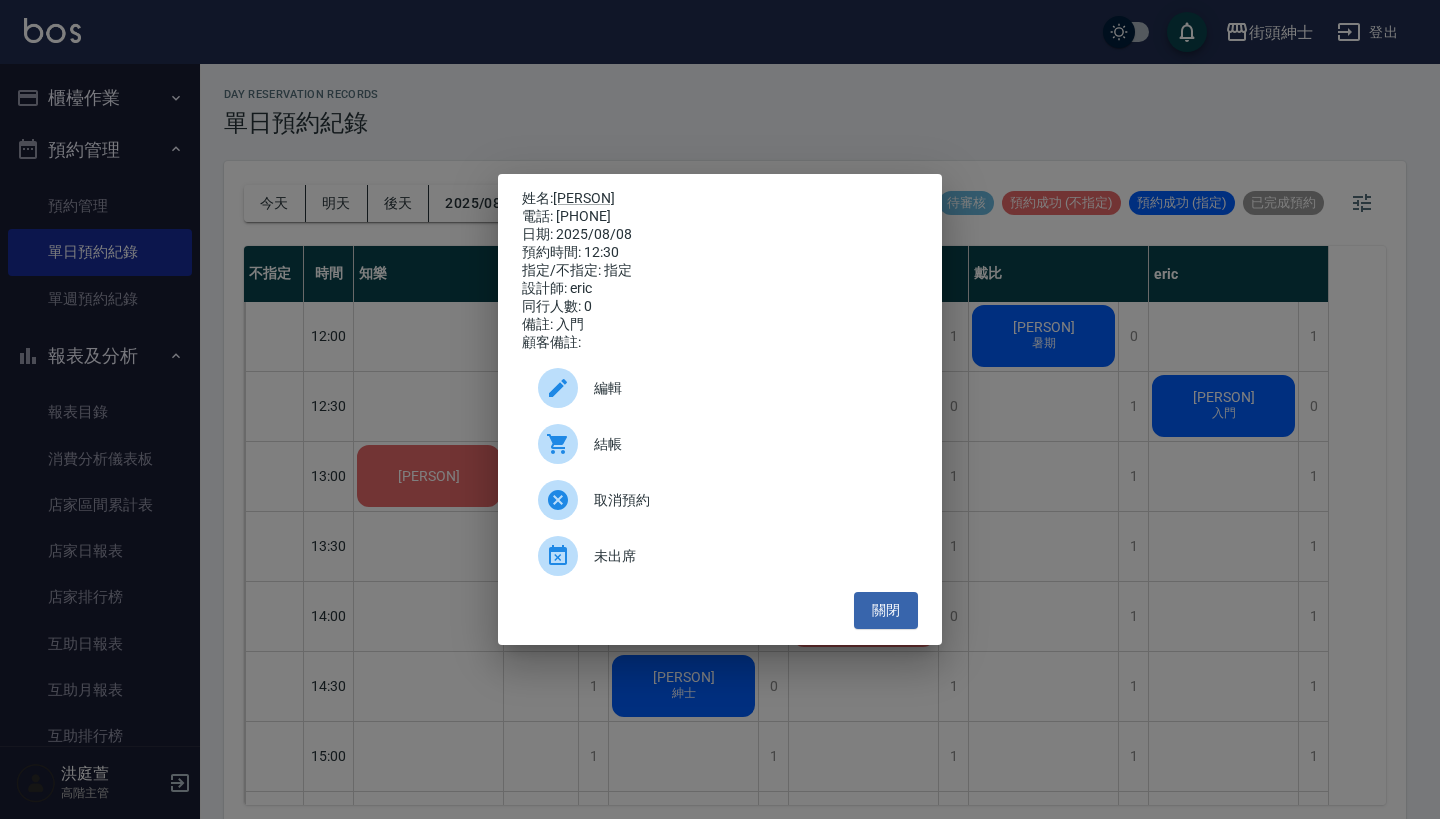 click on "編輯" at bounding box center [748, 388] 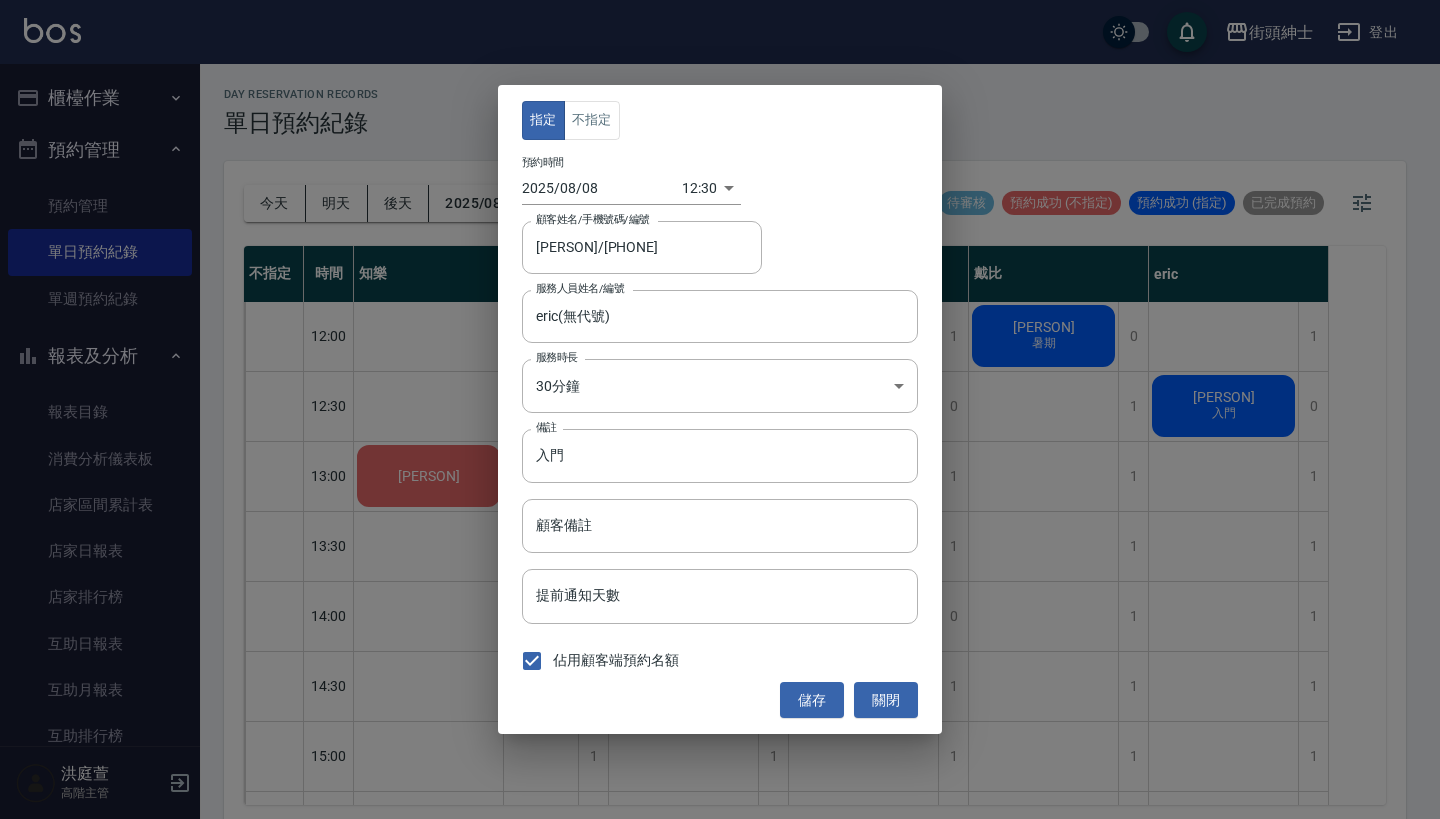 click on "街頭紳士 登出 櫃檯作業 打帳單 帳單列表 掛單列表 座位開單 營業儀表板 現金收支登錄 高階收支登錄 材料自購登錄 每日結帳 排班表 現場電腦打卡 掃碼打卡 預約管理 預約管理 單日預約紀錄 單週預約紀錄 報表及分析 報表目錄 消費分析儀表板 店家區間累計表 店家日報表 店家排行榜 互助日報表 互助月報表 互助排行榜 互助點數明細 互助業績報表 全店業績分析表 每日業績分析表 營業統計分析表 營業項目月分析表 設計師業績表 設計師日報表 設計師業績分析表 設計師業績月報表 設計師抽成報表 設計師排行榜 商品銷售排行榜 商品消耗明細 商品進銷貨報表 商品庫存表 商品庫存盤點表 會員卡銷售報表 服務扣項明細表 單一服務項目查詢 店販抽成明細 店販分類抽成明細 顧客入金餘額表 顧客卡券餘額表 每日非現金明細 每日收支明細 收支分類明細表 收支匯款表 1" at bounding box center [720, 412] 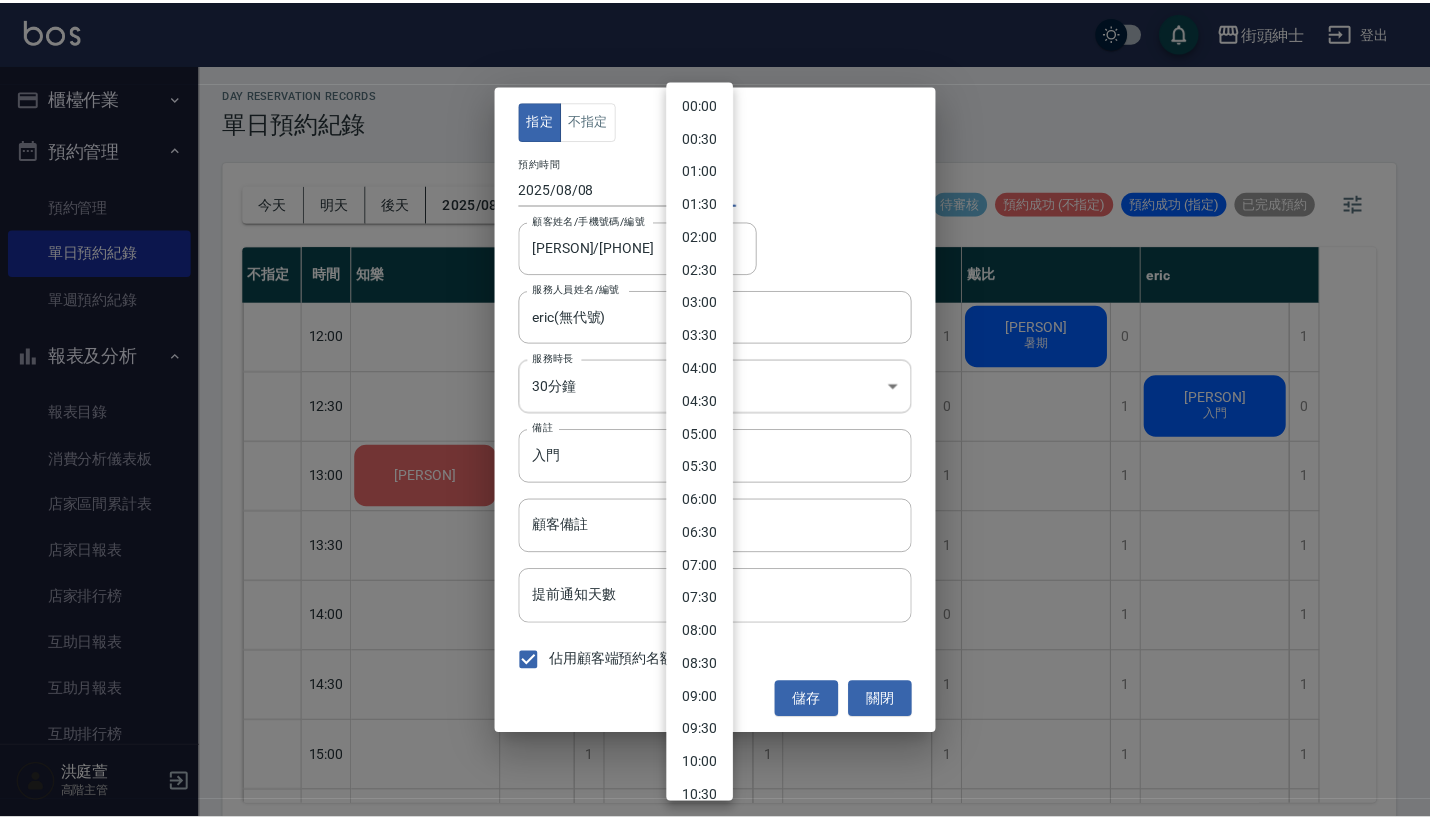 scroll, scrollTop: 489, scrollLeft: 0, axis: vertical 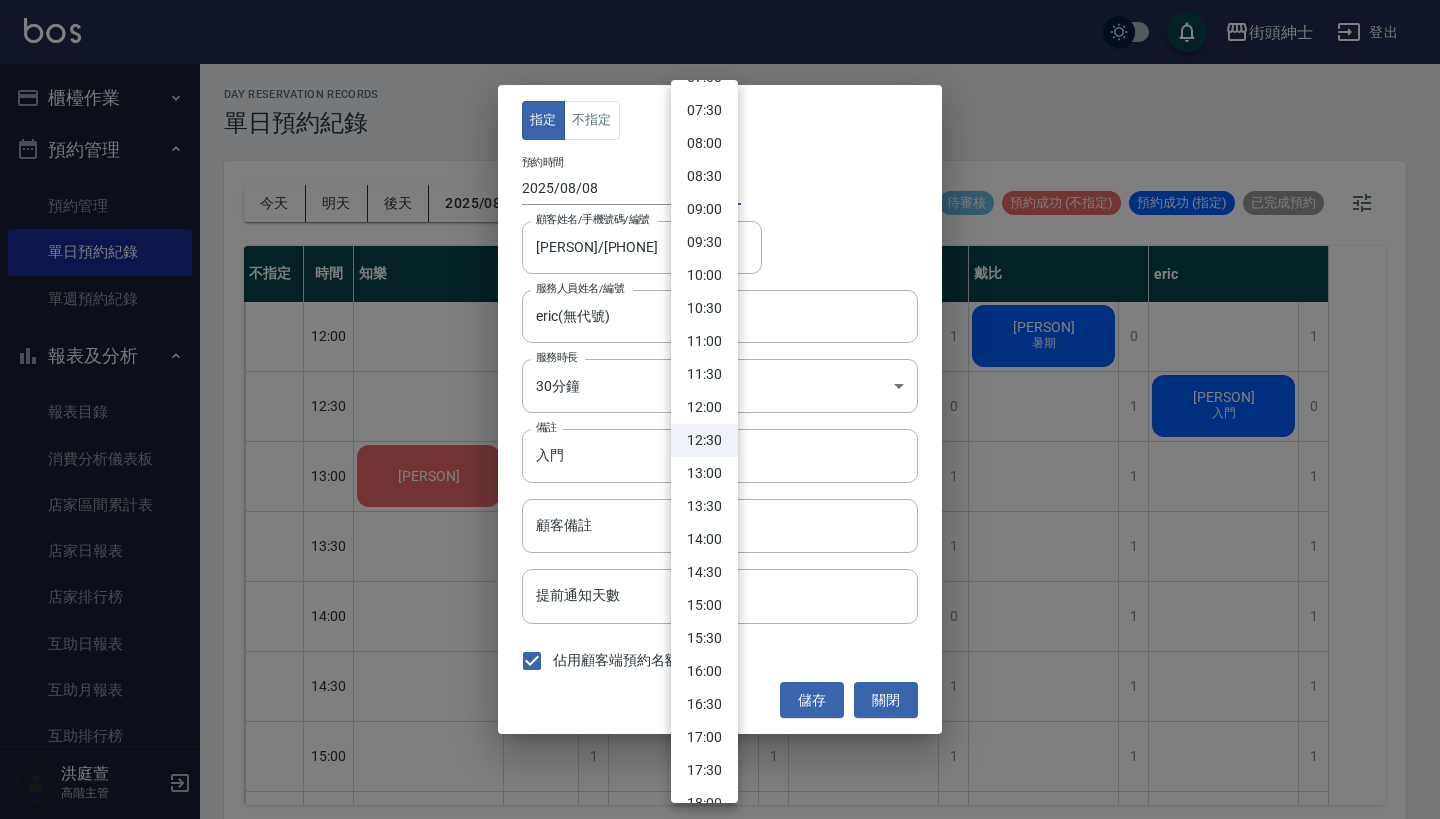 click at bounding box center [720, 409] 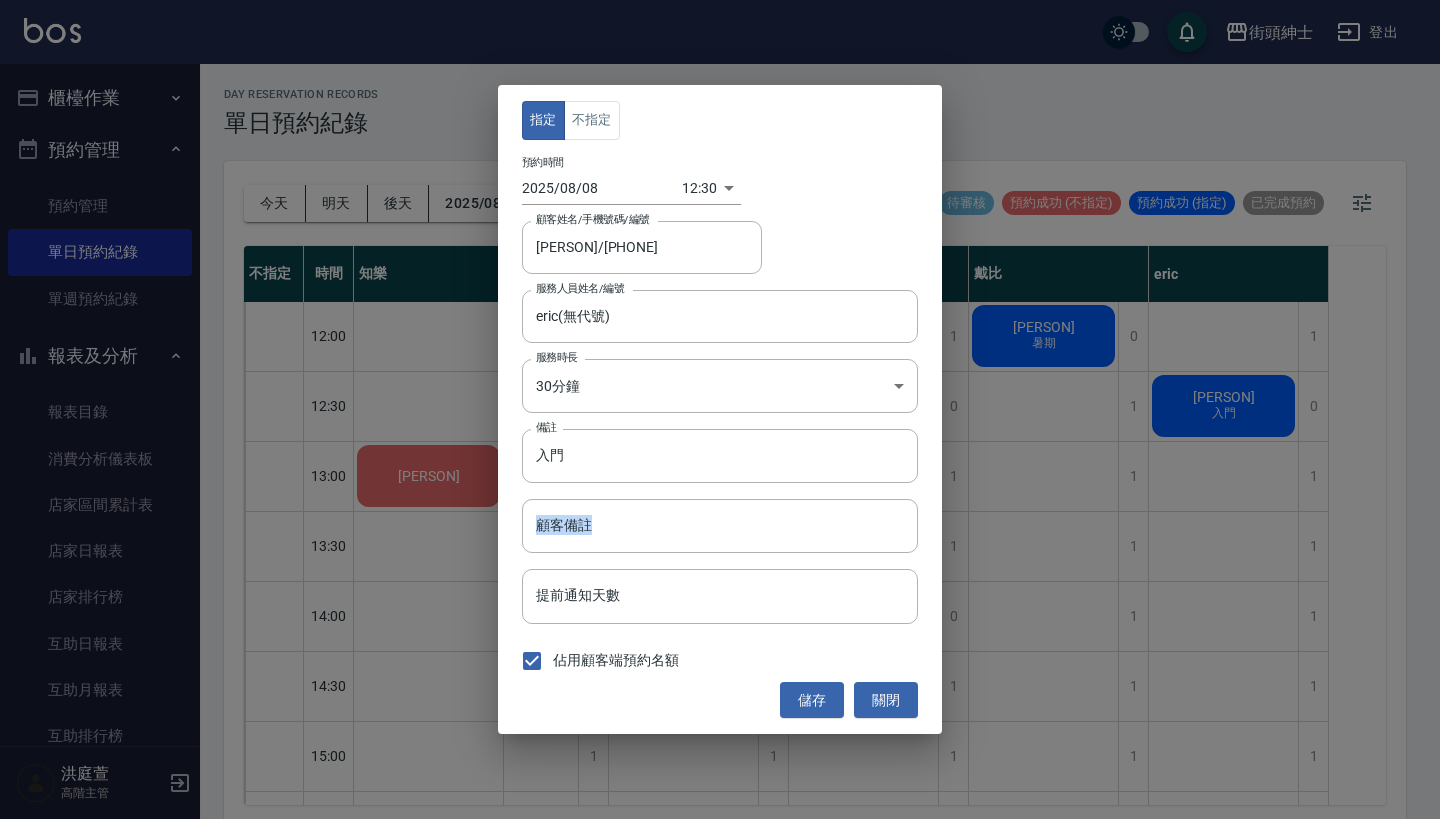 click on "指定 不指定 預約時間 2025/08/08 12:30 [TIMESTAMP] 顧客姓名/手機號碼/編號 [PERSON]/[PHONE] 顧客姓名/手機號碼/編號 服務人員姓名/編號 [PERSON](無代號) 服務人員姓名/編號 服務時長 30分鐘 1 服務時長 備註 入門 備註 顧客備註 顧客備註 提前通知天數 提前通知天數 佔用顧客端預約名額 儲存 關閉" at bounding box center [720, 409] 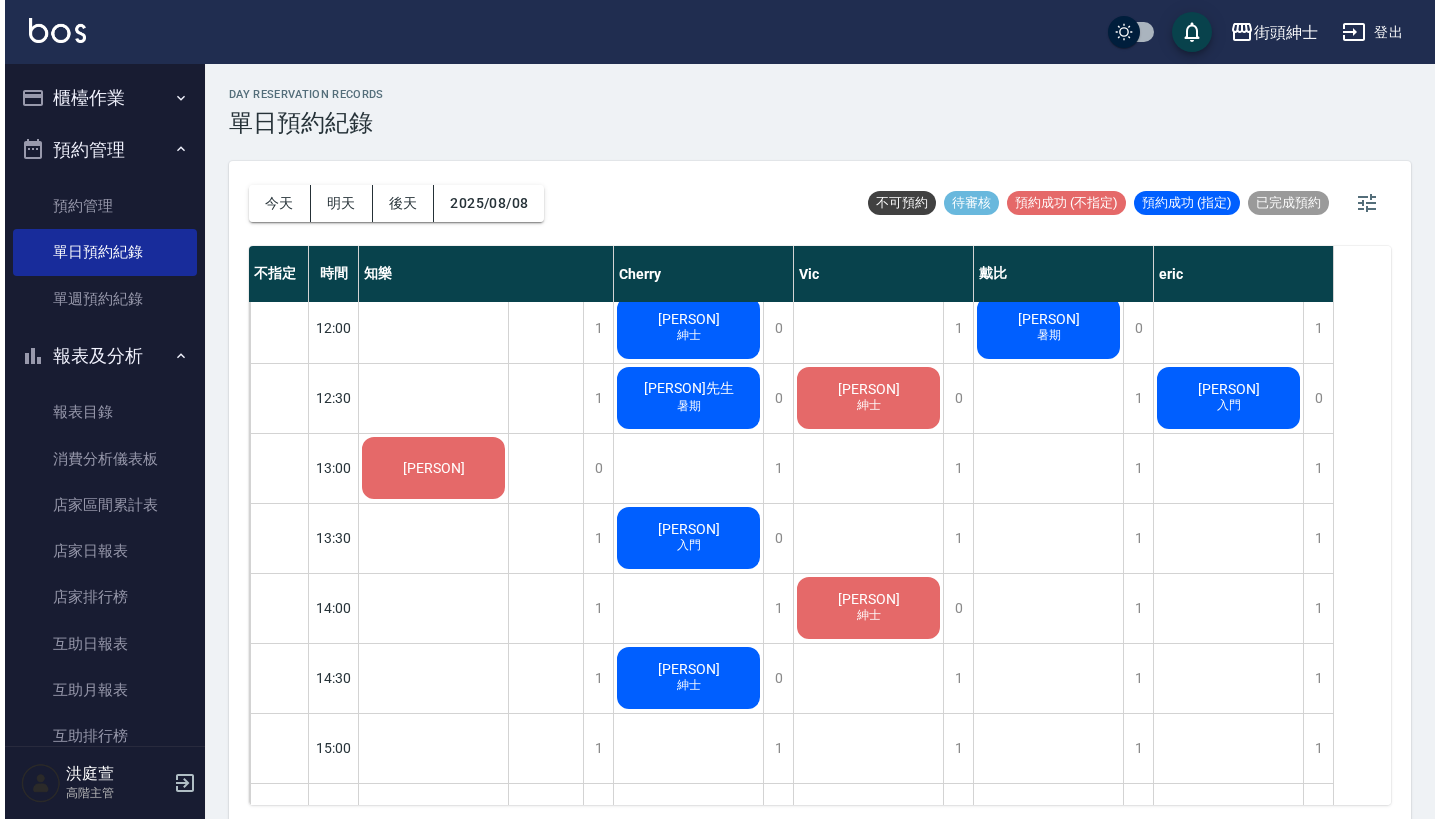 scroll, scrollTop: 428, scrollLeft: 0, axis: vertical 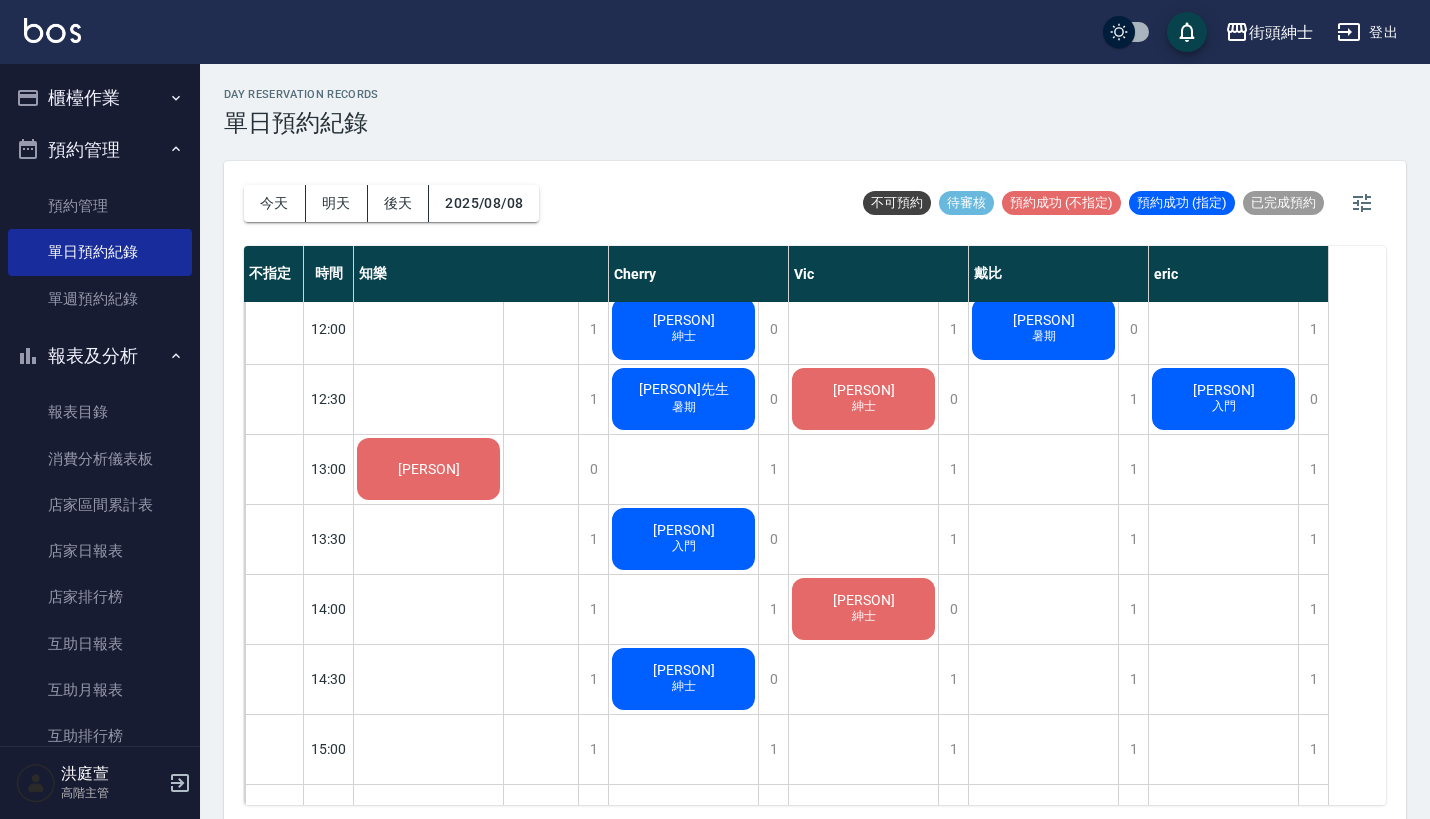 click on "[PERSON]" at bounding box center (429, 469) 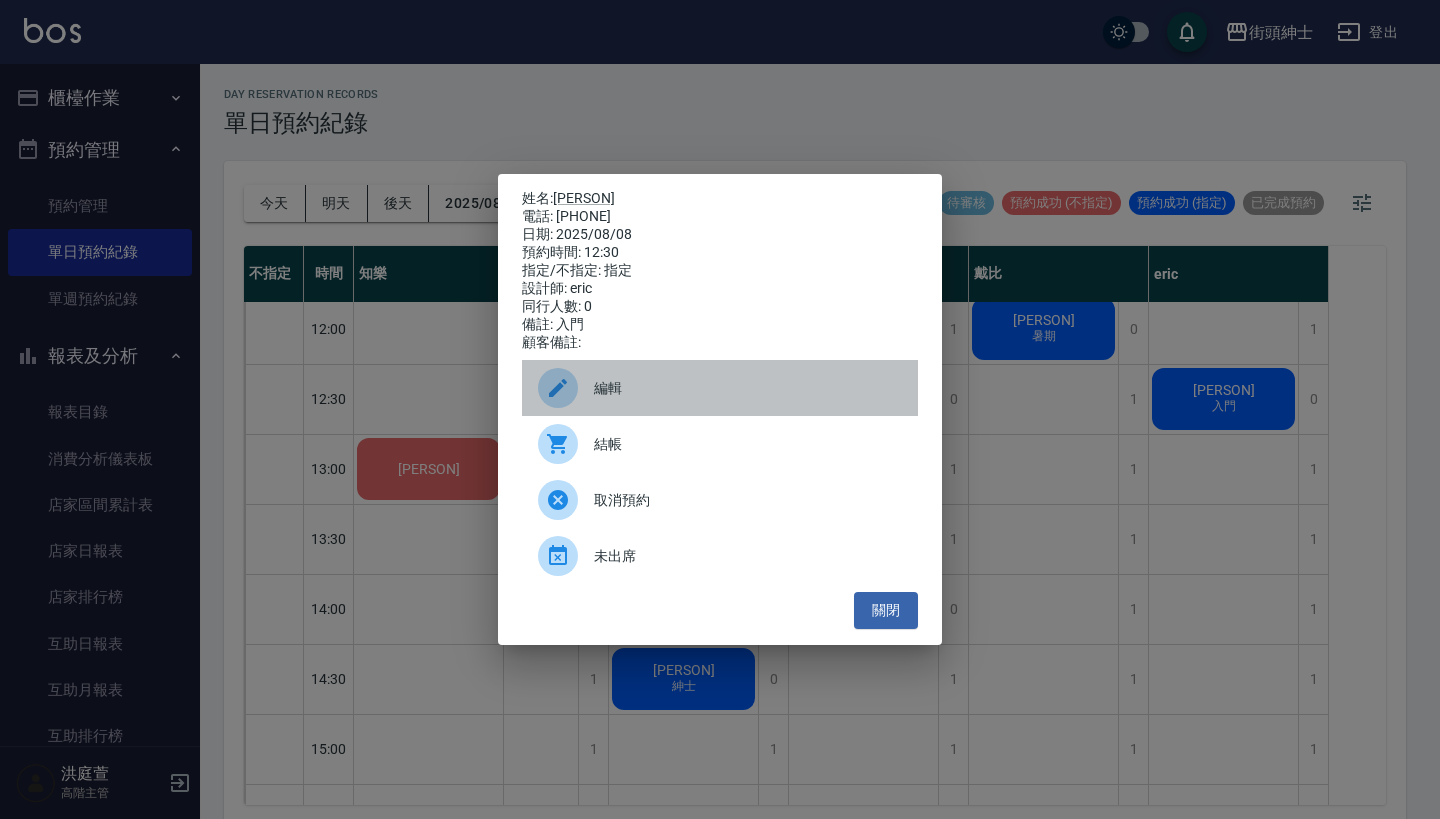 click on "編輯" at bounding box center (720, 388) 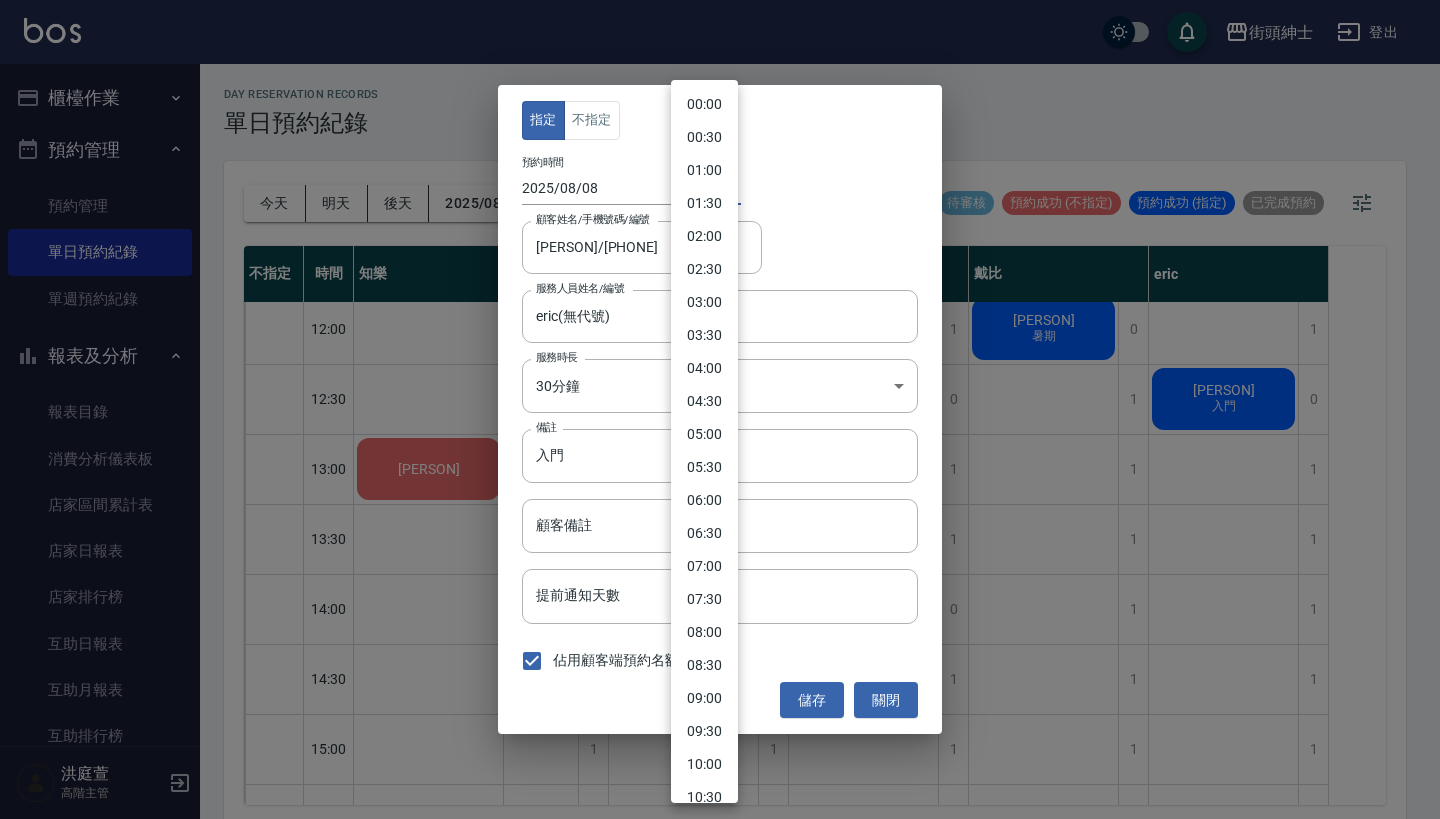 click on "街頭紳士 登出 櫃檯作業 打帳單 帳單列表 掛單列表 座位開單 營業儀表板 現金收支登錄 高階收支登錄 材料自購登錄 每日結帳 排班表 現場電腦打卡 掃碼打卡 預約管理 預約管理 單日預約紀錄 單週預約紀錄 報表及分析 報表目錄 消費分析儀表板 店家區間累計表 店家日報表 店家排行榜 互助日報表 互助月報表 互助排行榜 互助點數明細 互助業績報表 全店業績分析表 每日業績分析表 營業統計分析表 營業項目月分析表 設計師業績表 設計師日報表 設計師業績分析表 設計師業績月報表 設計師抽成報表 設計師排行榜 商品銷售排行榜 商品消耗明細 商品進銷貨報表 商品庫存表 商品庫存盤點表 會員卡銷售報表 服務扣項明細表 單一服務項目查詢 店販抽成明細 店販分類抽成明細 顧客入金餘額表 顧客卡券餘額表 每日非現金明細 每日收支明細 收支分類明細表 收支匯款表 1" at bounding box center [720, 412] 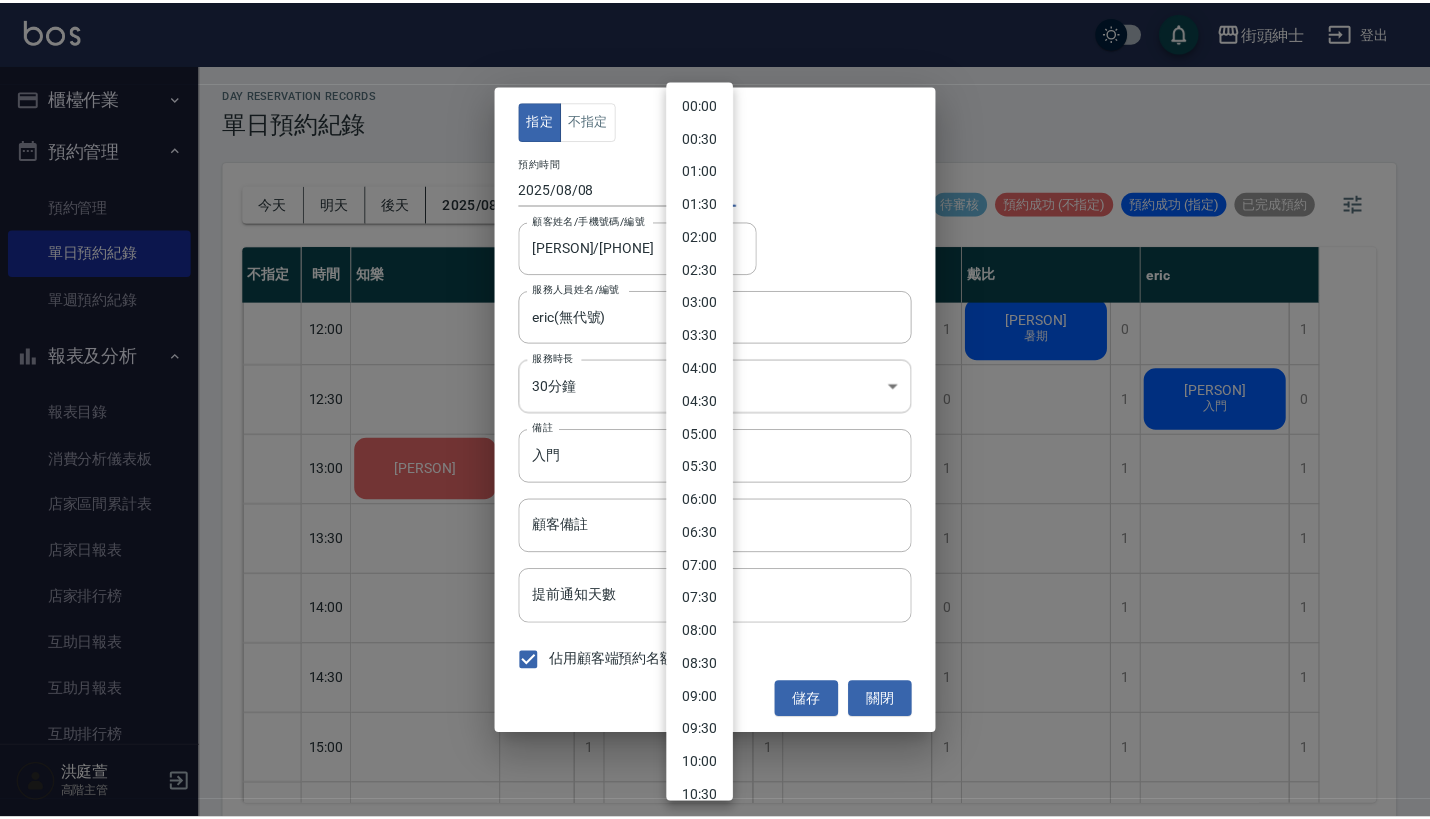 scroll, scrollTop: 489, scrollLeft: 0, axis: vertical 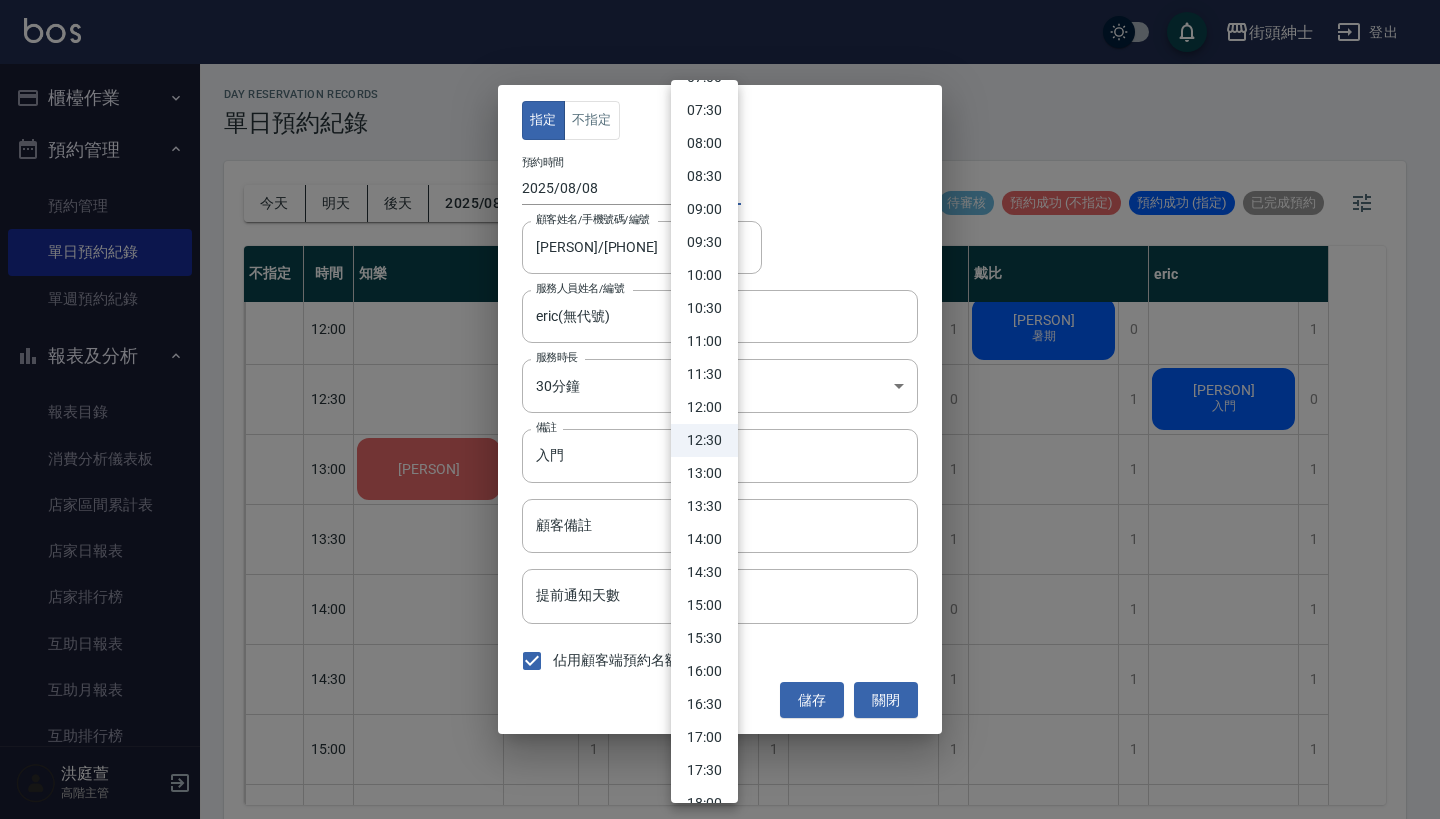 click on "13:00" at bounding box center (704, 473) 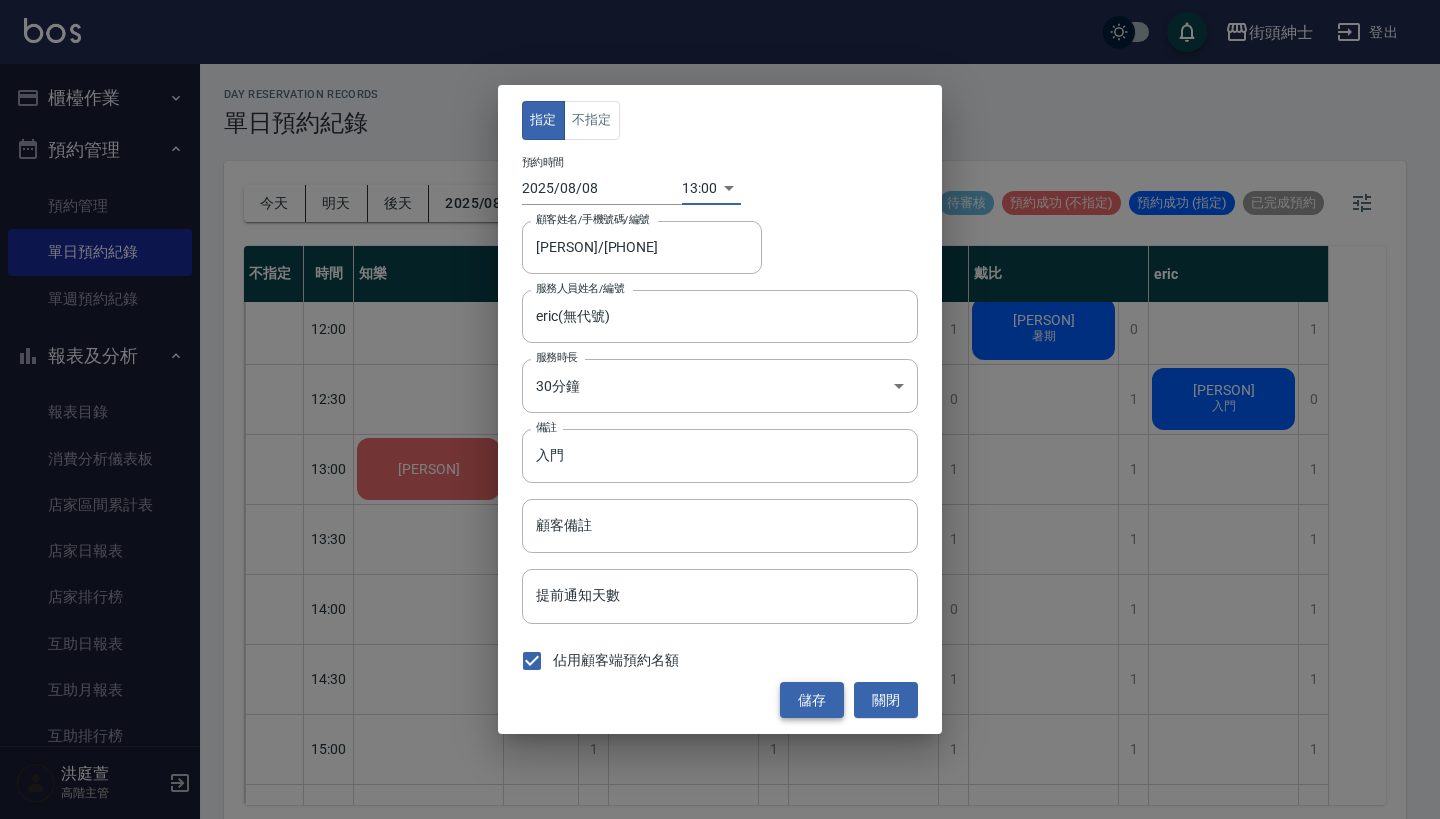 click on "儲存" at bounding box center (812, 700) 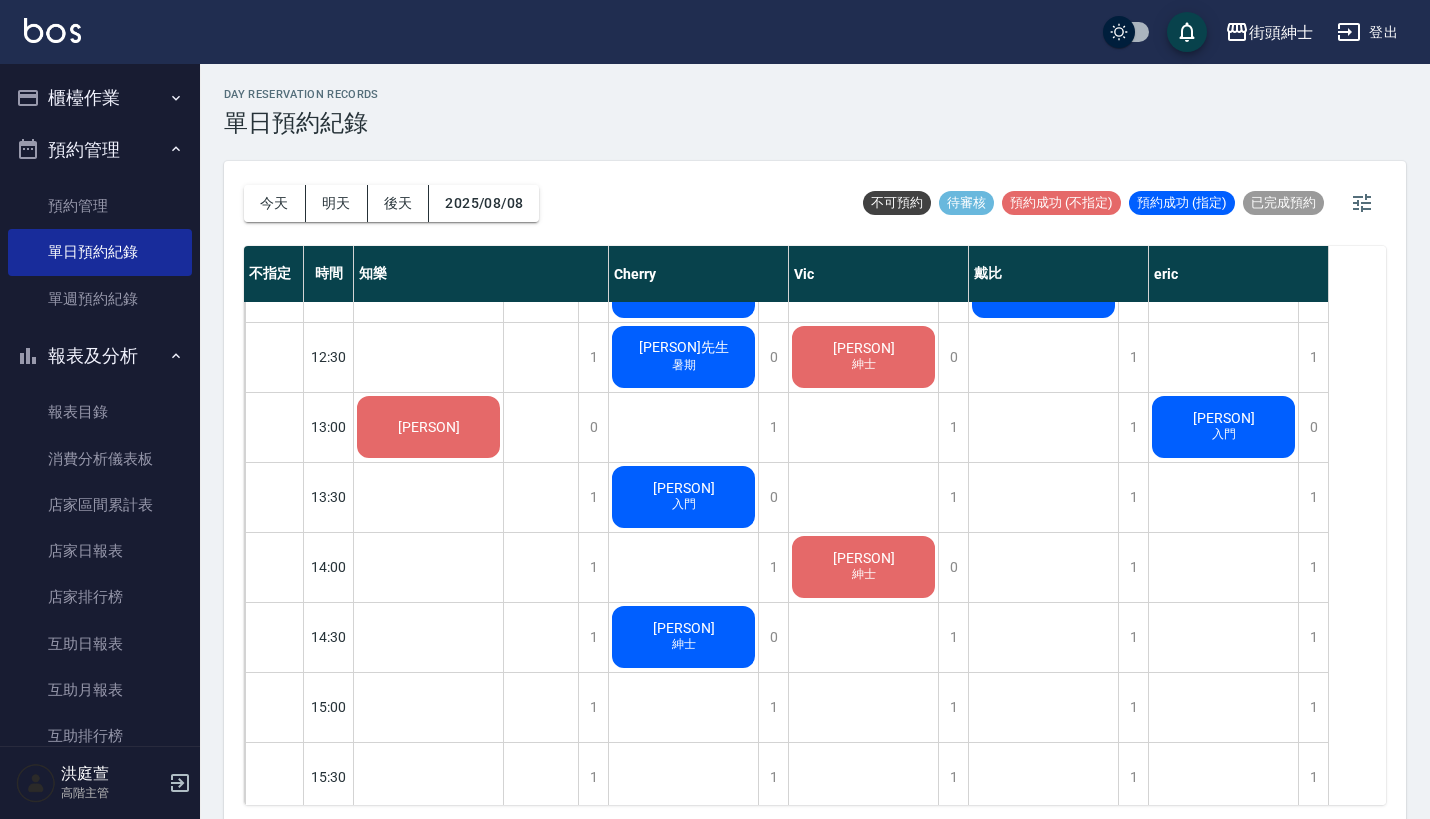 scroll, scrollTop: 472, scrollLeft: 0, axis: vertical 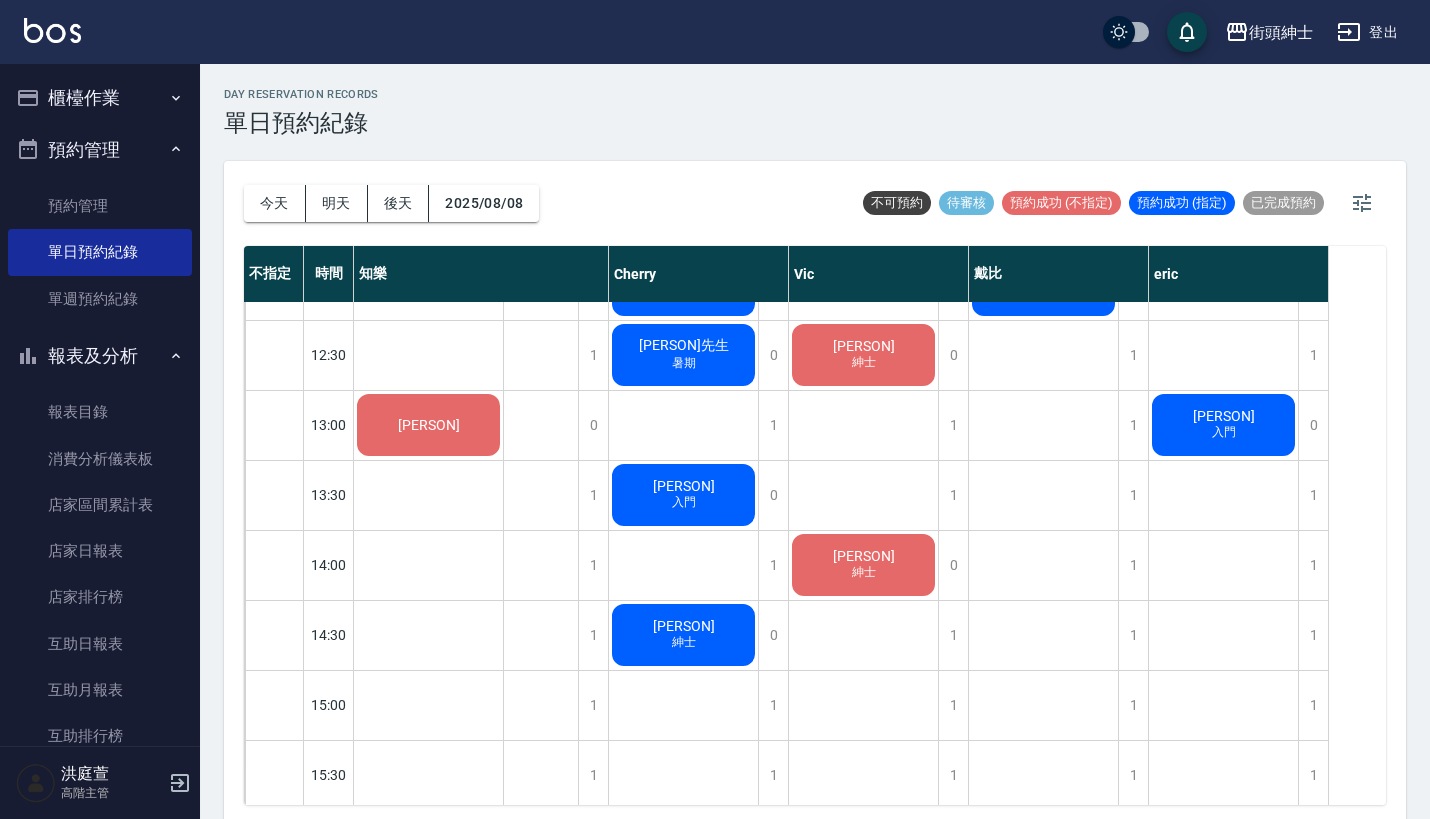 click on "[PERSON] 入門" at bounding box center [428, 425] 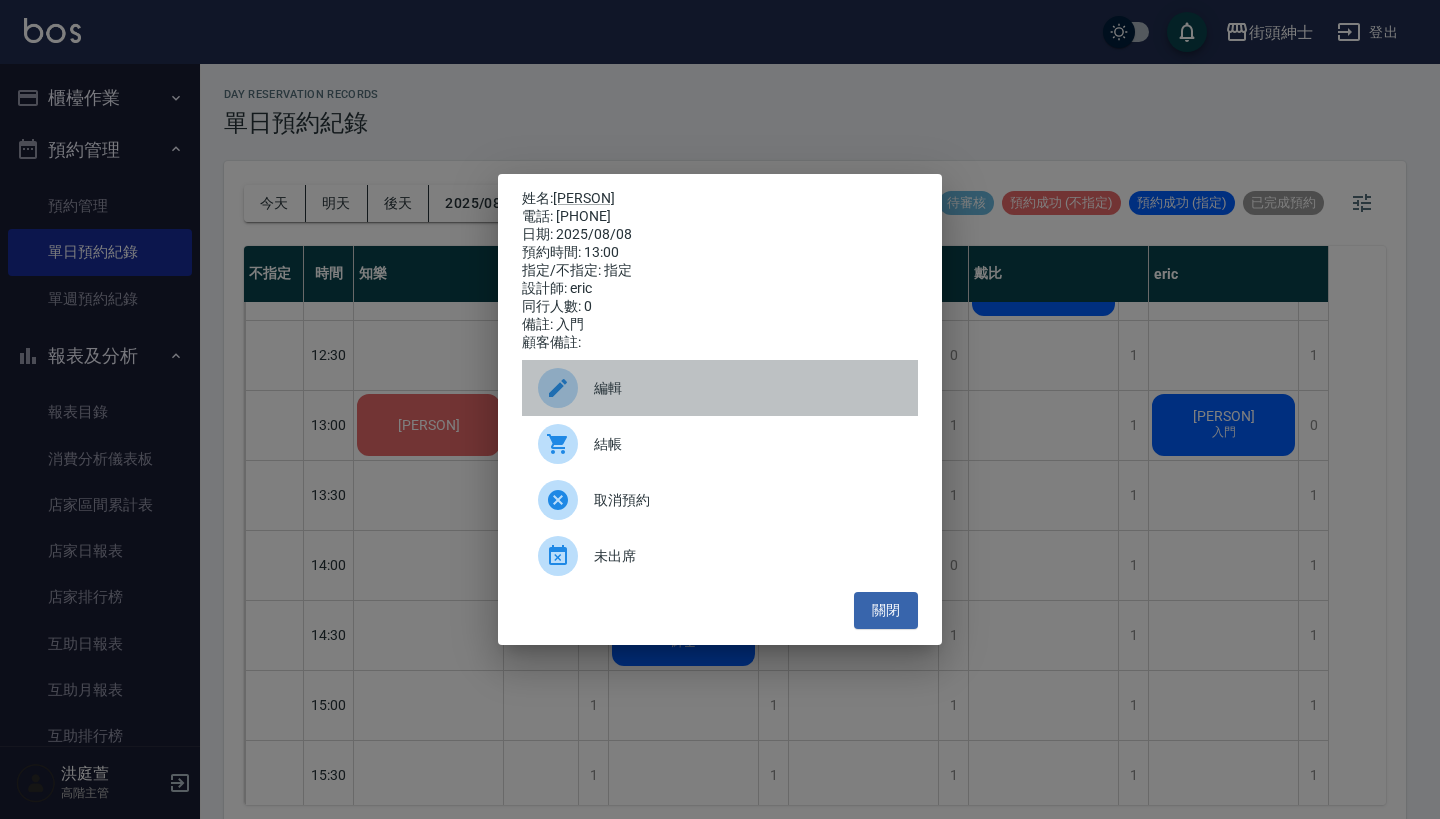 click on "編輯" at bounding box center (720, 388) 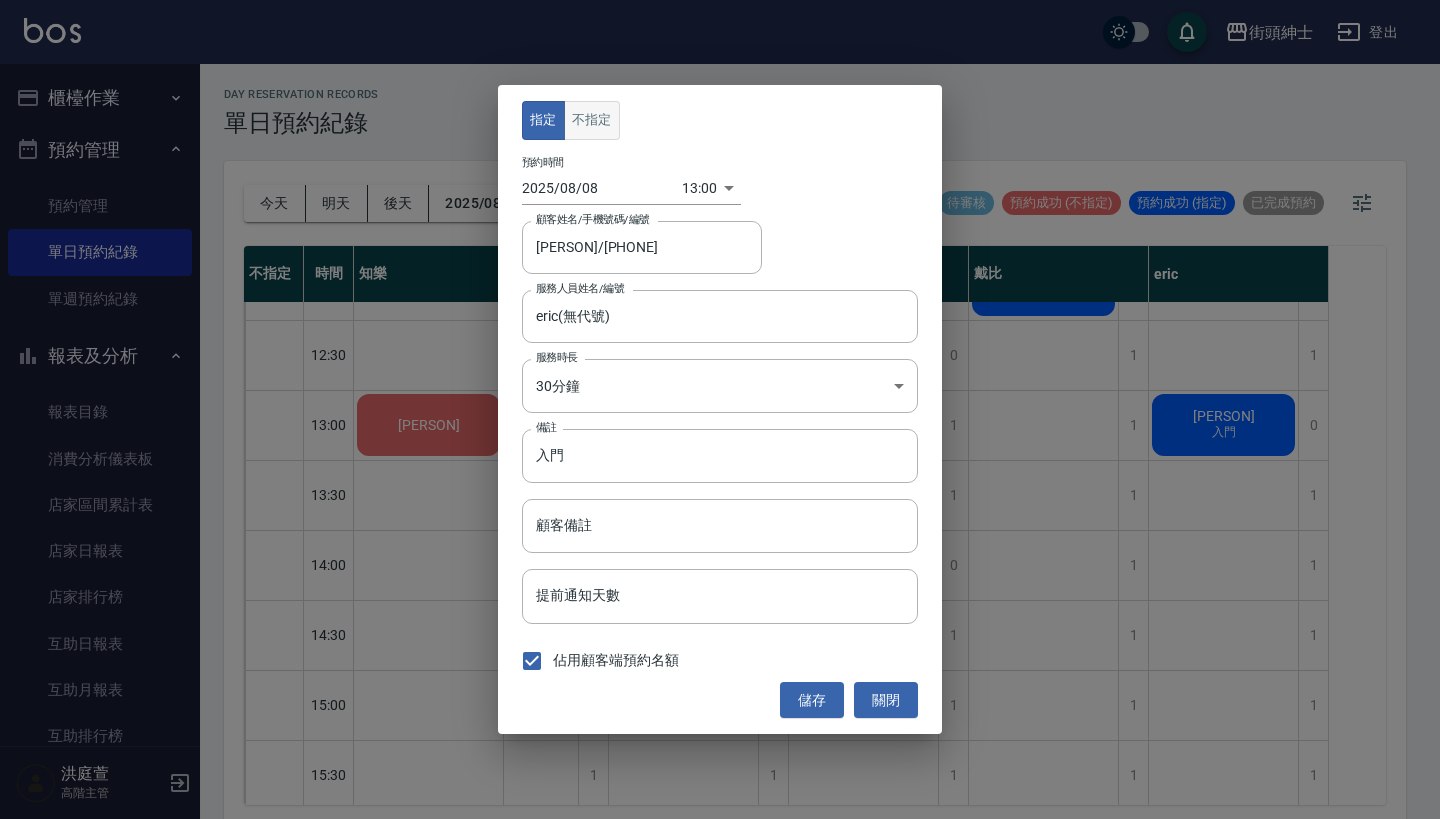 click on "不指定" at bounding box center (592, 120) 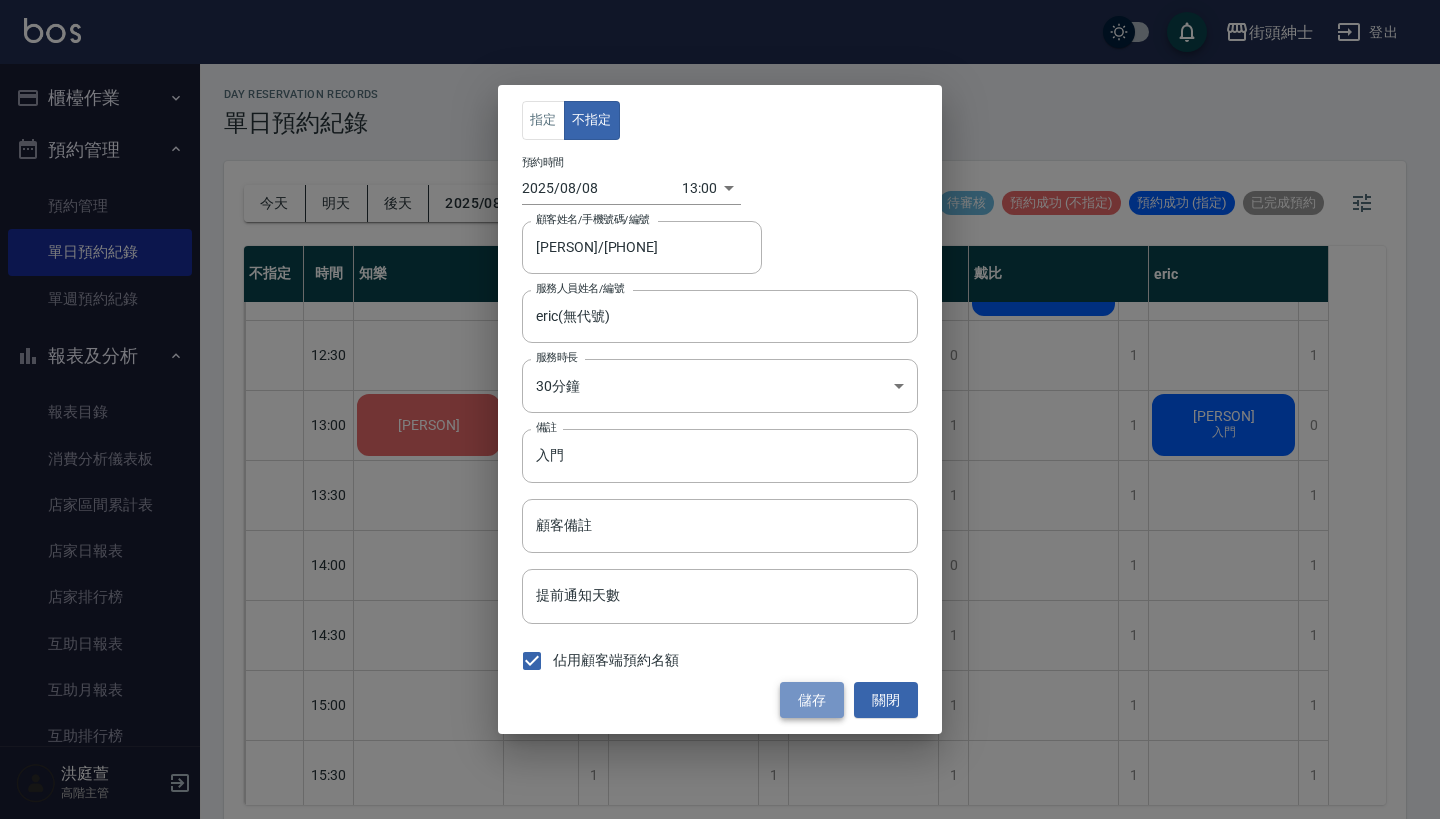 click on "儲存" at bounding box center [812, 700] 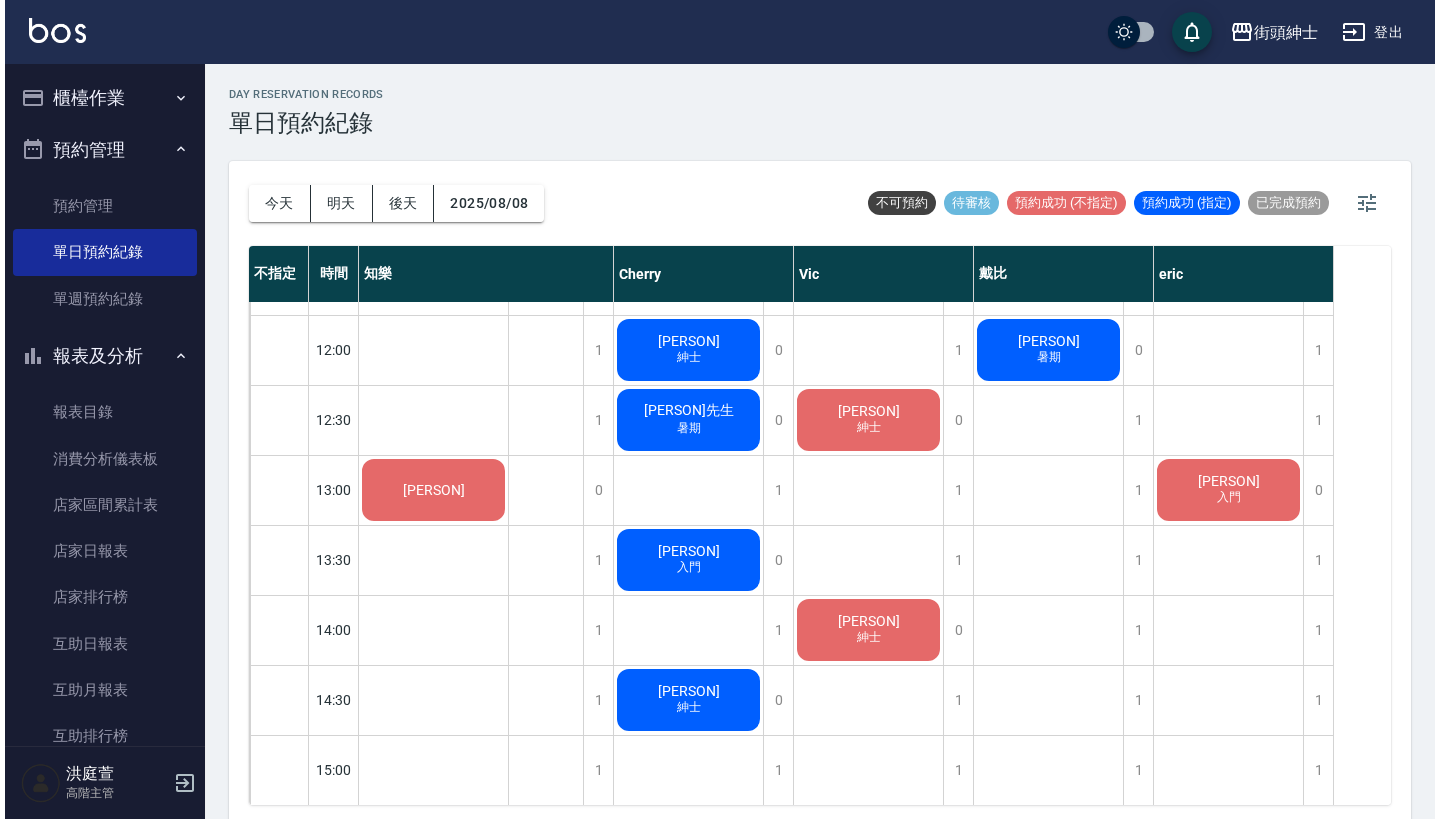 scroll, scrollTop: 389, scrollLeft: 0, axis: vertical 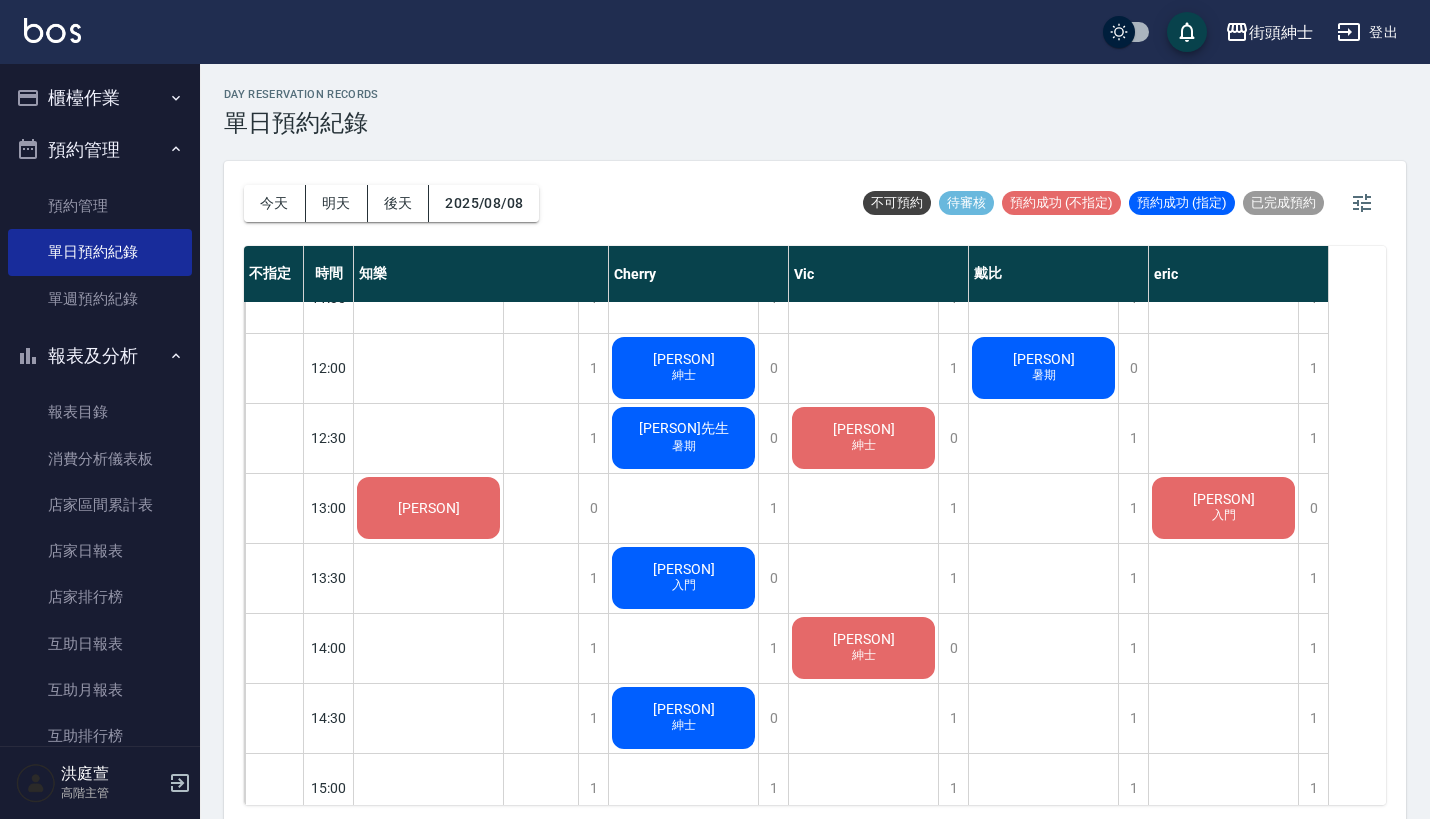 click on "[PERSON]" at bounding box center (429, 508) 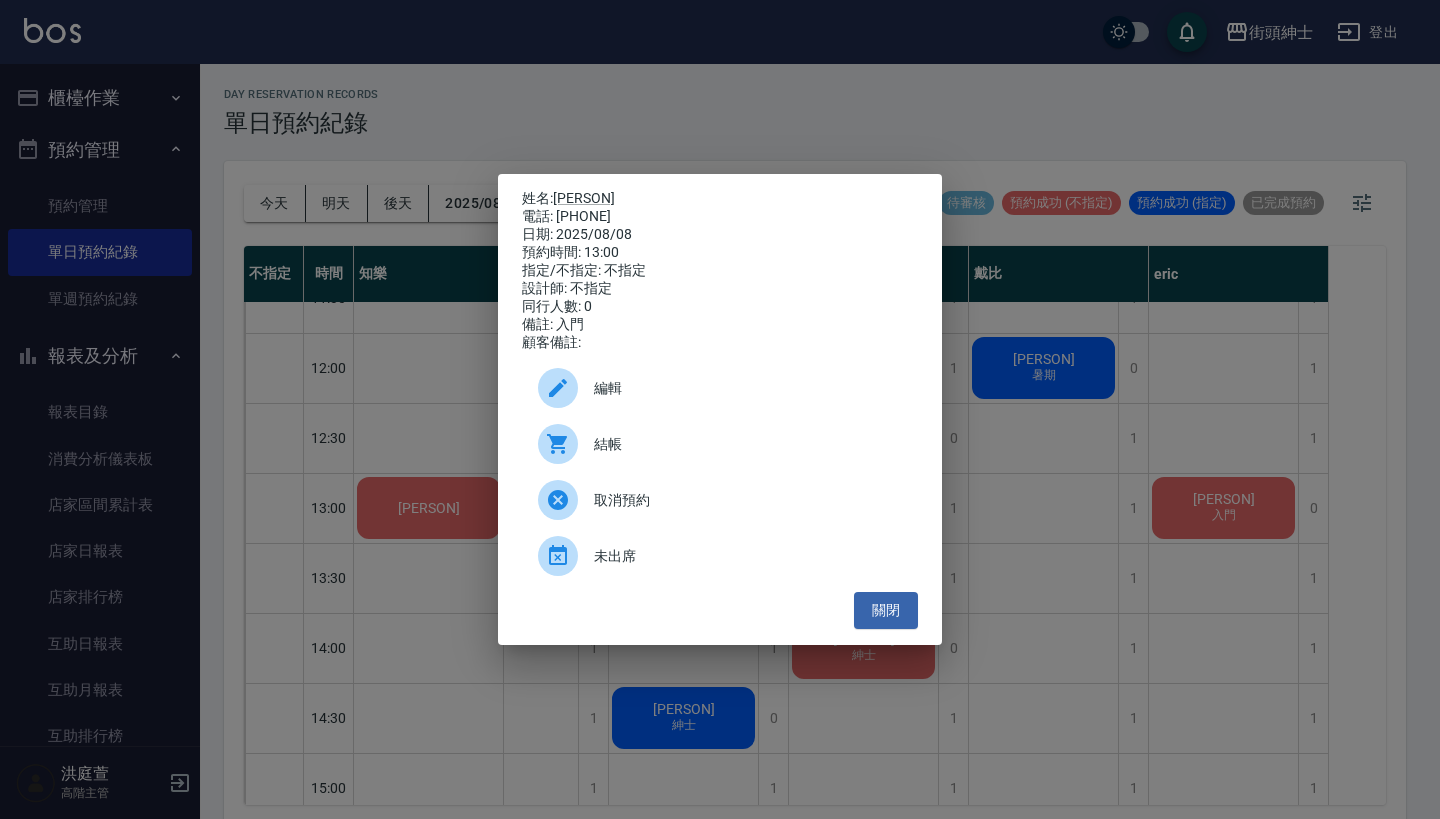 click on "編輯" at bounding box center [748, 388] 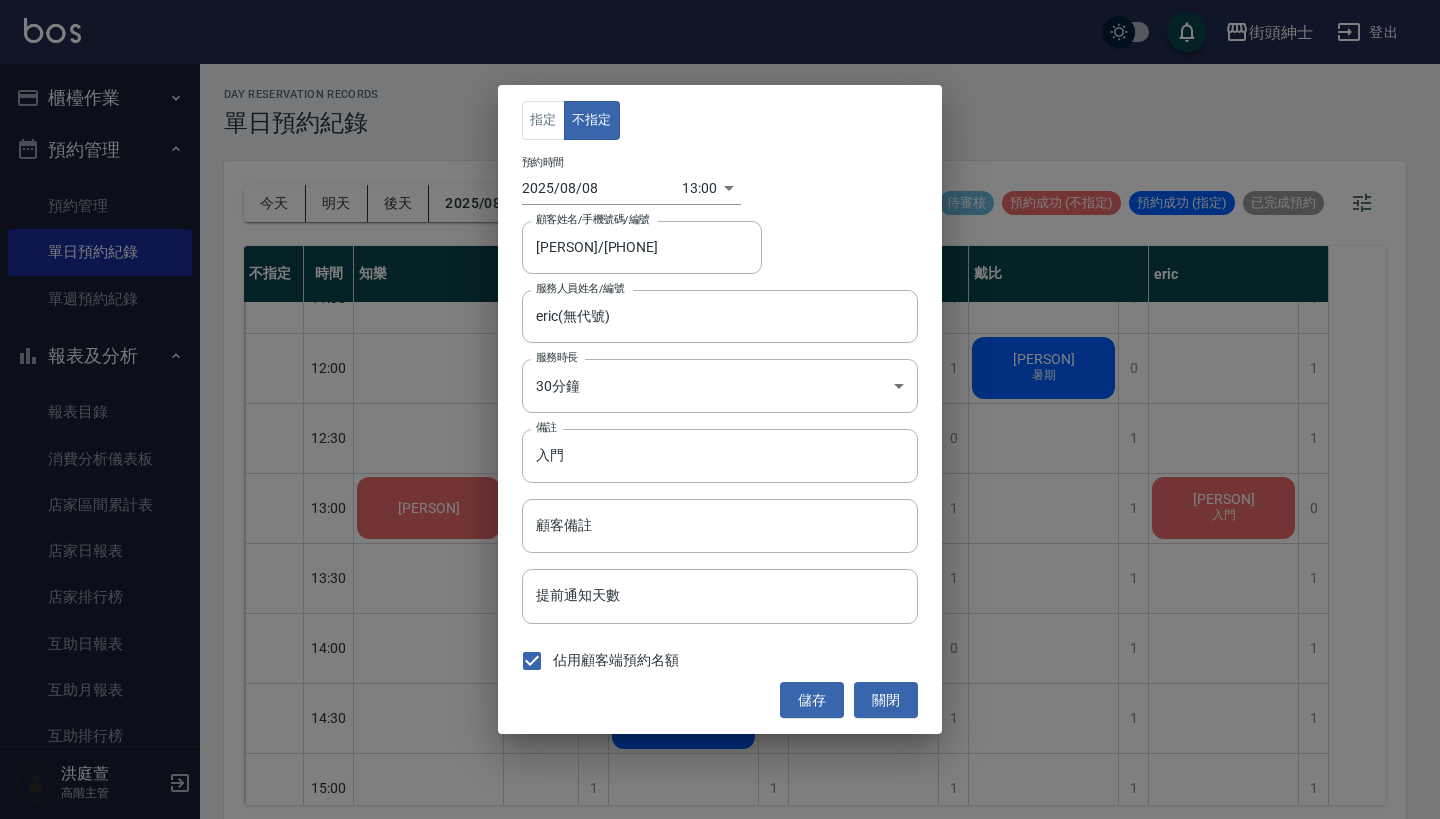 click on "街頭紳士 登出 櫃檯作業 打帳單 帳單列表 掛單列表 座位開單 營業儀表板 現金收支登錄 高階收支登錄 材料自購登錄 每日結帳 排班表 現場電腦打卡 掃碼打卡 預約管理 預約管理 單日預約紀錄 單週預約紀錄 報表及分析 報表目錄 消費分析儀表板 店家區間累計表 店家日報表 店家排行榜 互助日報表 互助月報表 互助排行榜 互助點數明細 互助業績報表 全店業績分析表 每日業績分析表 營業統計分析表 營業項目月分析表 設計師業績表 設計師日報表 設計師業績分析表 設計師業績月報表 設計師抽成報表 設計師排行榜 商品銷售排行榜 商品消耗明細 商品進銷貨報表 商品庫存表 商品庫存盤點表 會員卡銷售報表 服務扣項明細表 單一服務項目查詢 店販抽成明細 店販分類抽成明細 顧客入金餘額表 顧客卡券餘額表 每日非現金明細 每日收支明細 收支分類明細表 收支匯款表 1" at bounding box center [720, 412] 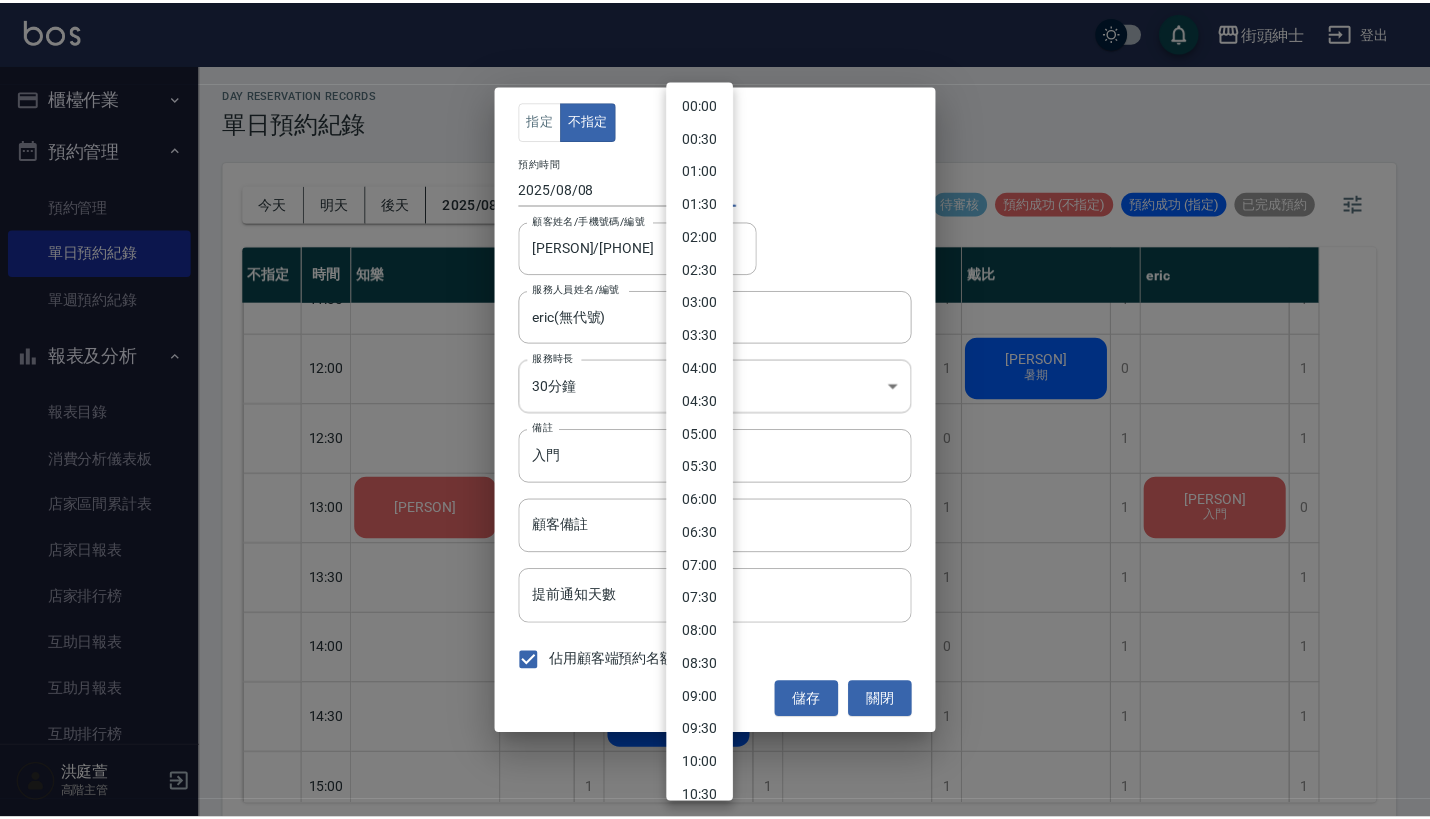 scroll, scrollTop: 522, scrollLeft: 0, axis: vertical 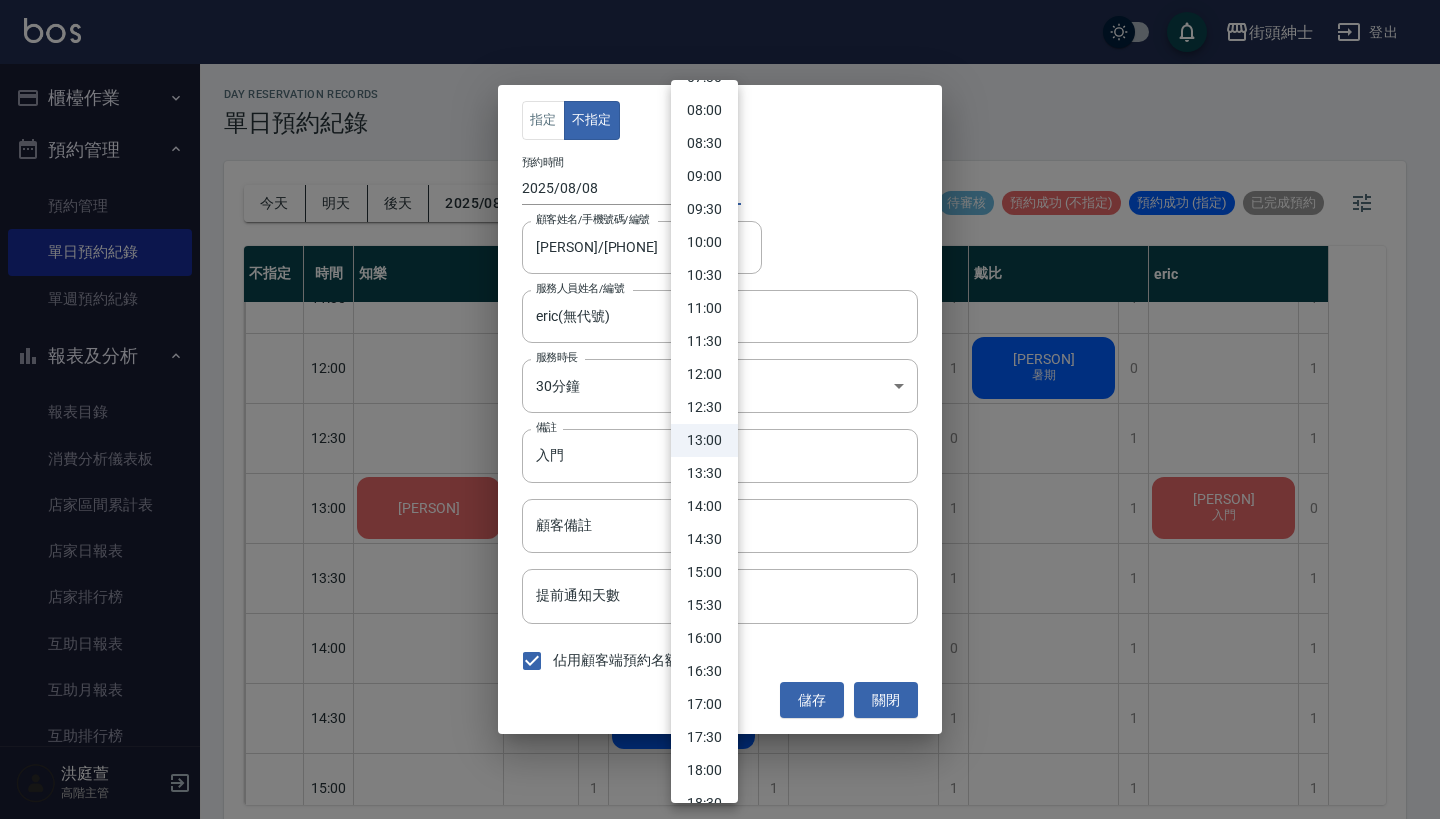 click on "12:30" at bounding box center (704, 407) 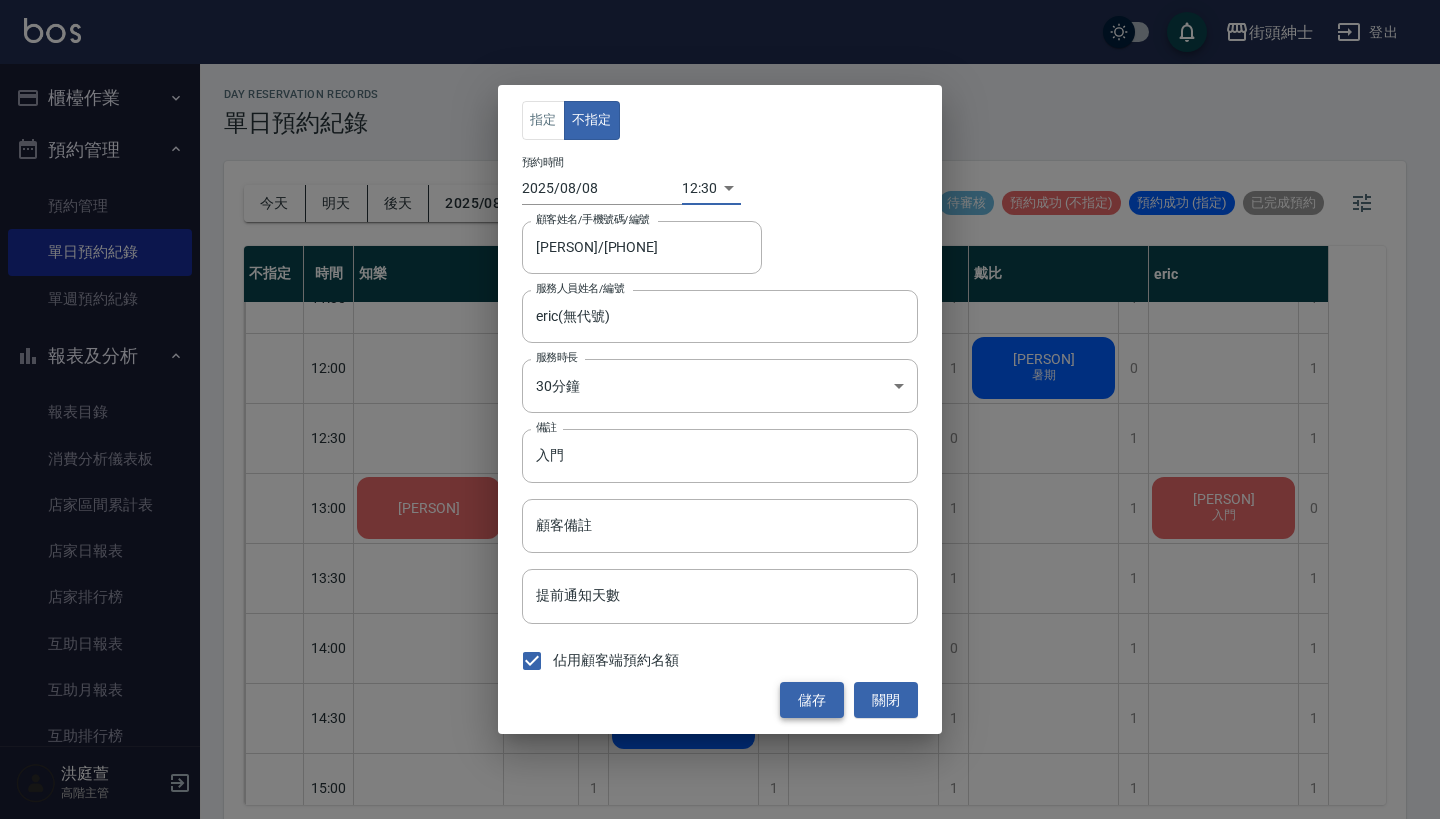 click on "儲存" at bounding box center (812, 700) 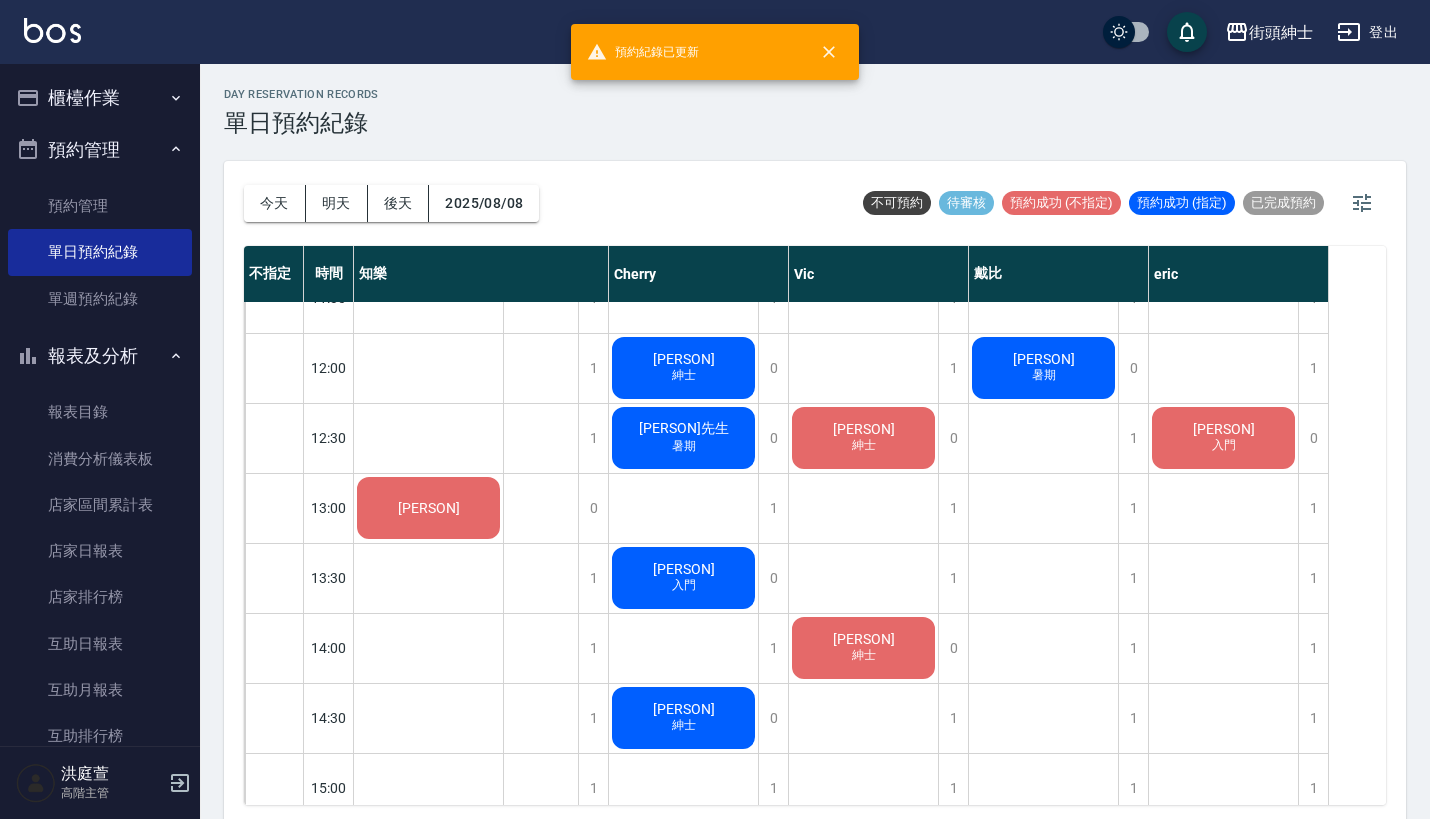 click on "[PERSON] 入門" at bounding box center [428, 508] 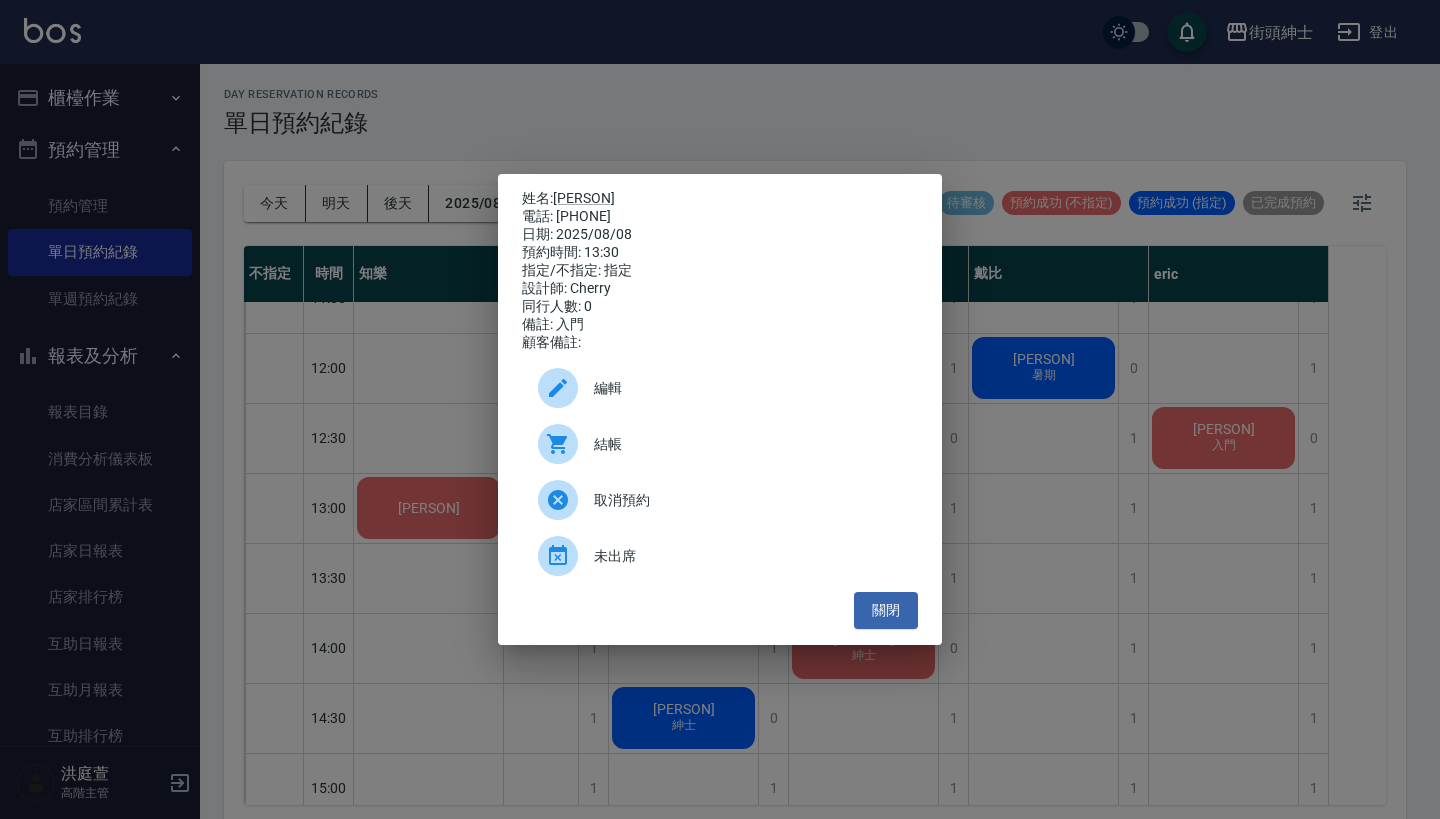 click on "編輯" at bounding box center (720, 388) 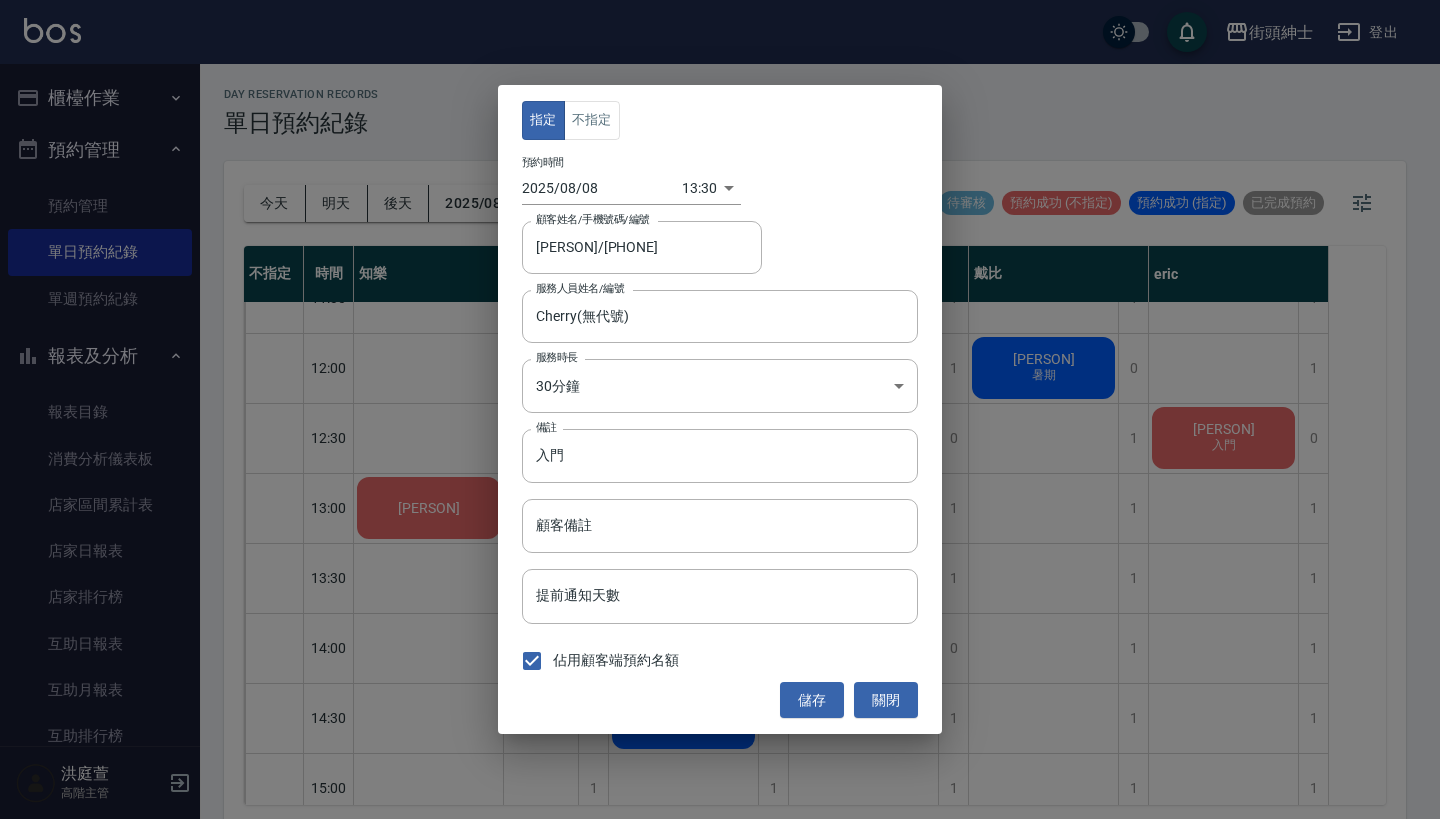 click on "指定 不指定 預約時間 2025/08/08 13:30 [TIMESTAMP] 顧客姓名/手機號碼/編號 [PERSON]/[PHONE] 顧客姓名/手機號碼/編號 服務人員姓名/編號 Cherry(無代號) 服務人員姓名/編號 服務時長 30分鐘 1 服務時長 備註 入門 備註 顧客備註 顧客備註 提前通知天數 提前通知天數 佔用顧客端預約名額 儲存 關閉" at bounding box center (720, 409) 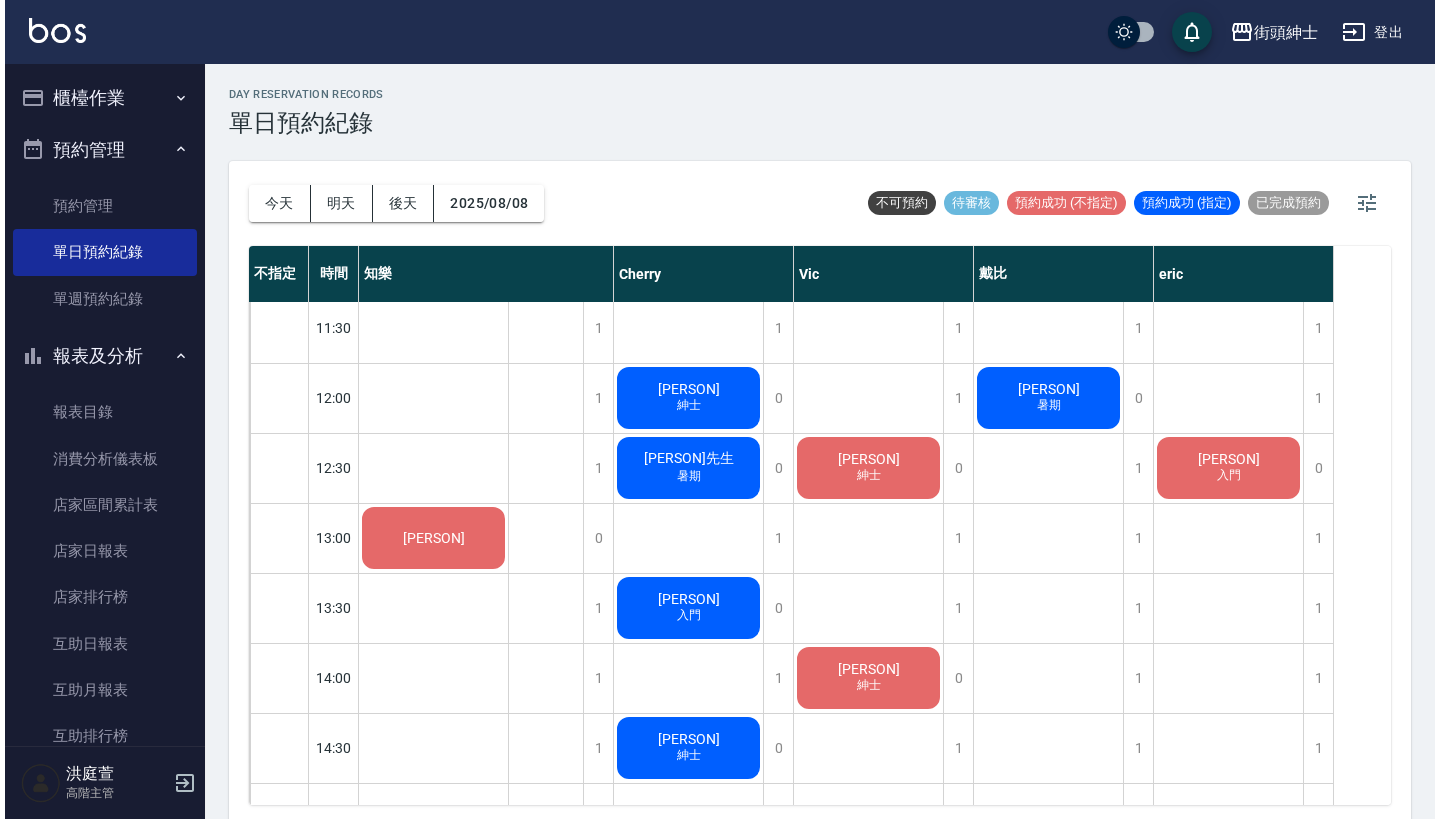 scroll, scrollTop: 357, scrollLeft: 0, axis: vertical 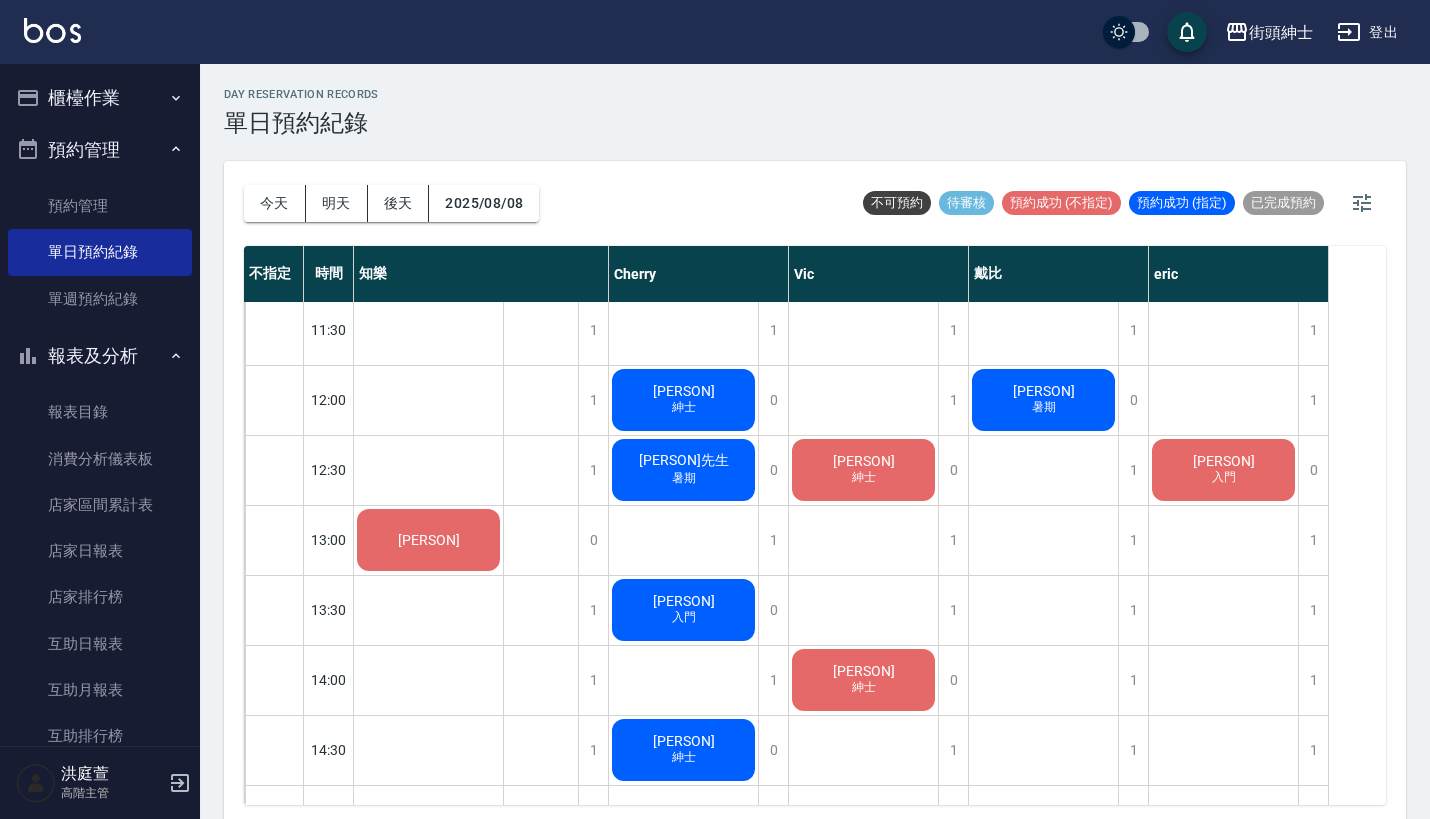 click on "[PERSON] 入門" at bounding box center (428, 540) 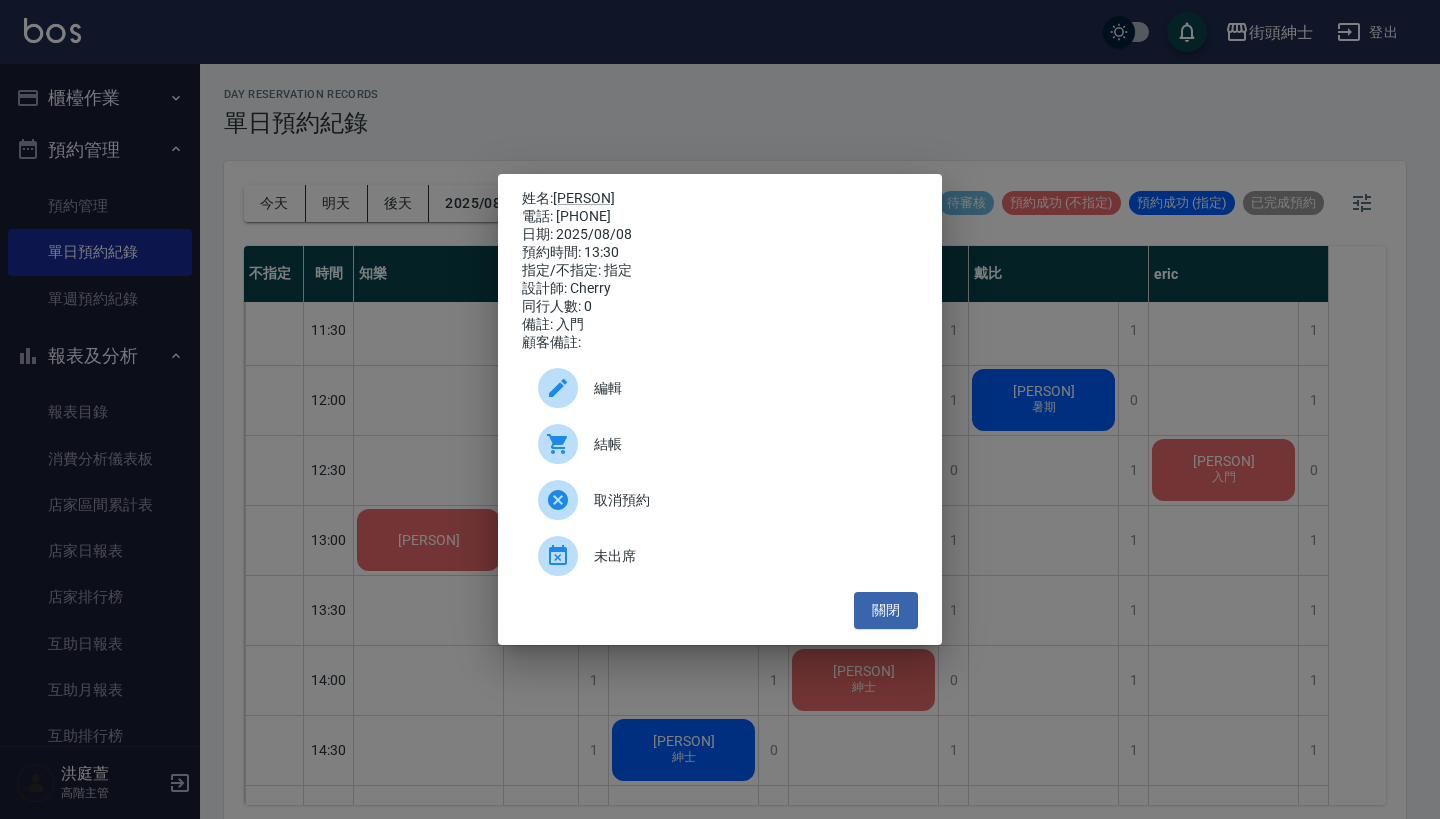 click on "編輯" at bounding box center (748, 388) 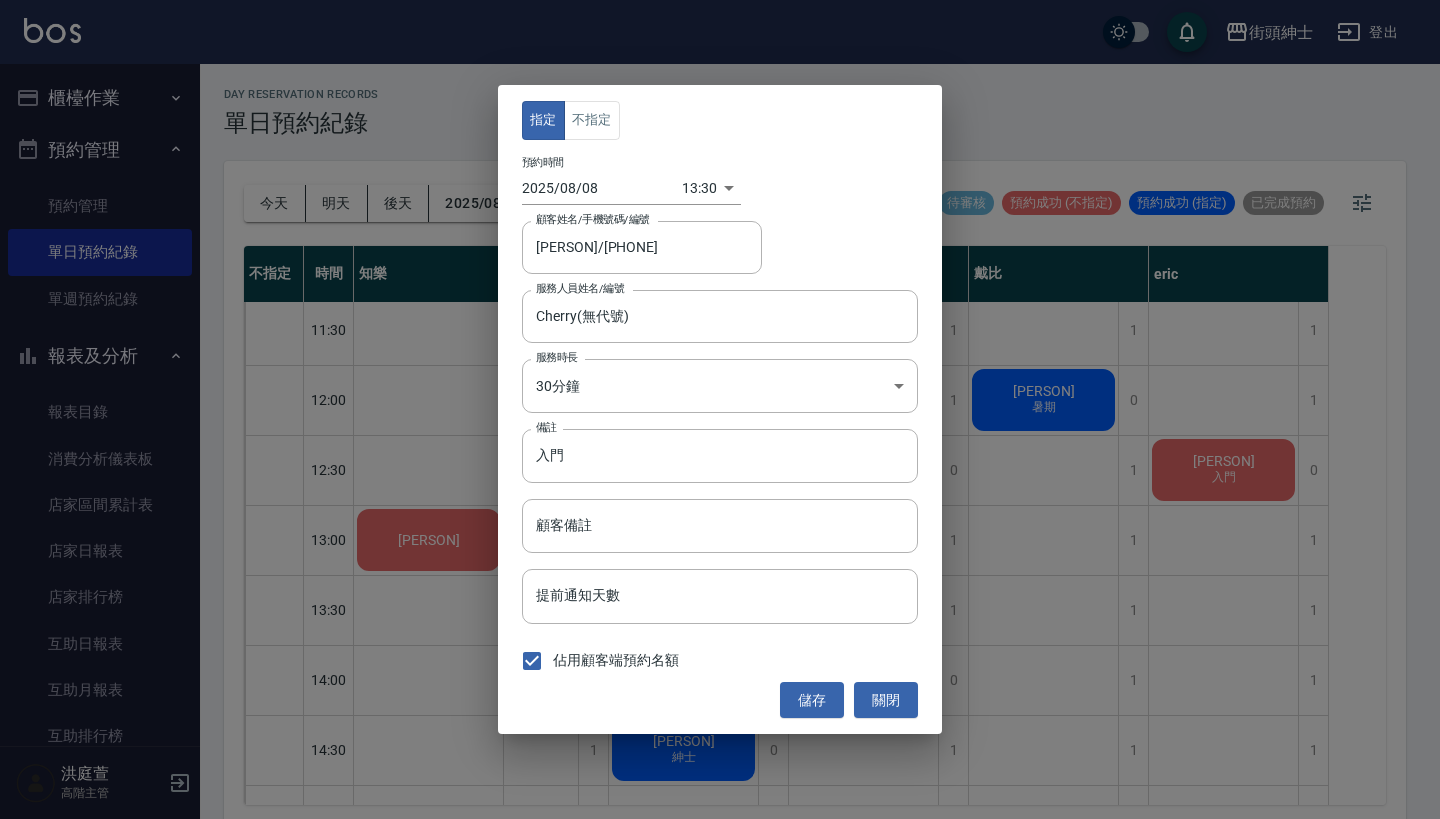 click on "預約時間 2025/08/08 13:30 [TIMESTAMP]" at bounding box center (720, 180) 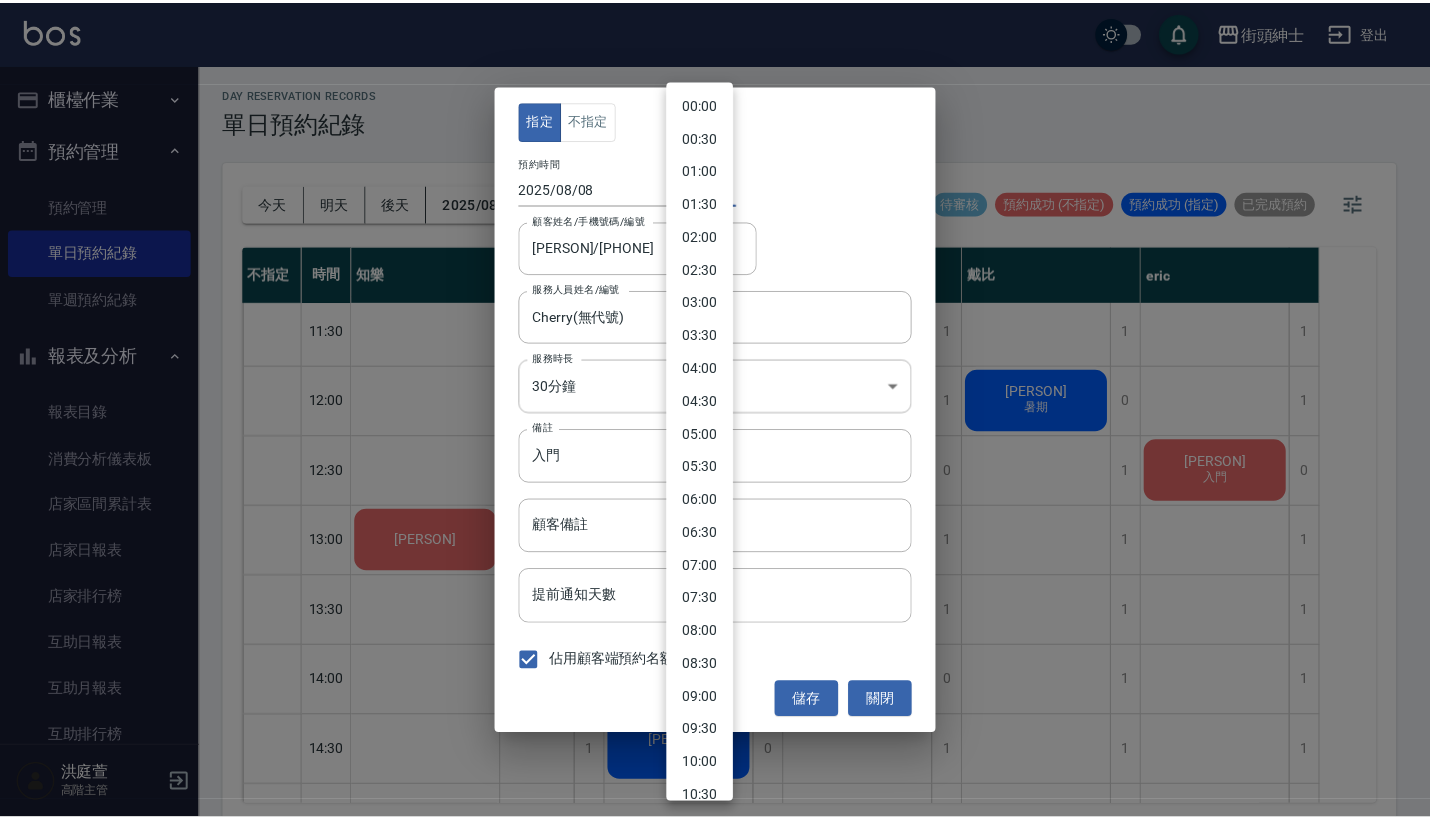 scroll, scrollTop: 555, scrollLeft: 0, axis: vertical 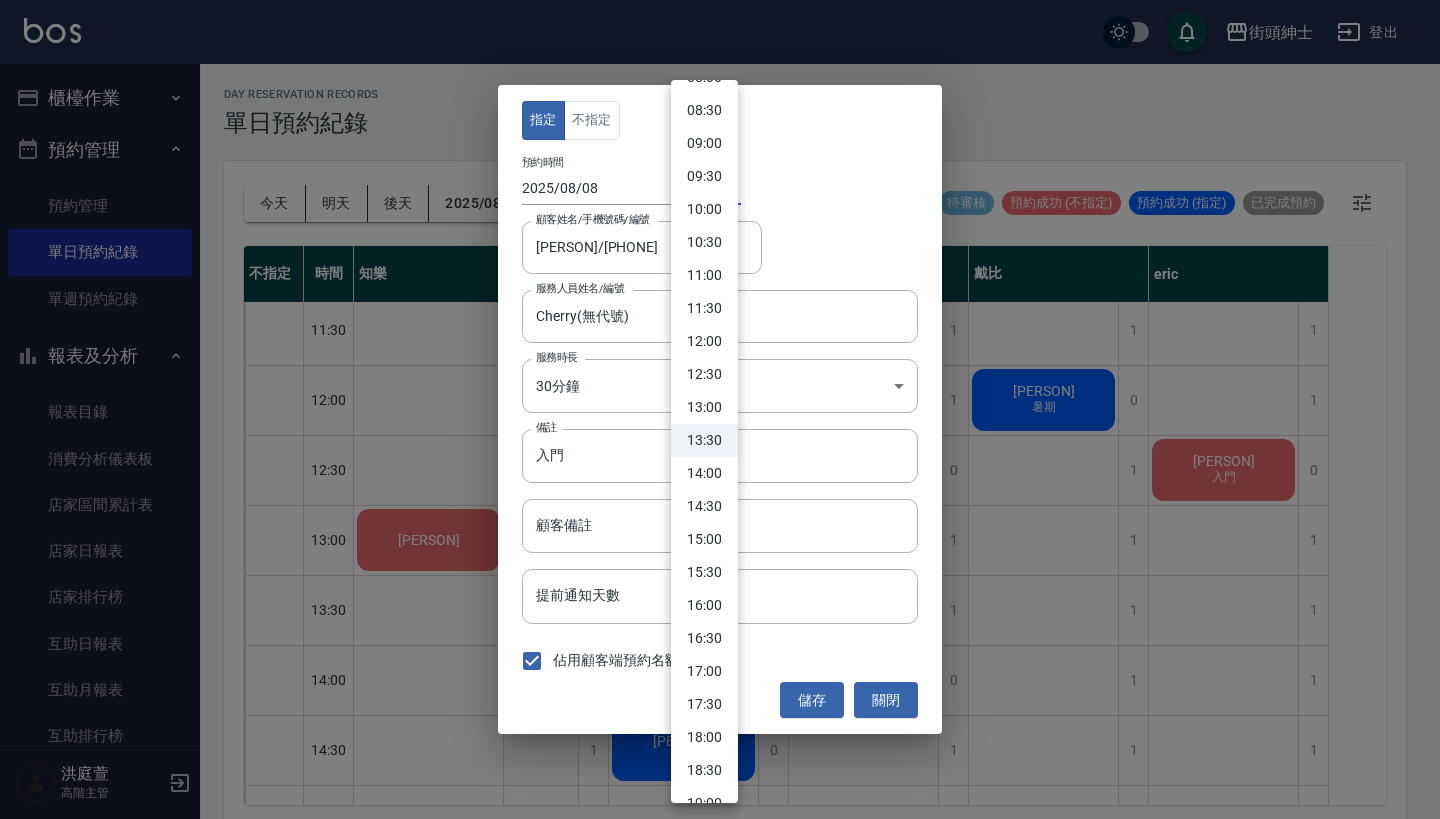 click on "13:00" at bounding box center [704, 407] 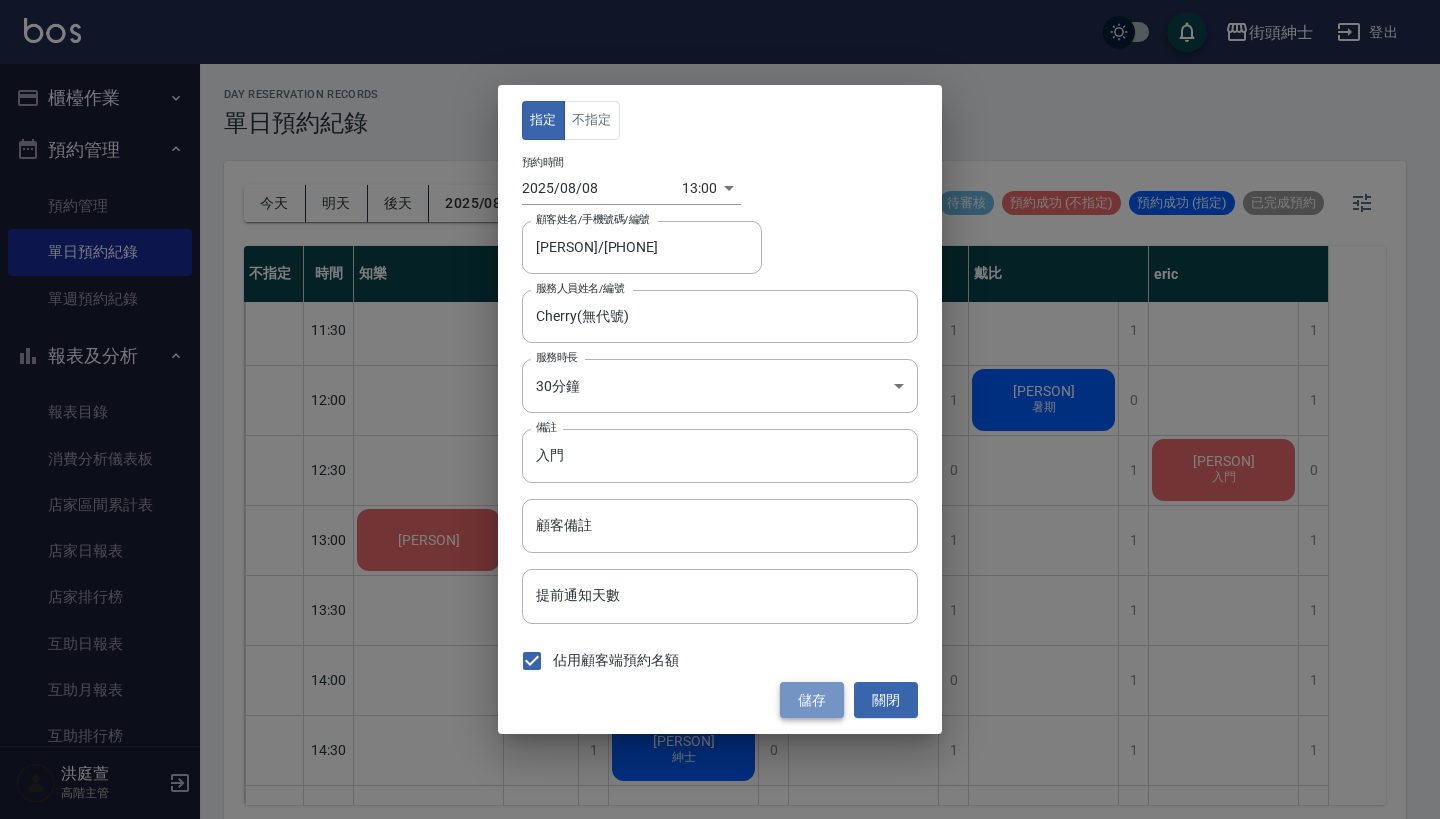 click on "儲存" at bounding box center (812, 700) 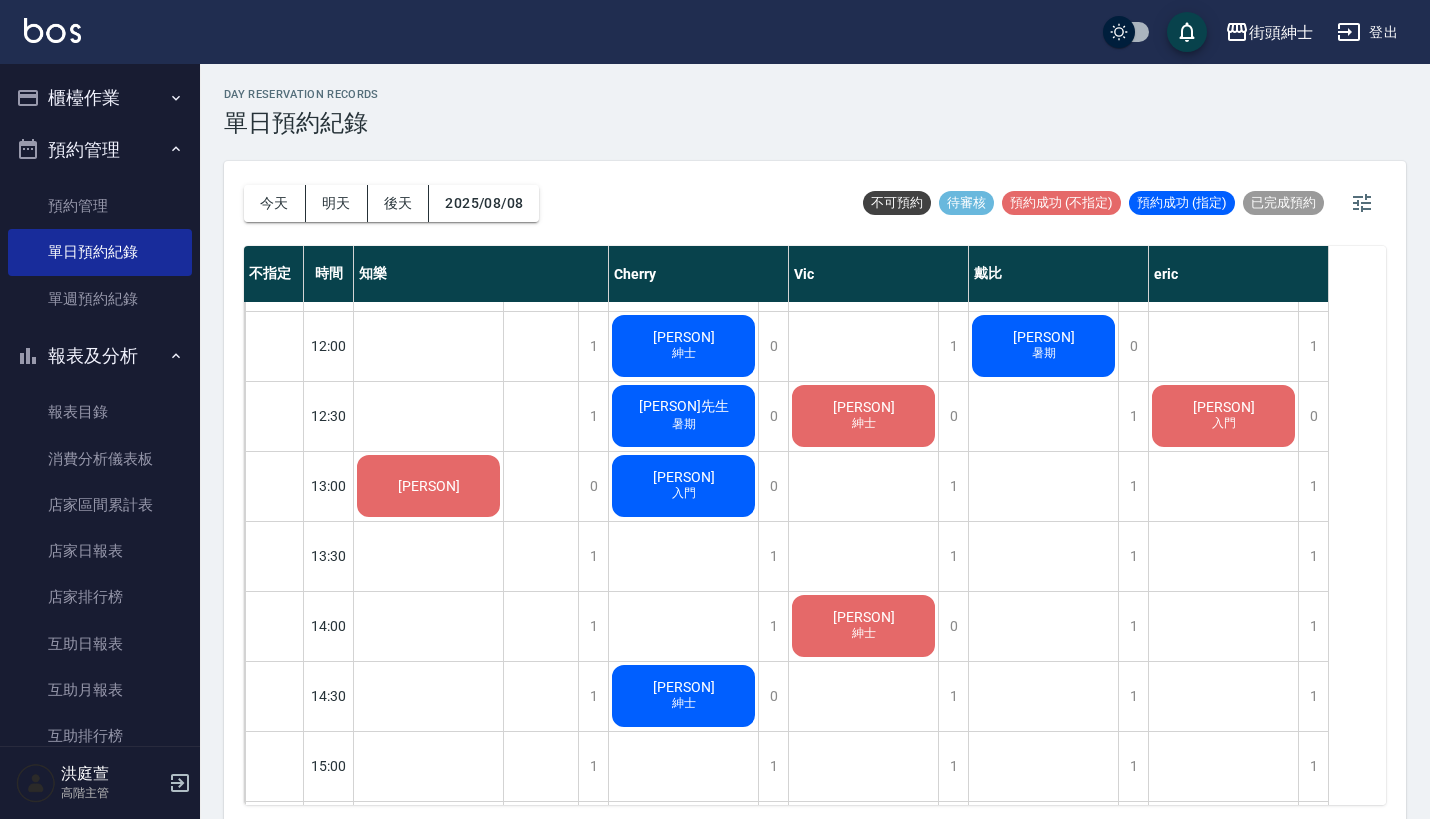 scroll, scrollTop: 410, scrollLeft: 0, axis: vertical 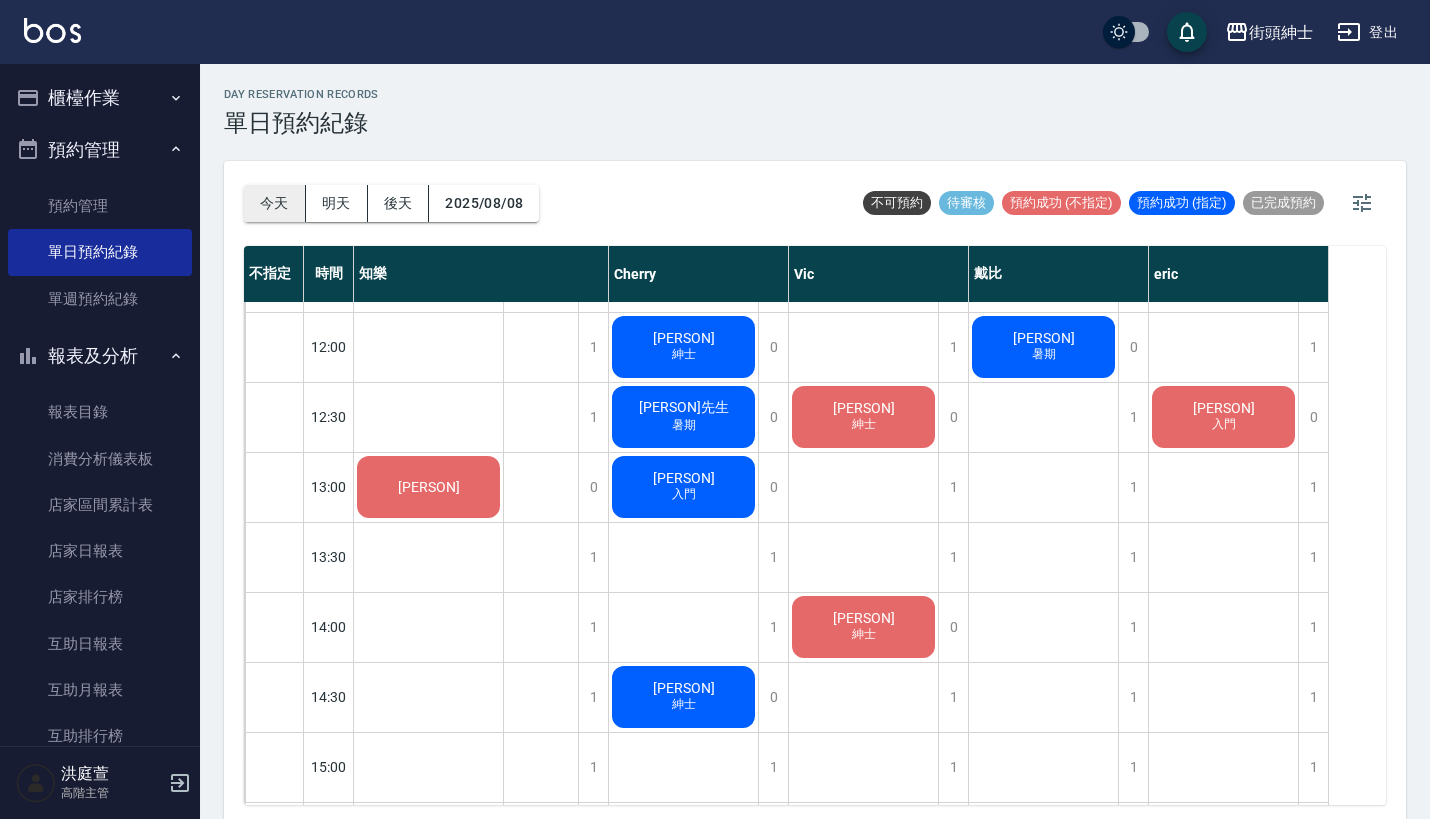 click on "今天" at bounding box center [275, 203] 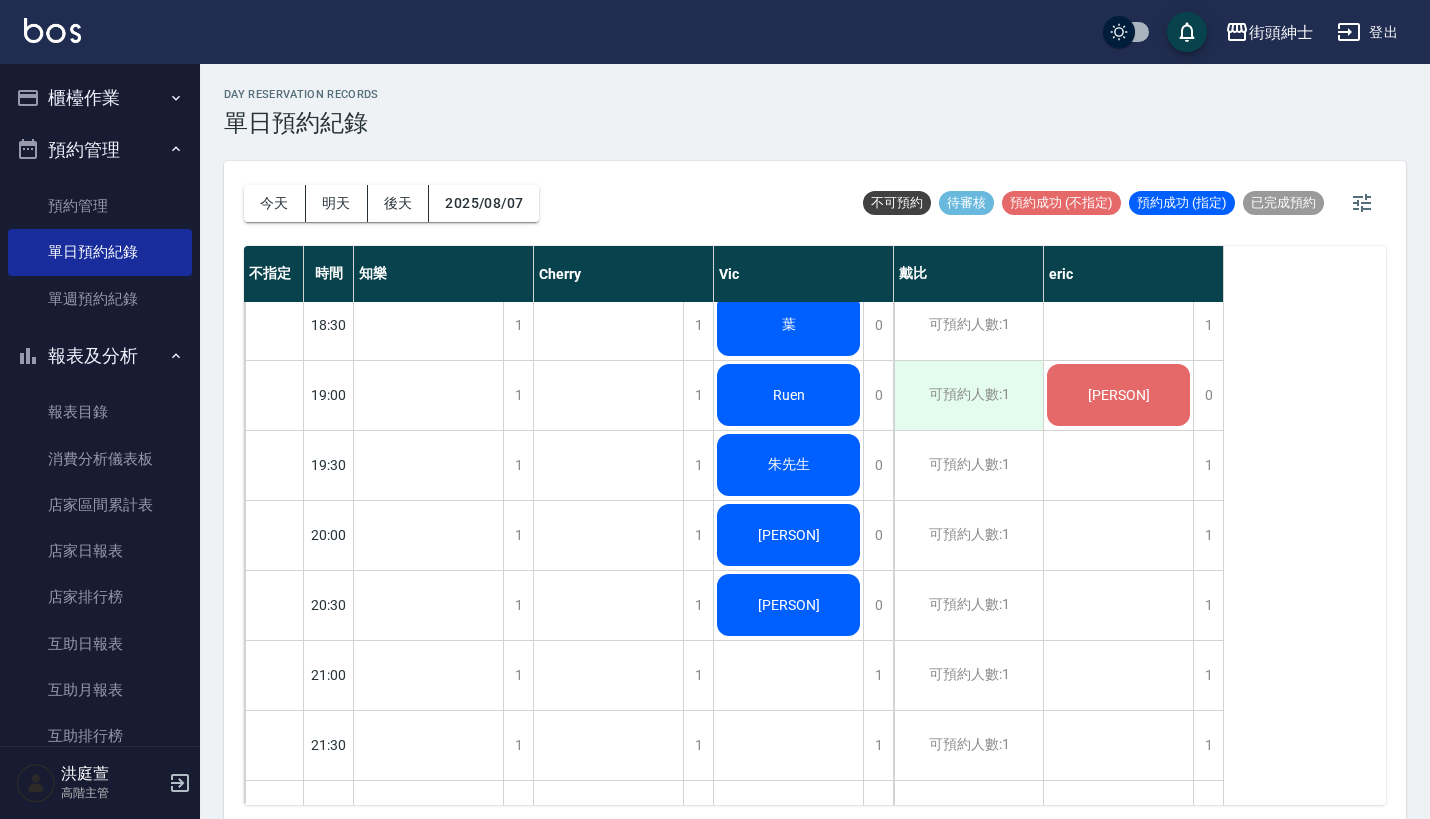 scroll, scrollTop: 1346, scrollLeft: 0, axis: vertical 